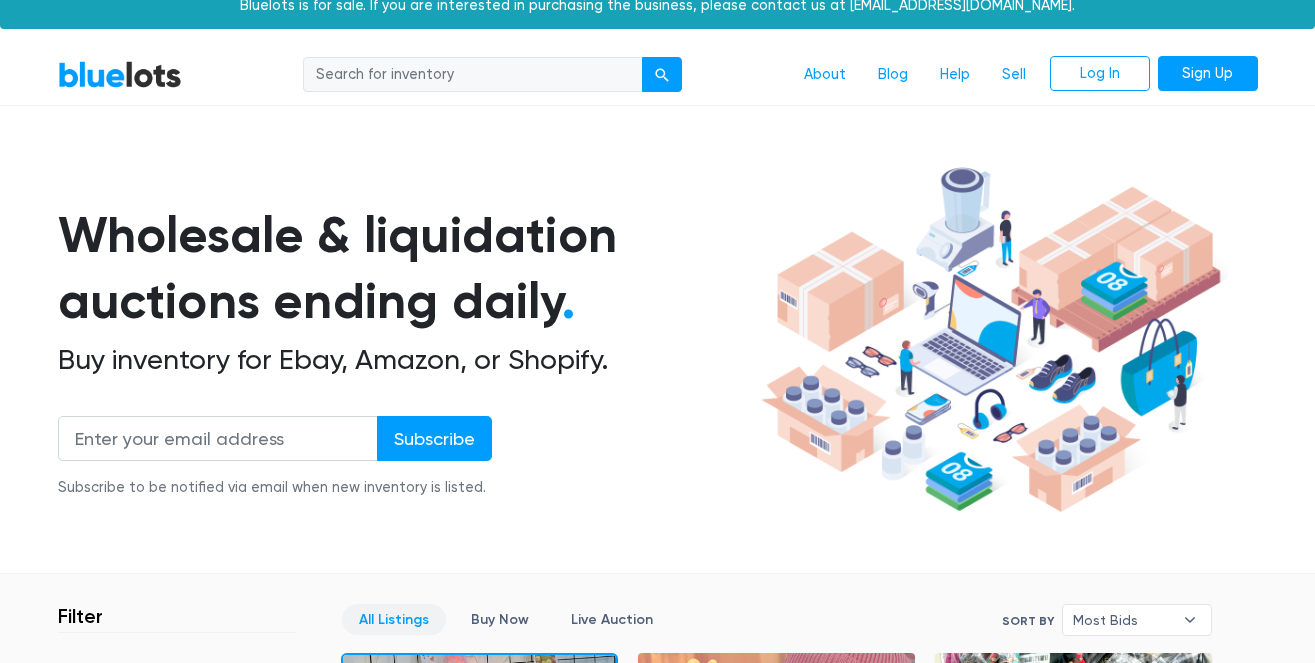 scroll, scrollTop: 27, scrollLeft: 0, axis: vertical 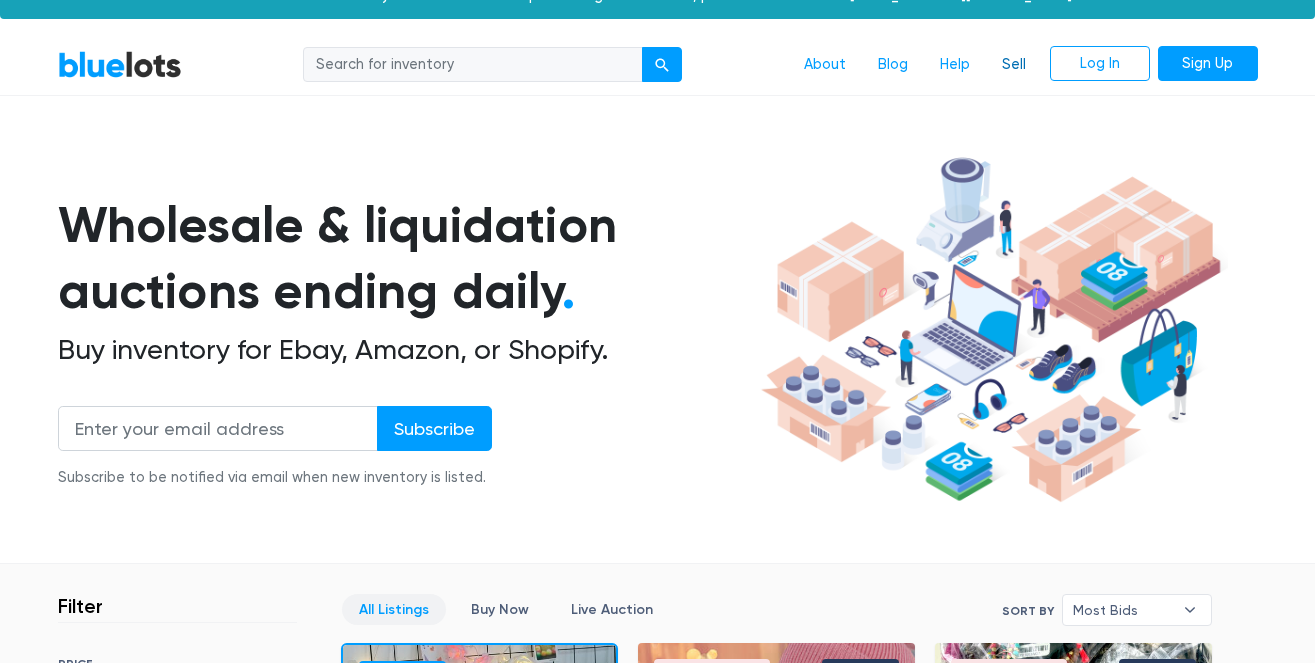 click on "Sell" at bounding box center [1014, 65] 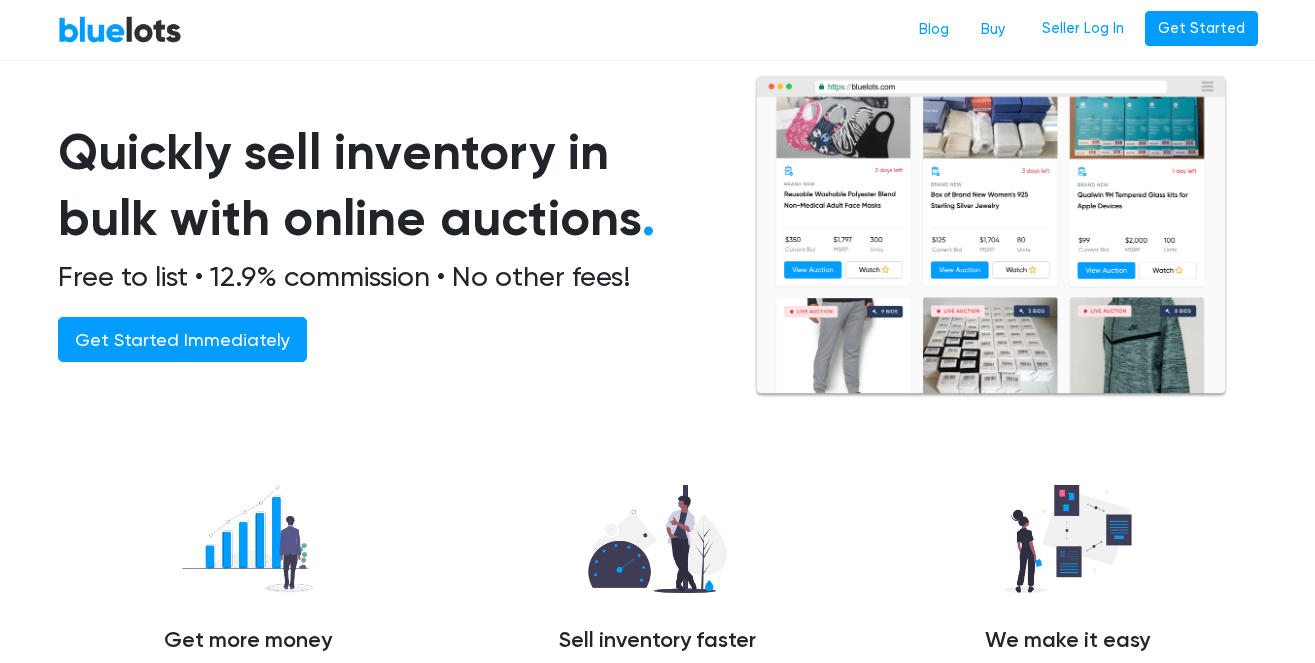 scroll, scrollTop: 52, scrollLeft: 0, axis: vertical 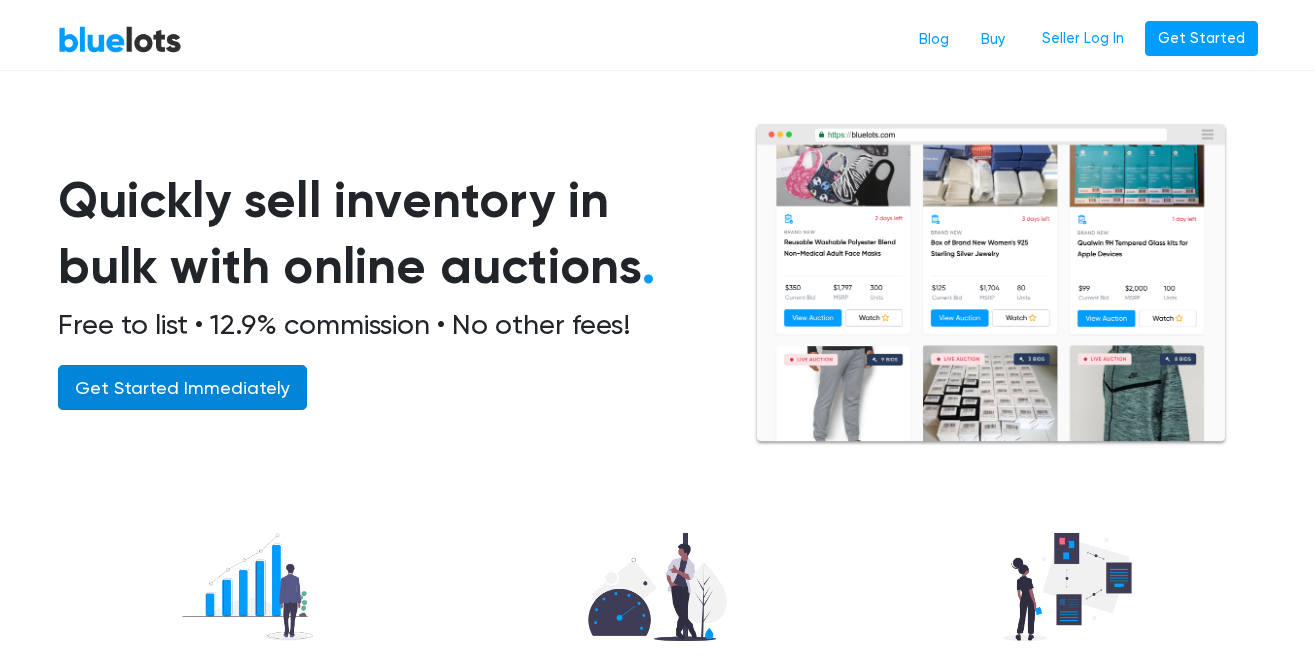 click on "Get Started Immediately" at bounding box center [182, 387] 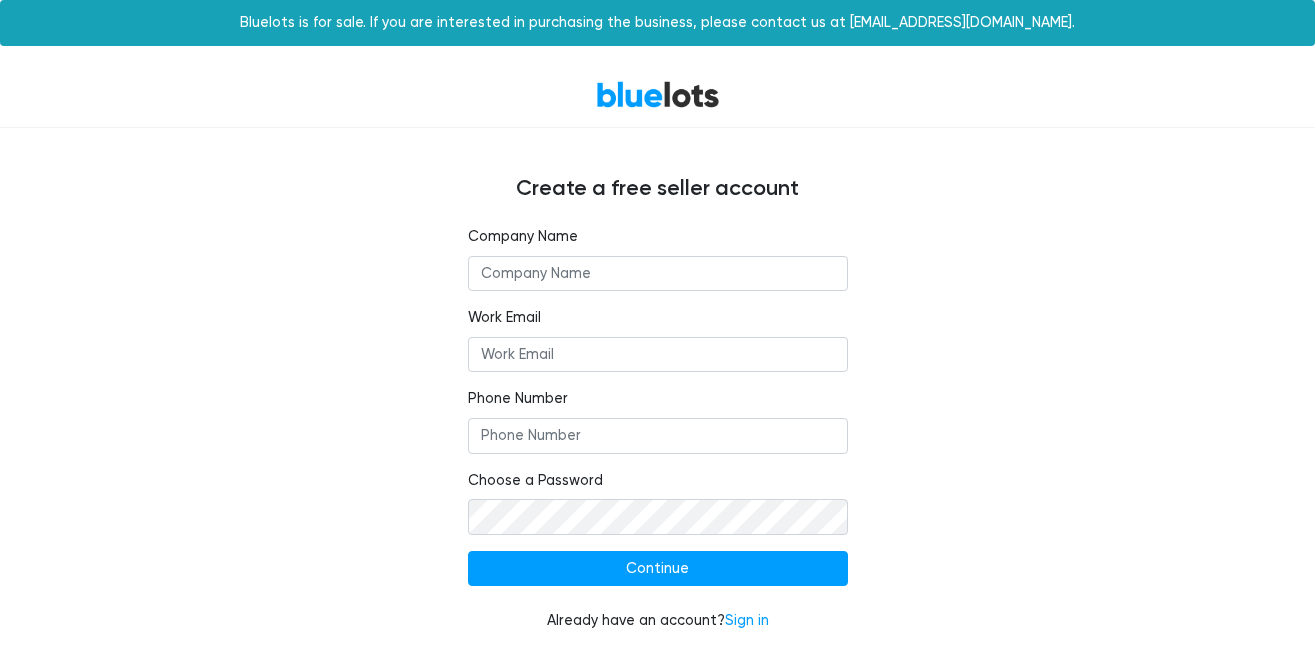 scroll, scrollTop: 0, scrollLeft: 0, axis: both 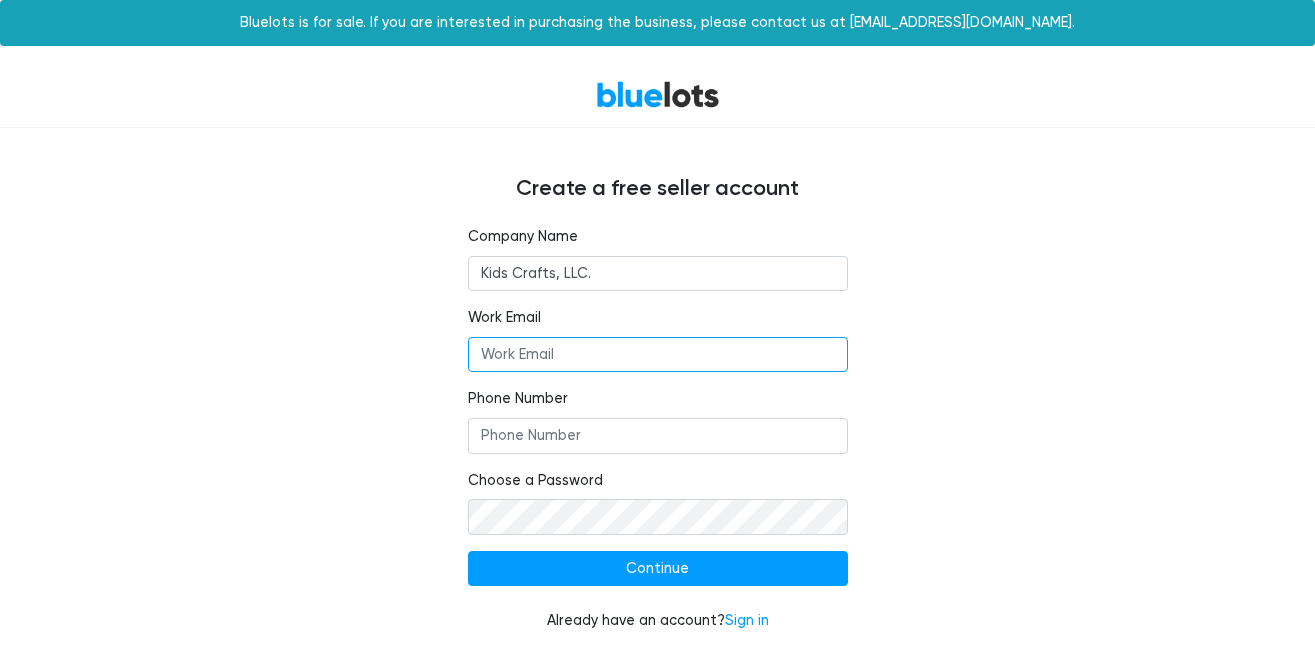 type on "hello@kidscrafts.org" 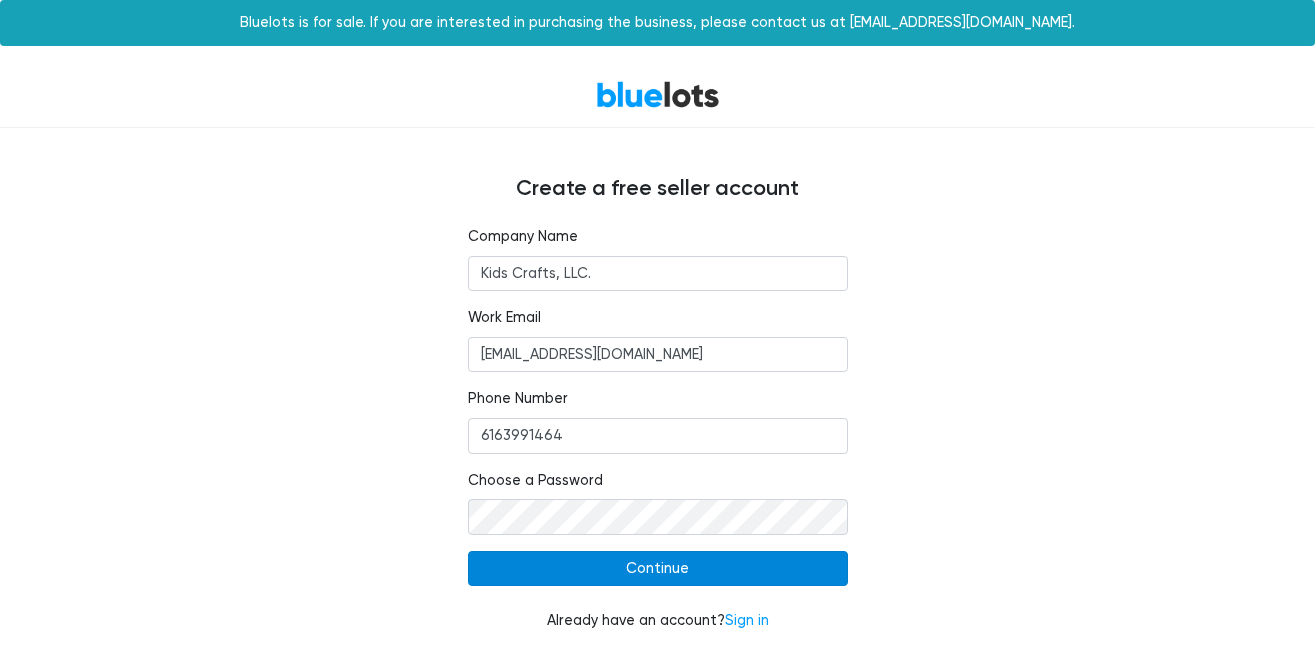 click on "Continue" at bounding box center [658, 569] 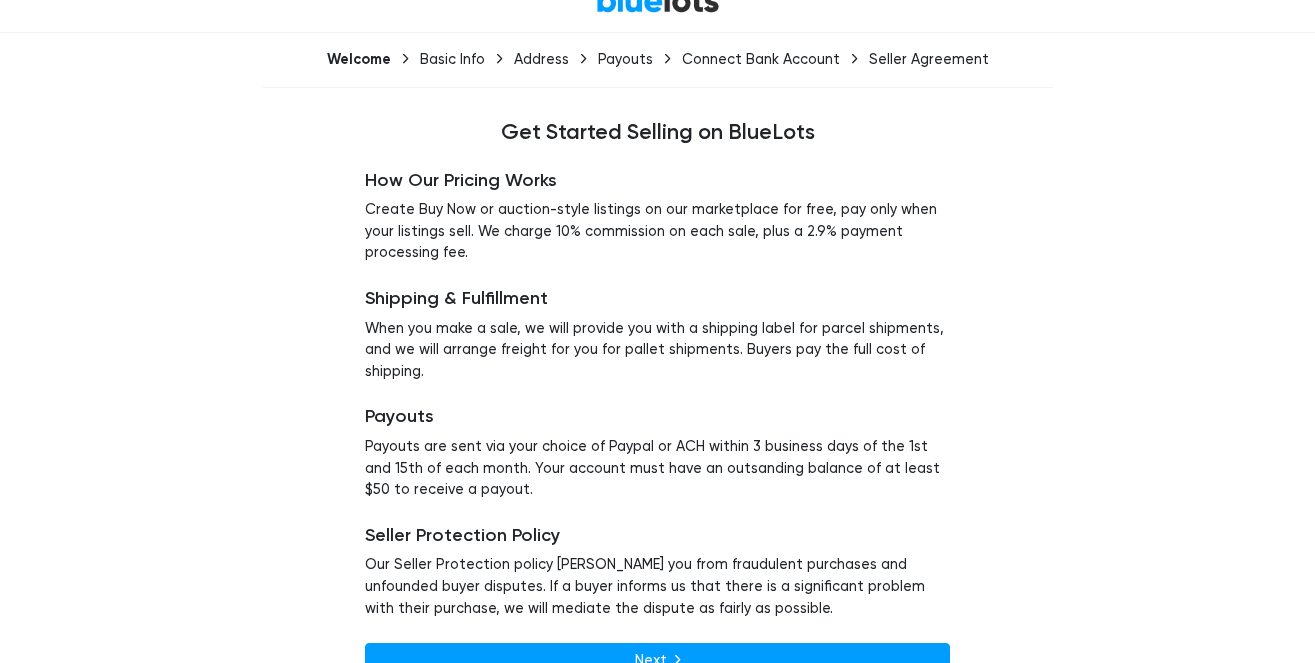 scroll, scrollTop: 134, scrollLeft: 0, axis: vertical 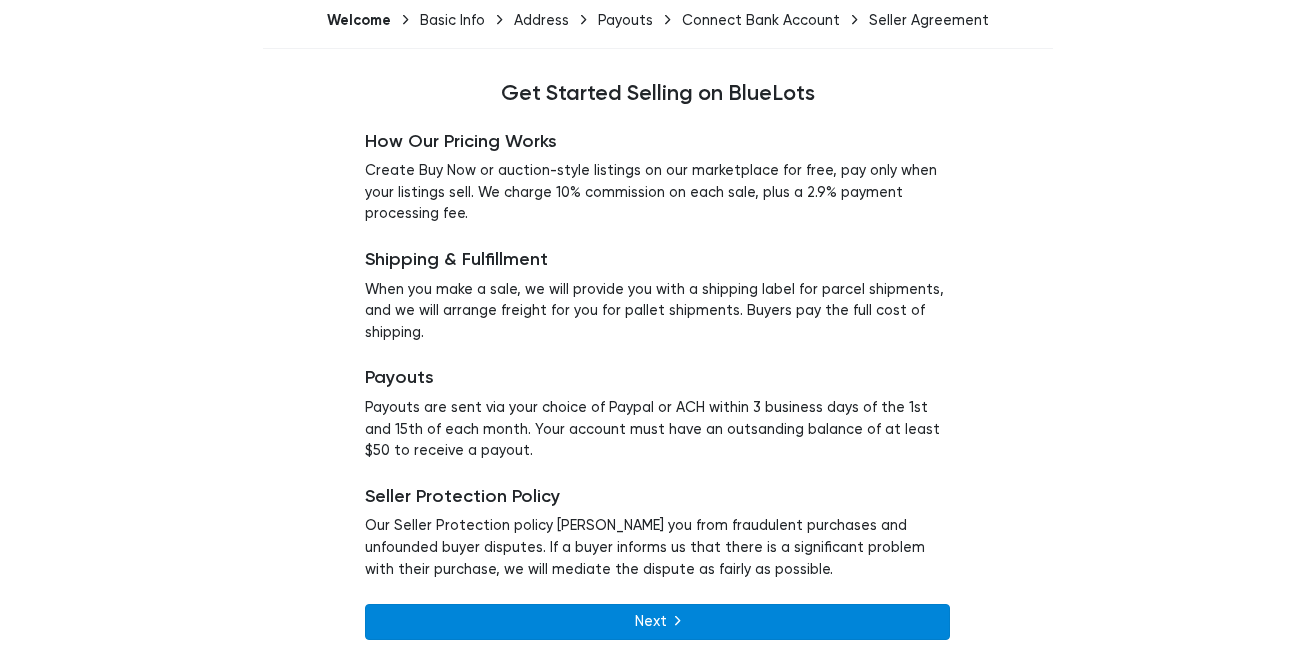 click on "Next" at bounding box center (657, 622) 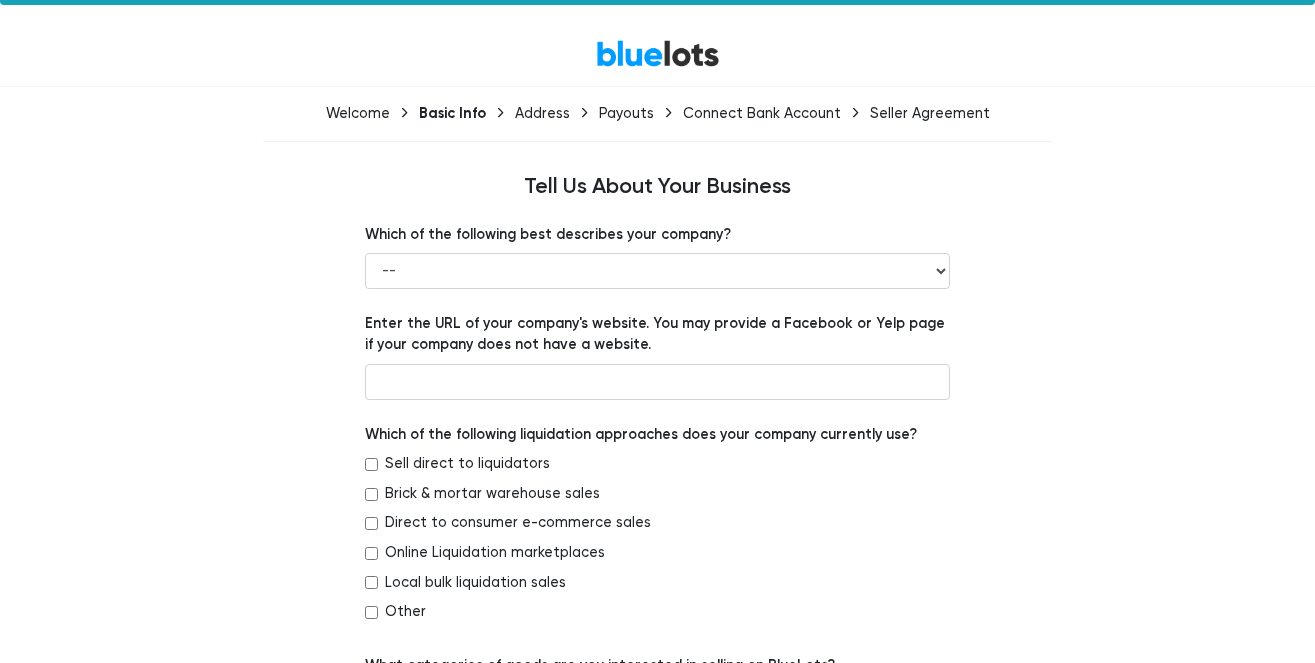 scroll, scrollTop: 57, scrollLeft: 0, axis: vertical 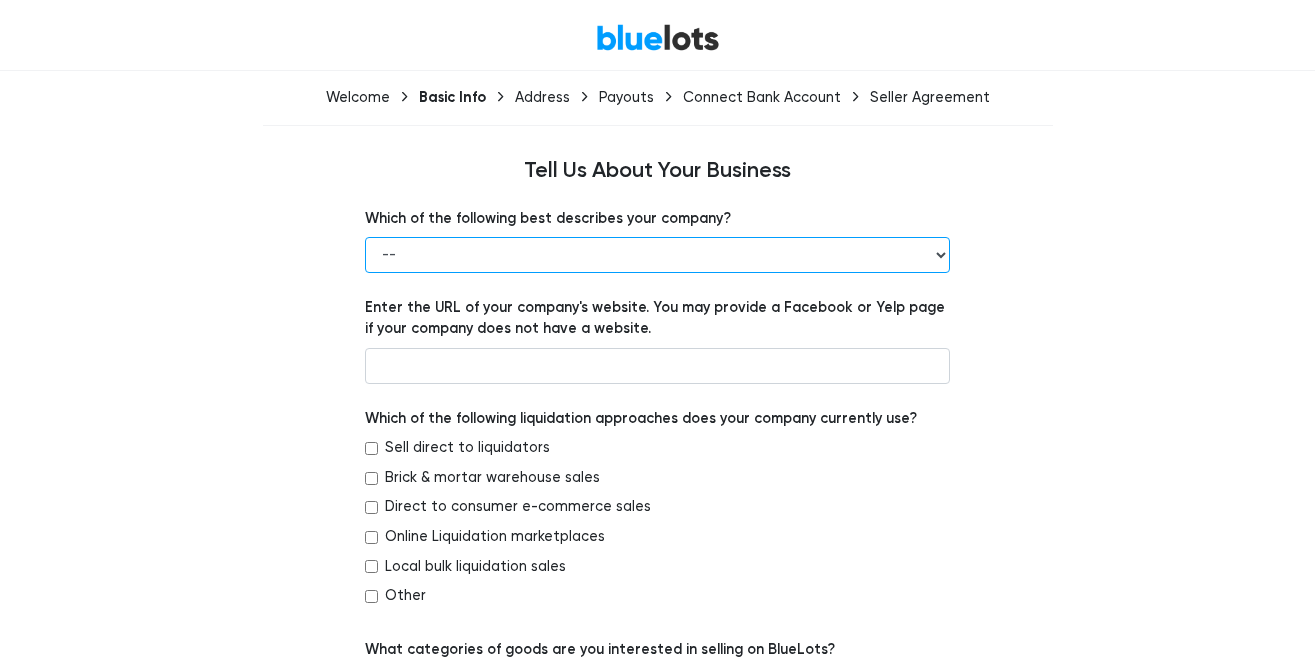 click on "--
Retailer
Wholesaler
Brand or Manufacturer
Liquidator
3PL
Other" at bounding box center (657, 255) 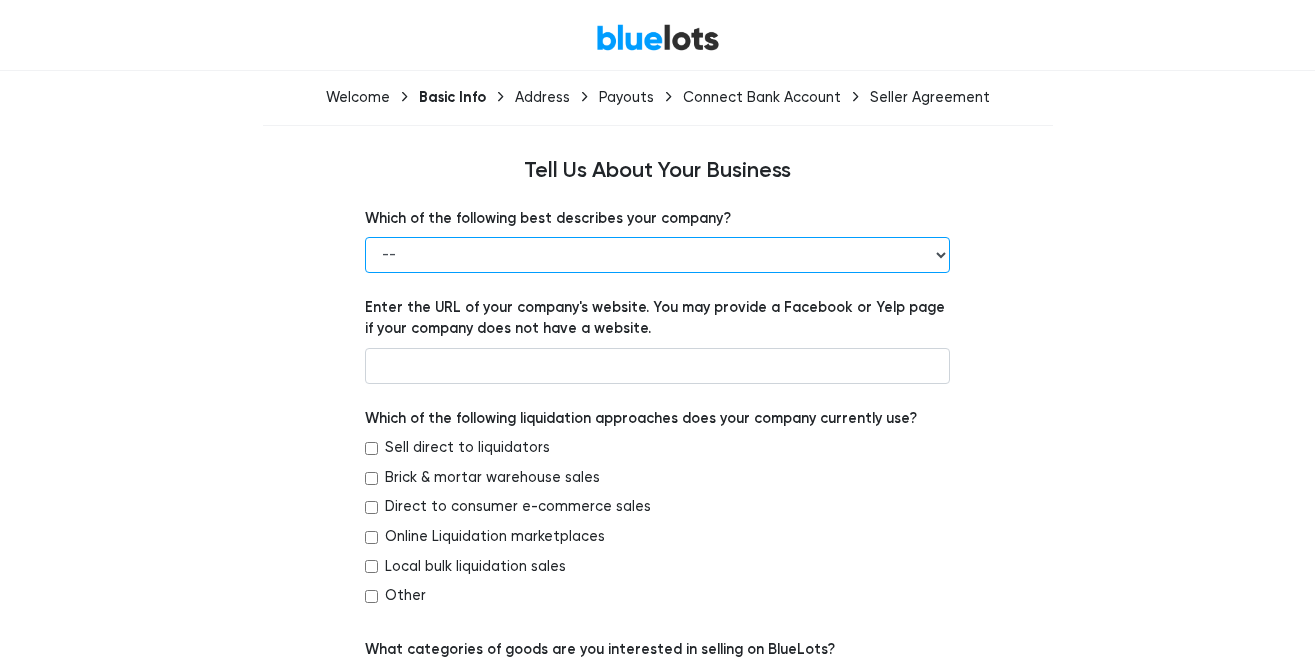 select on "Brand or Manufacturer" 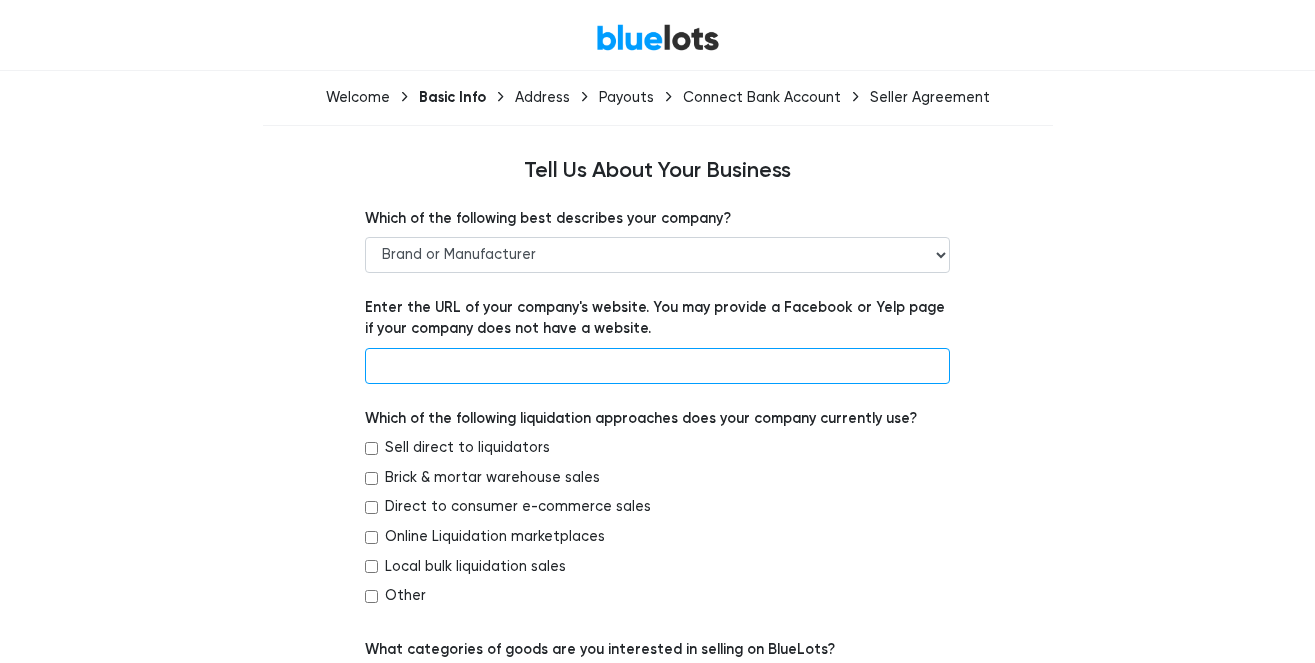 click at bounding box center (657, 366) 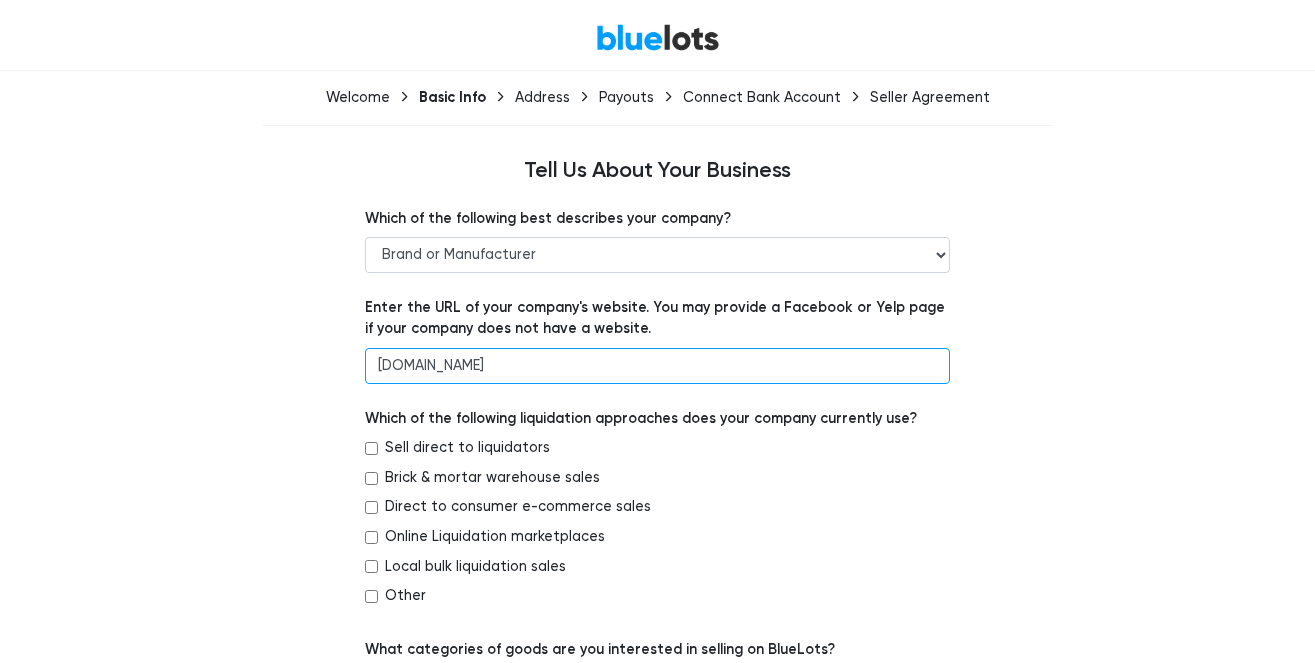 type on "www.kidscrafts.org" 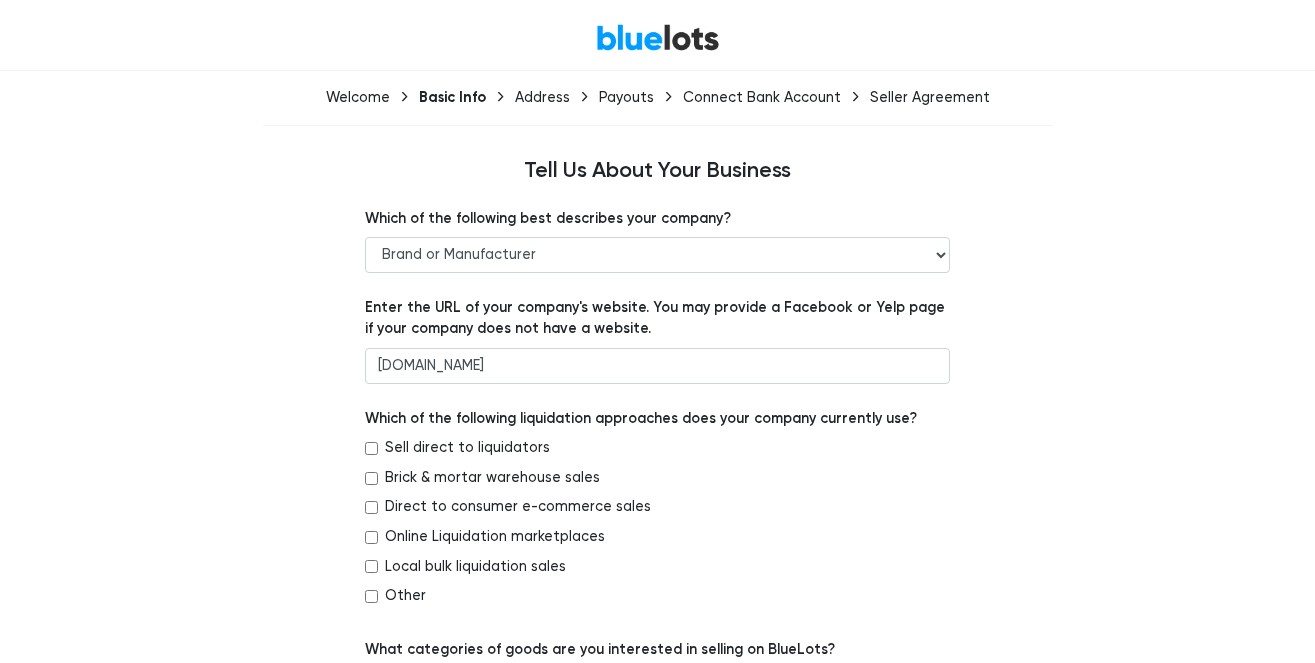 click on "Sell direct to liquidators" at bounding box center [657, 452] 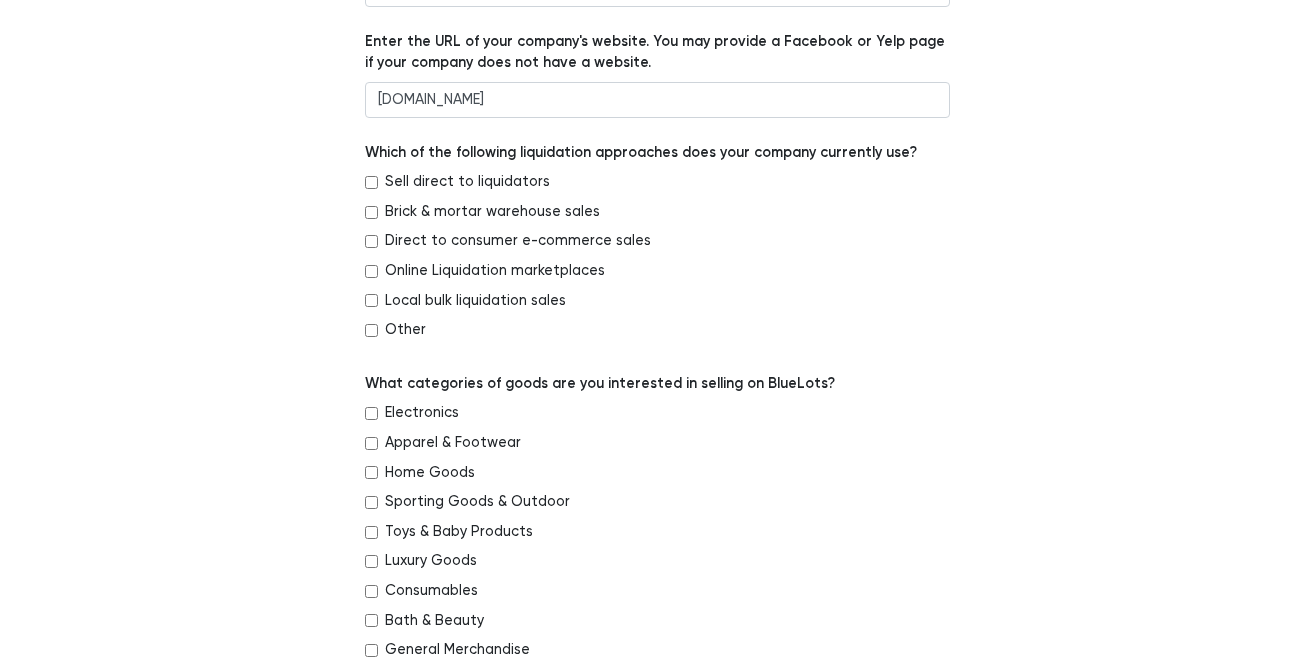 scroll, scrollTop: 328, scrollLeft: 0, axis: vertical 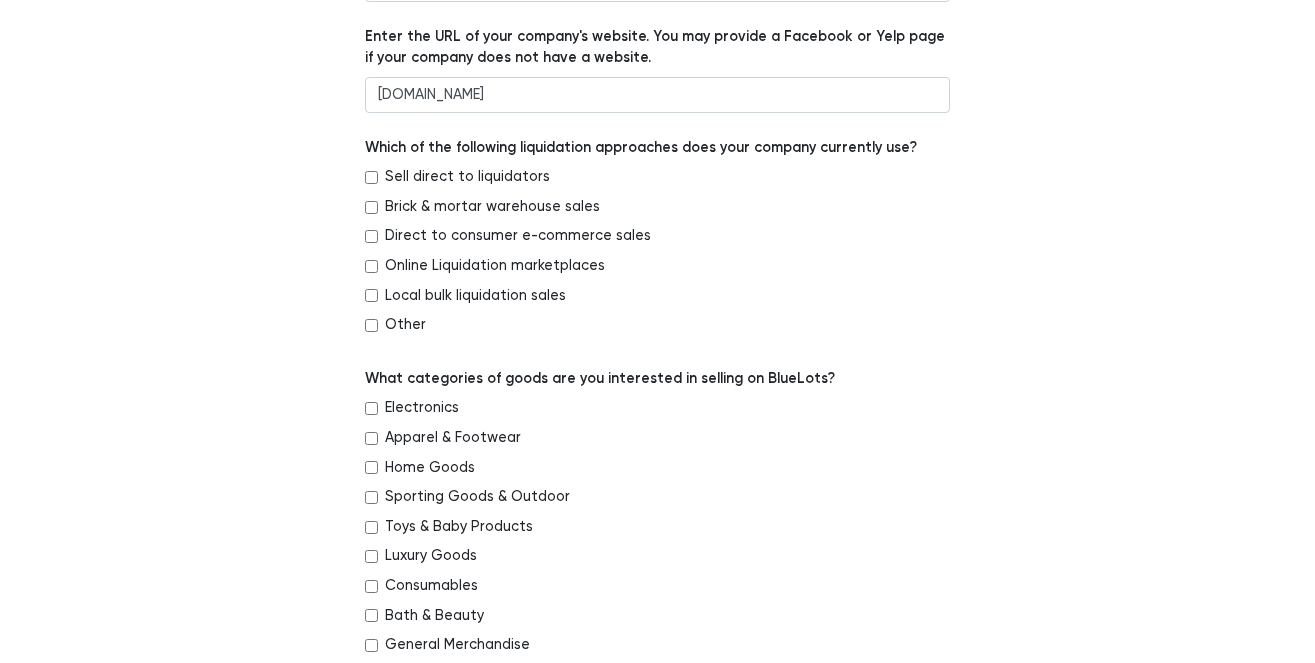 click on "Sell direct to liquidators" at bounding box center [371, 177] 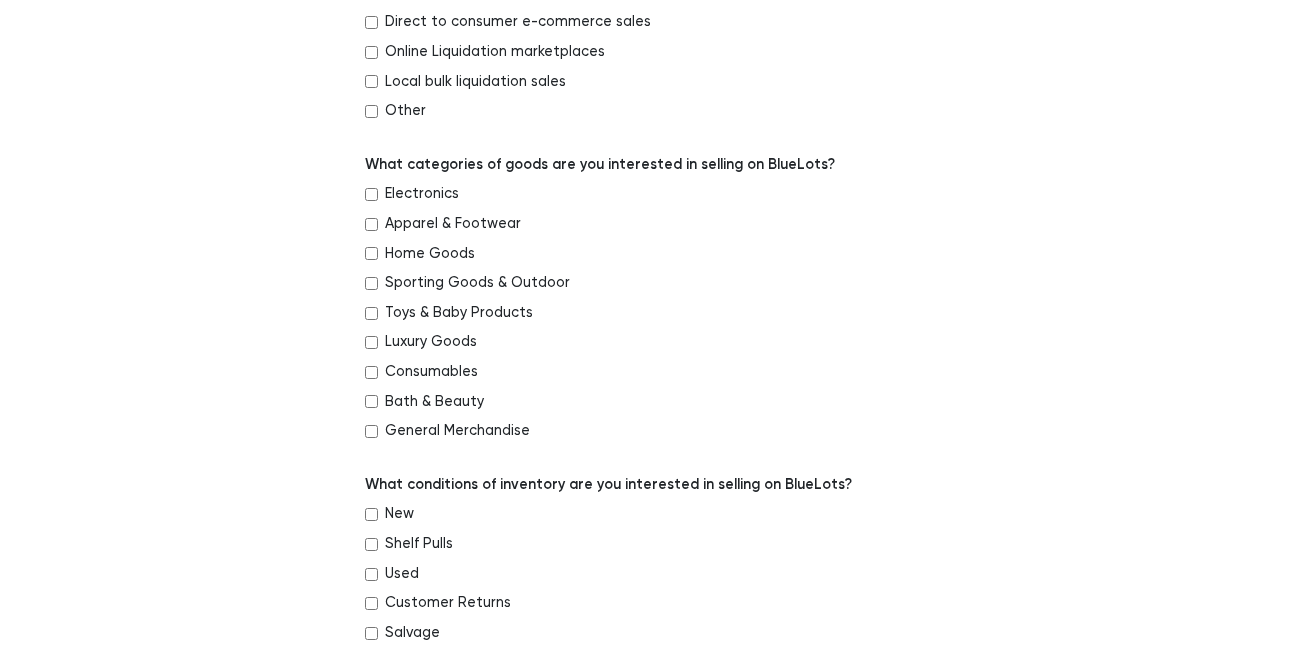 scroll, scrollTop: 549, scrollLeft: 0, axis: vertical 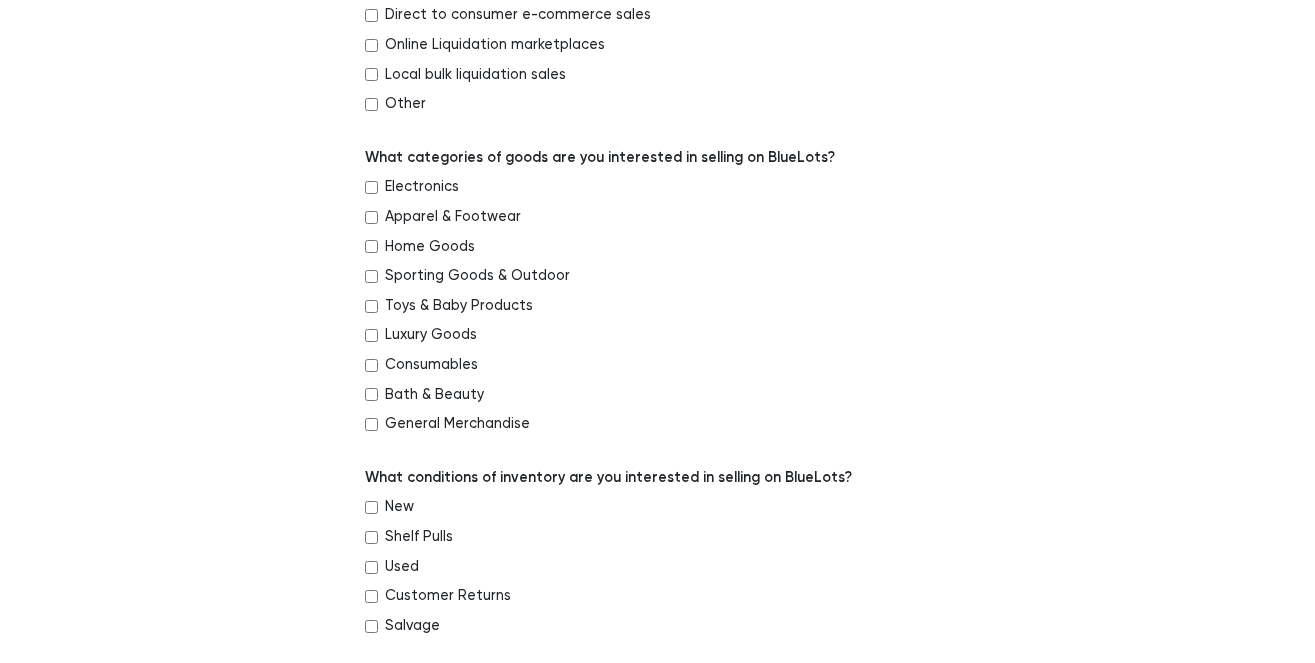 click on "Toys & Baby Products" at bounding box center (371, 306) 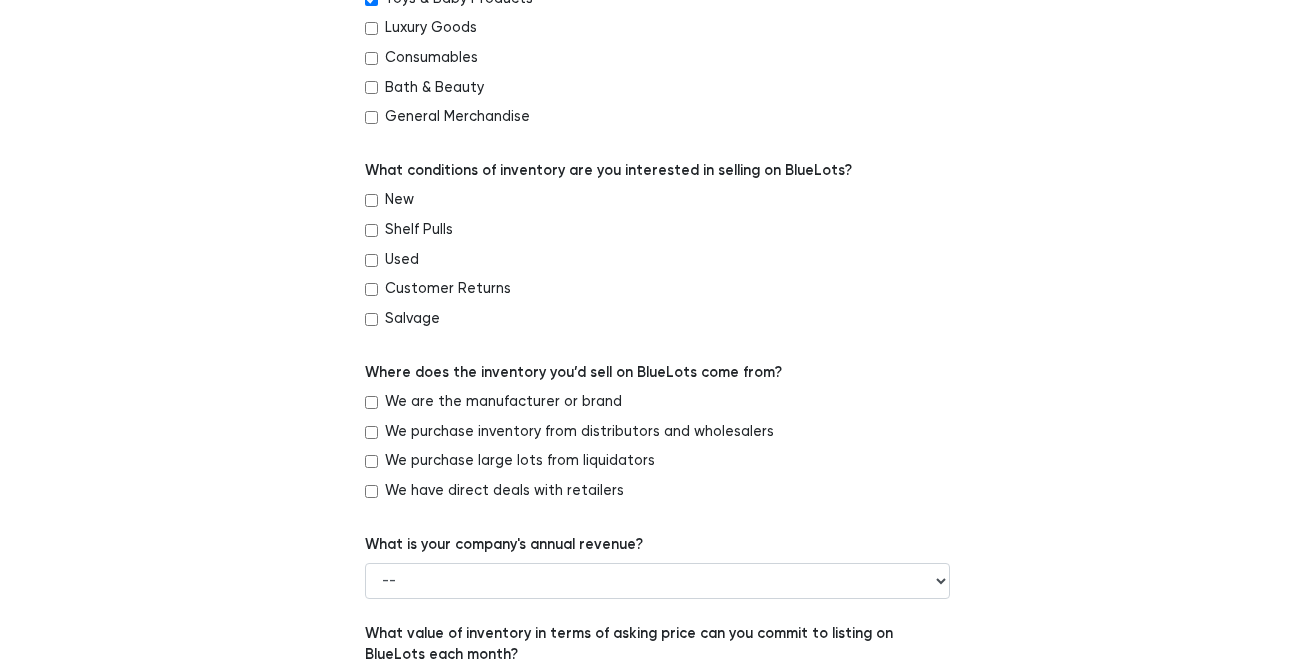 scroll, scrollTop: 859, scrollLeft: 0, axis: vertical 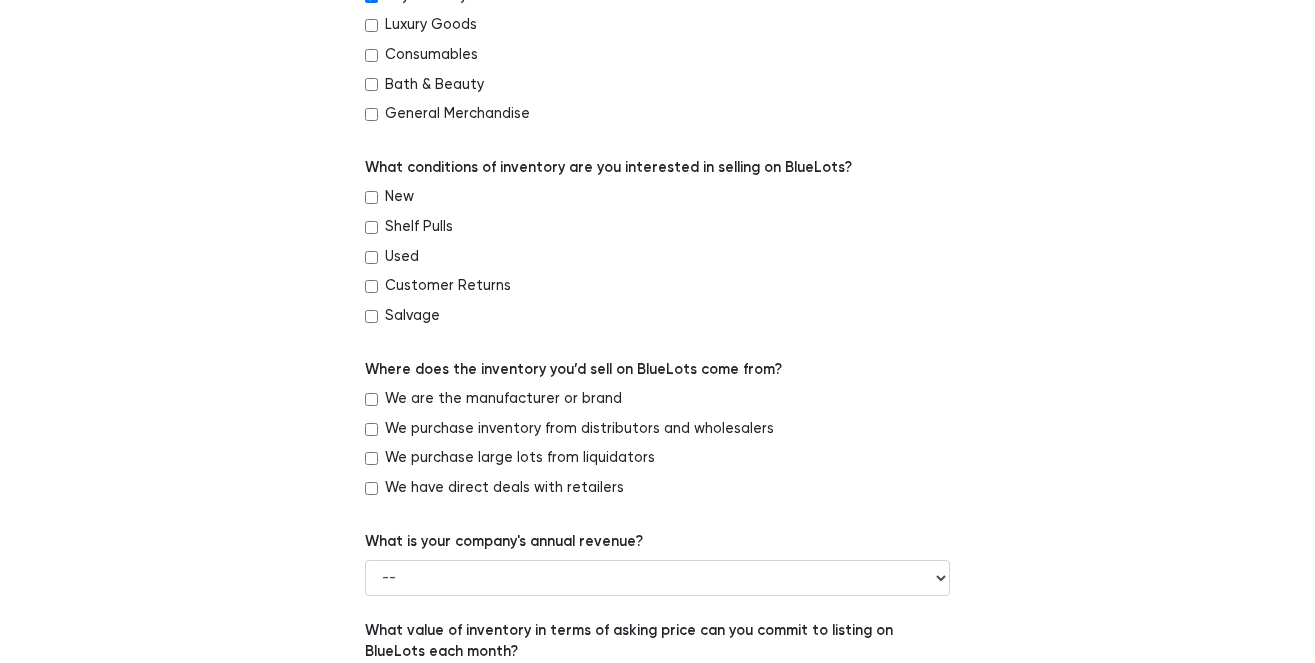 click on "New" at bounding box center (371, 197) 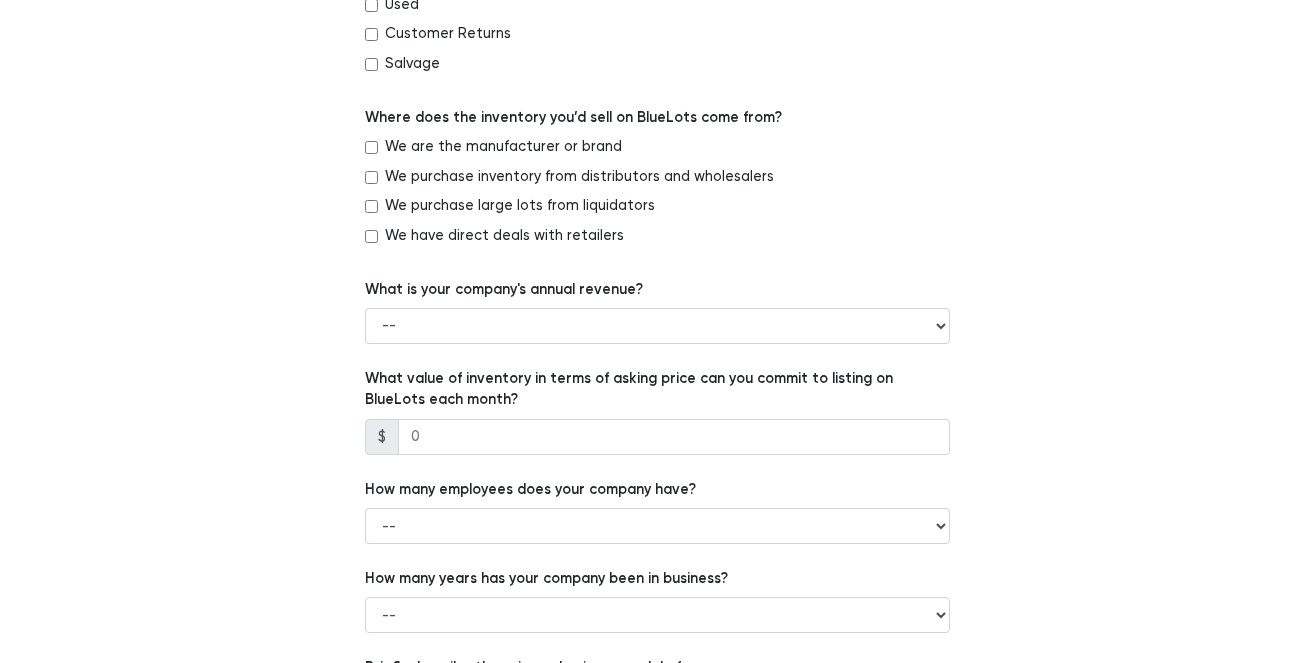 scroll, scrollTop: 1120, scrollLeft: 0, axis: vertical 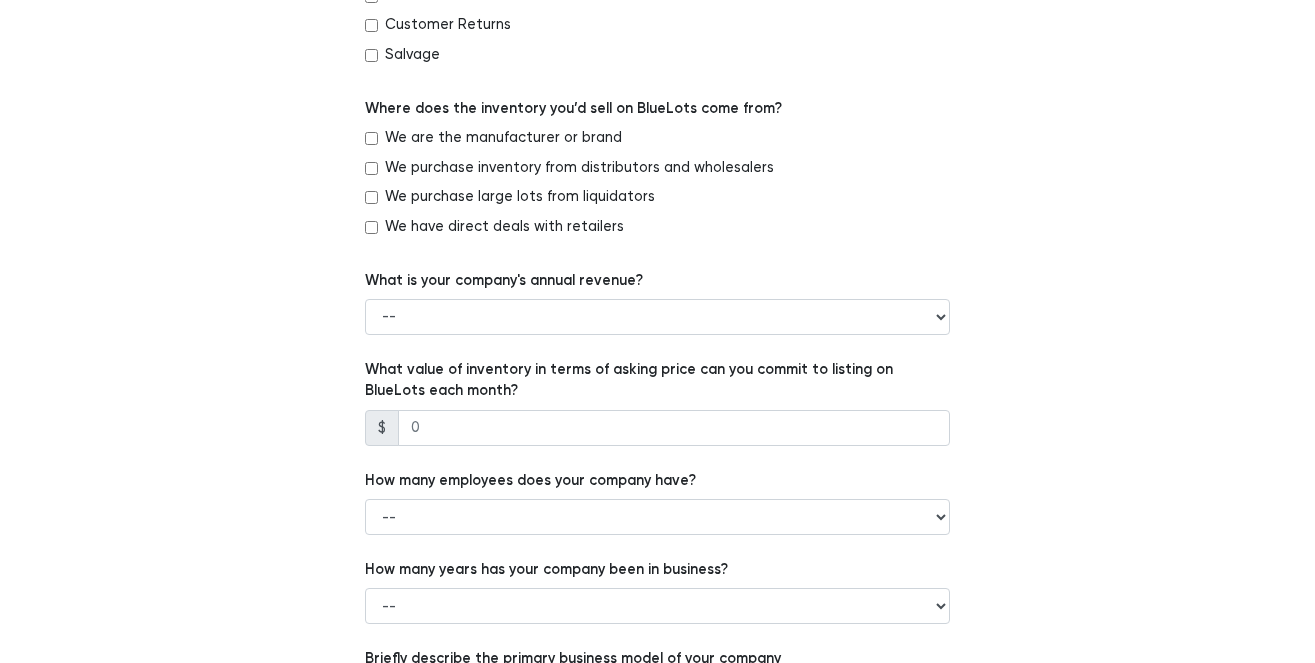 click on "We are the manufacturer or brand" at bounding box center (371, 138) 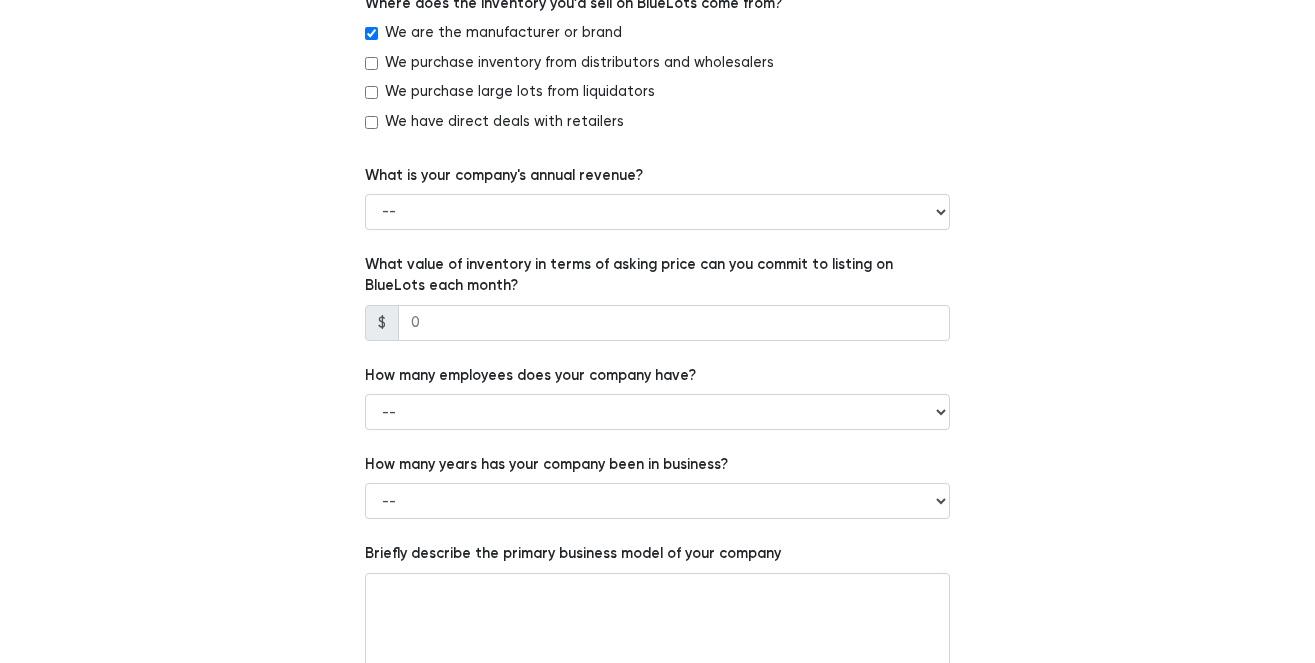 scroll, scrollTop: 1231, scrollLeft: 0, axis: vertical 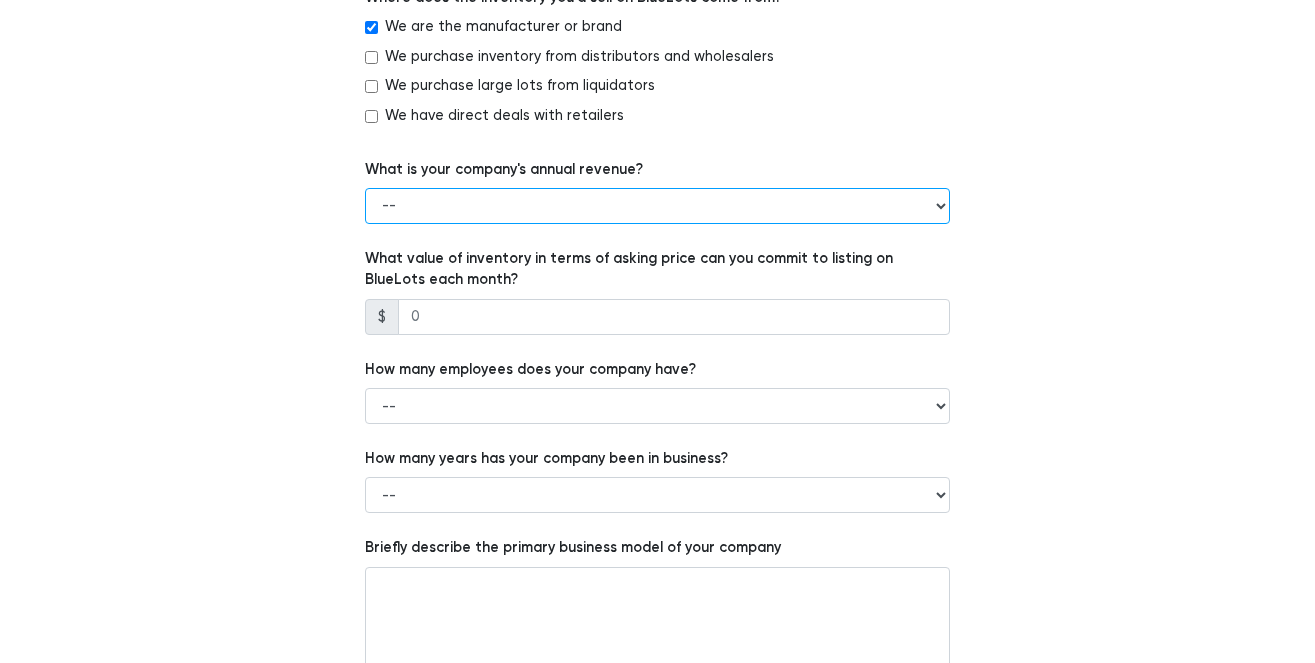 click on "--
Less than $100,000
$100,000 to $500,000
$500,000 to $1,000,000
$1,000,000 to $5,000,000
$5,000,000 to $10,000,000
More than $10,000,000" at bounding box center [657, 206] 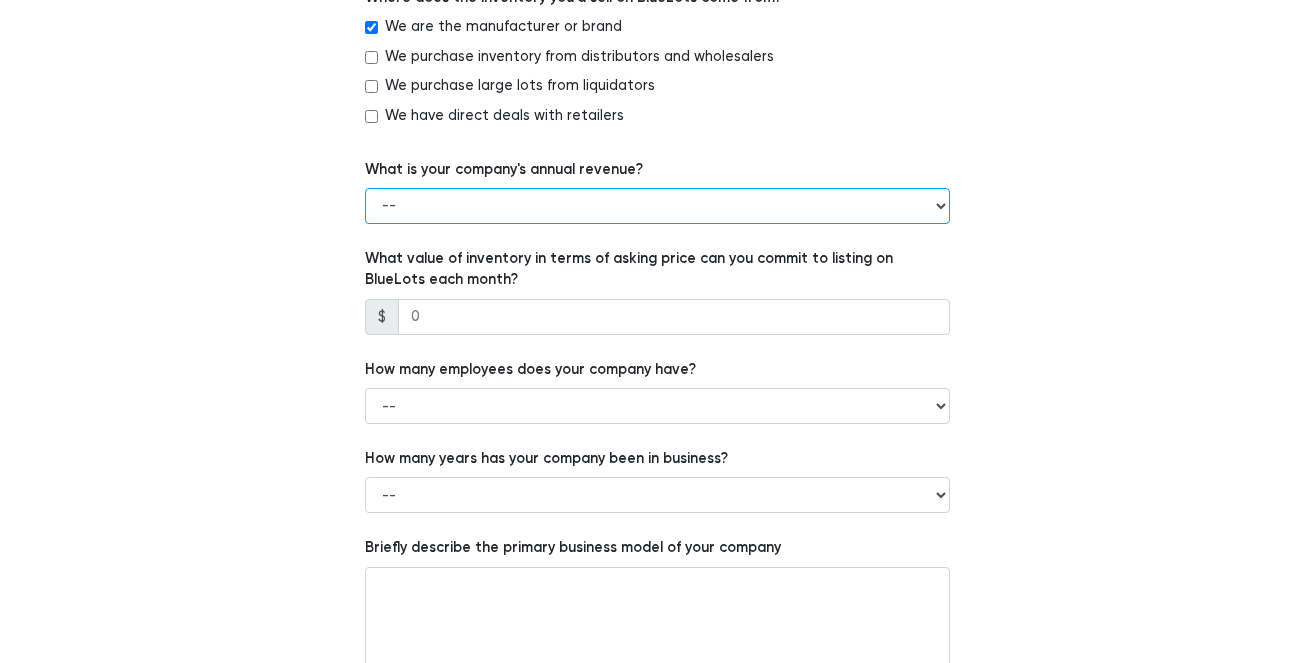 select on "Less than $100,000" 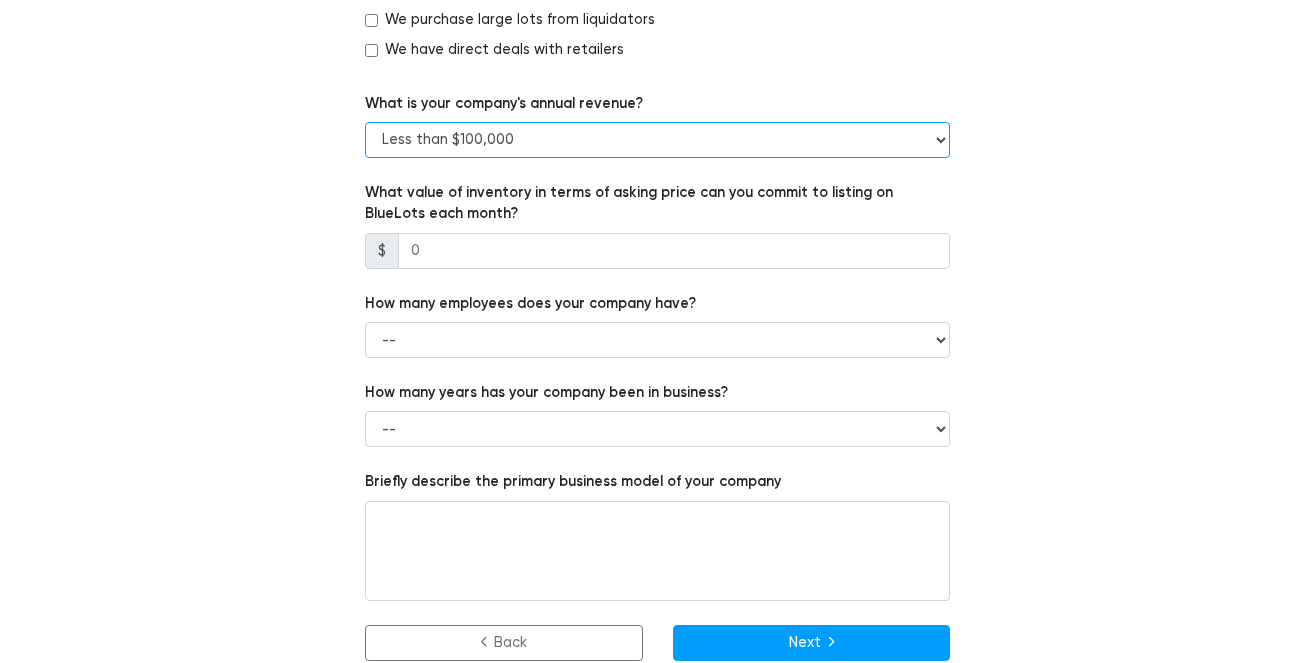 scroll, scrollTop: 1318, scrollLeft: 0, axis: vertical 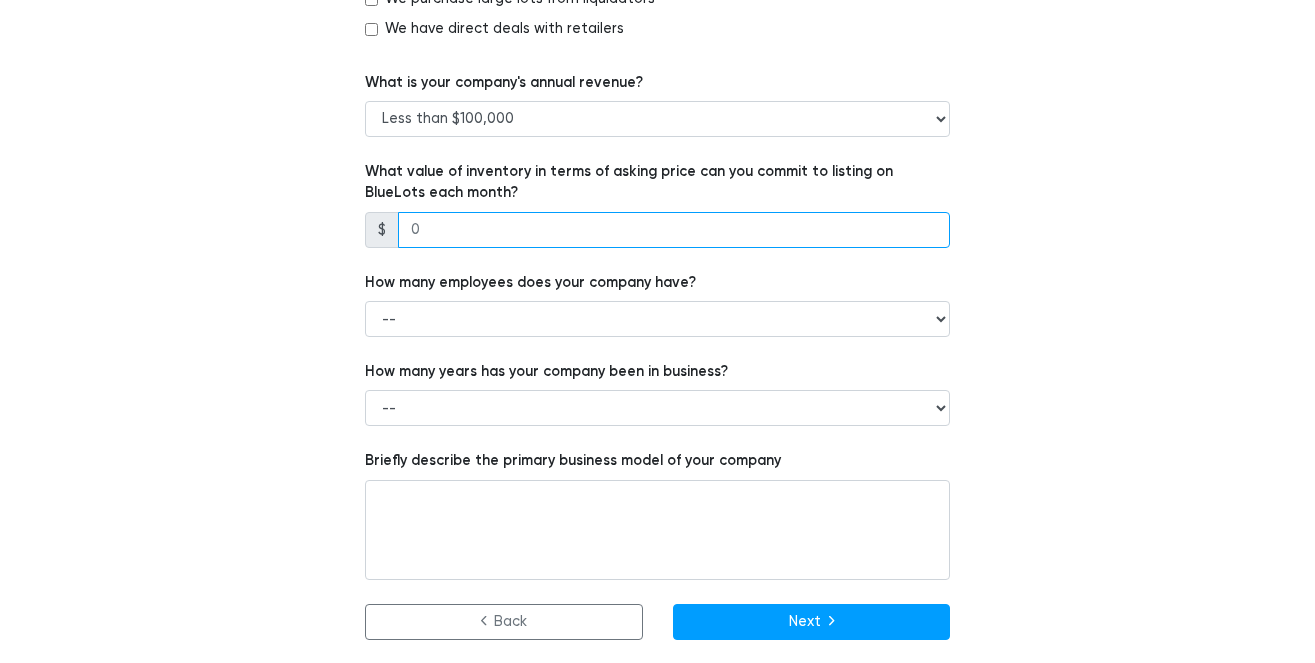 click at bounding box center (674, 230) 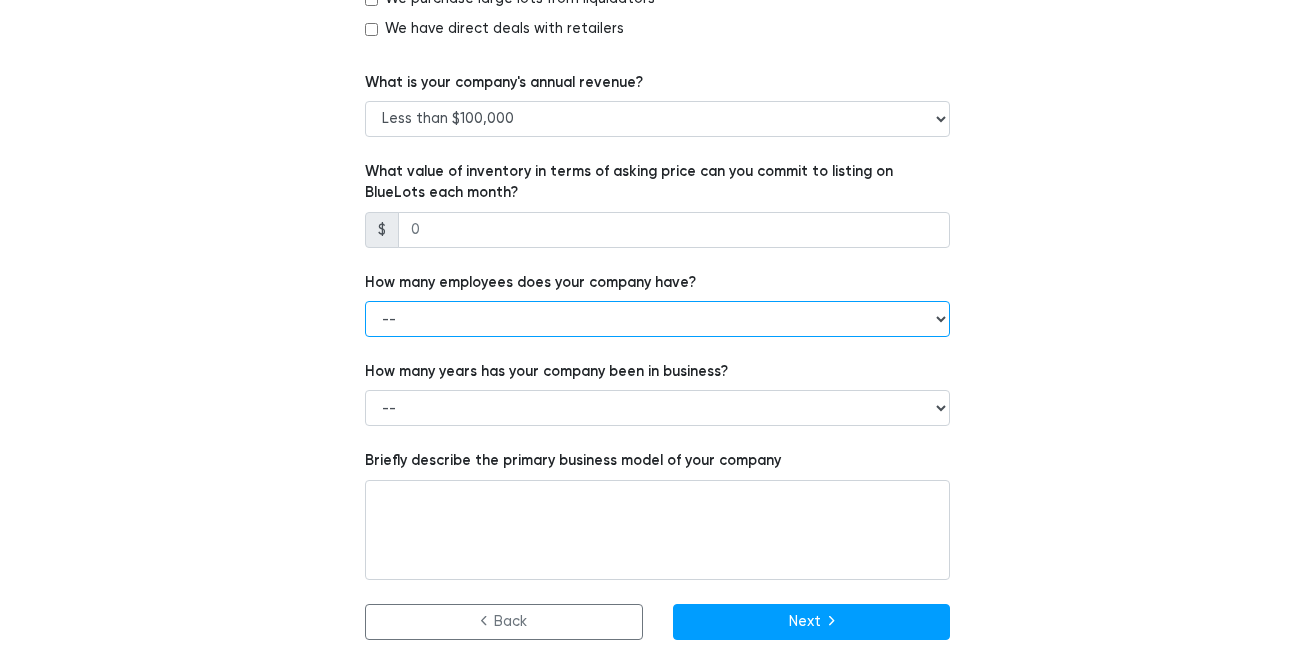 click on "--
1 - 5
6 - 20
21 - 50
More than 50" at bounding box center (657, 319) 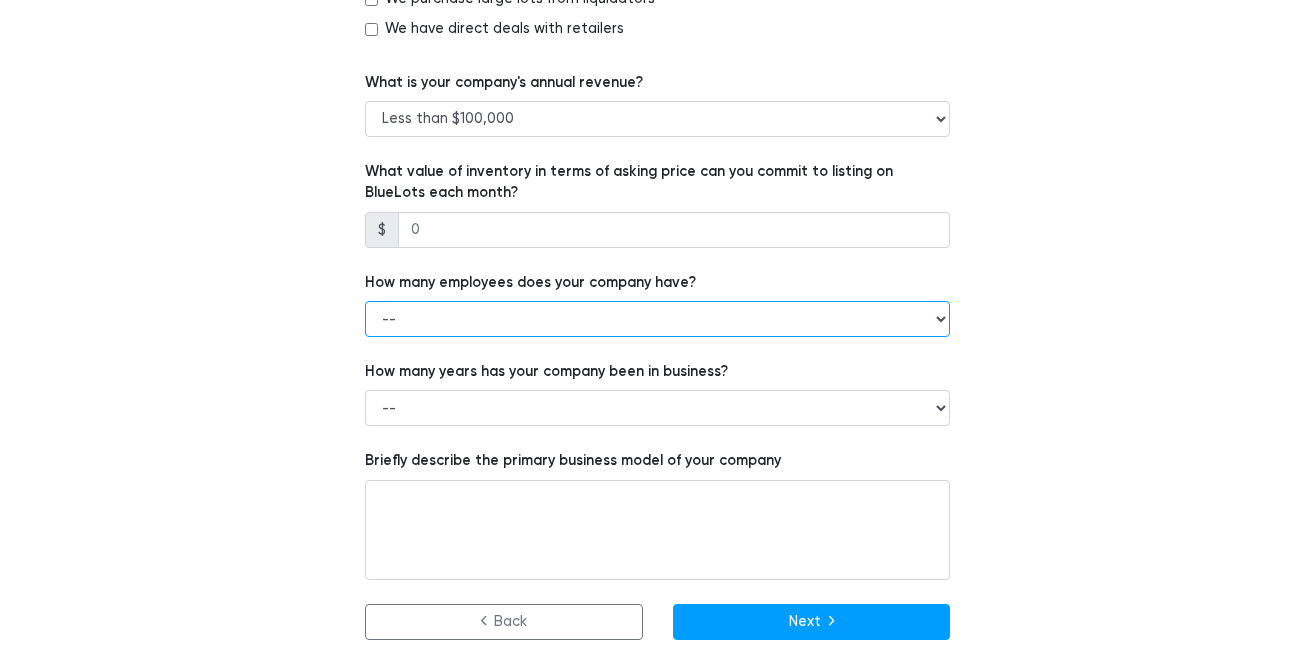 select on "1 - 5" 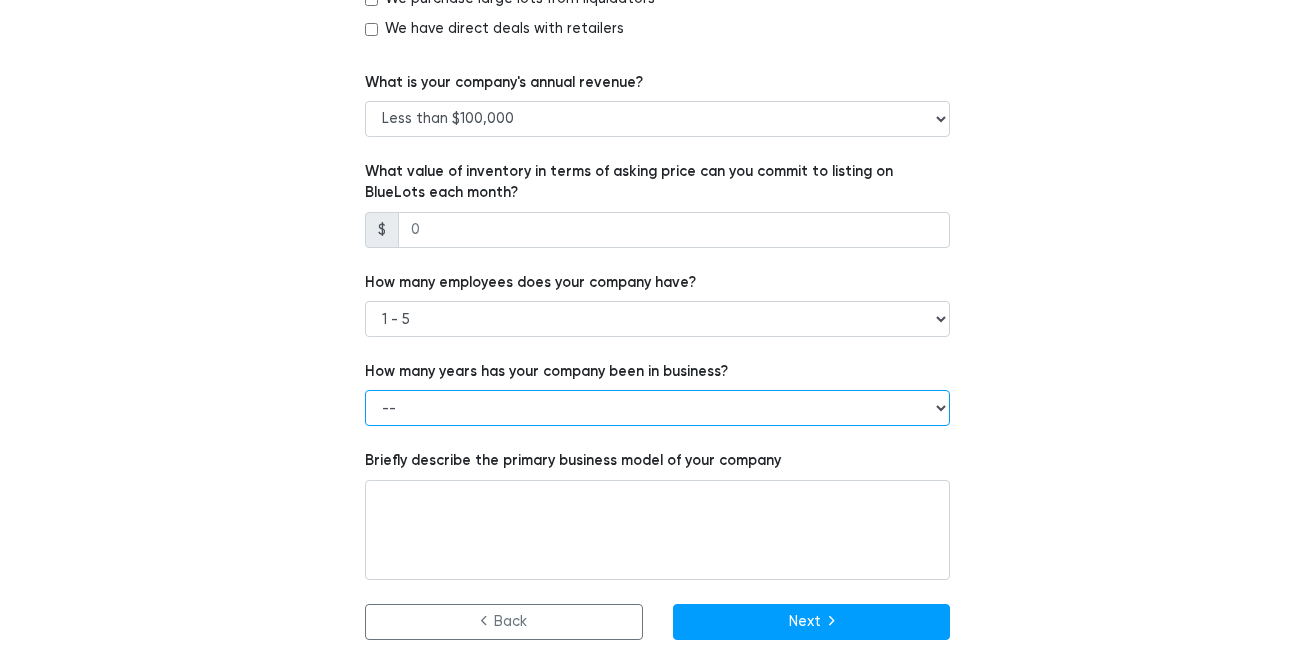 click on "--
Less than 1 year
1 to 3 years
4+ years" at bounding box center (657, 408) 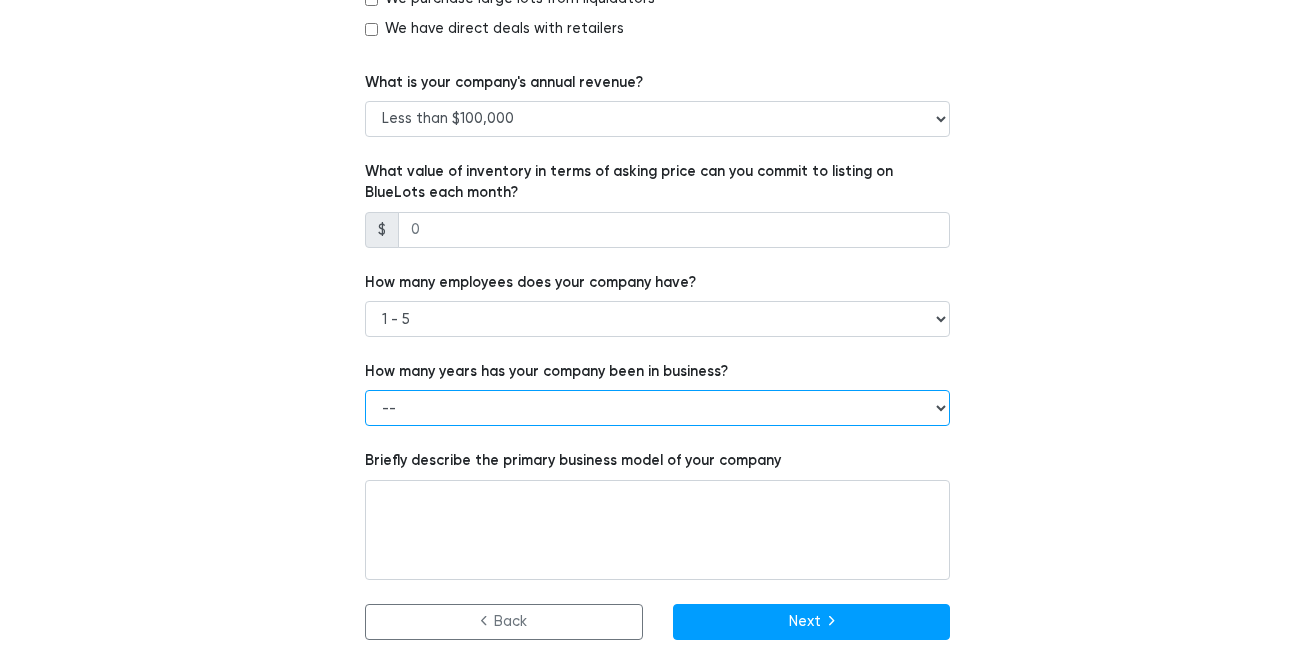 select on "4+ years" 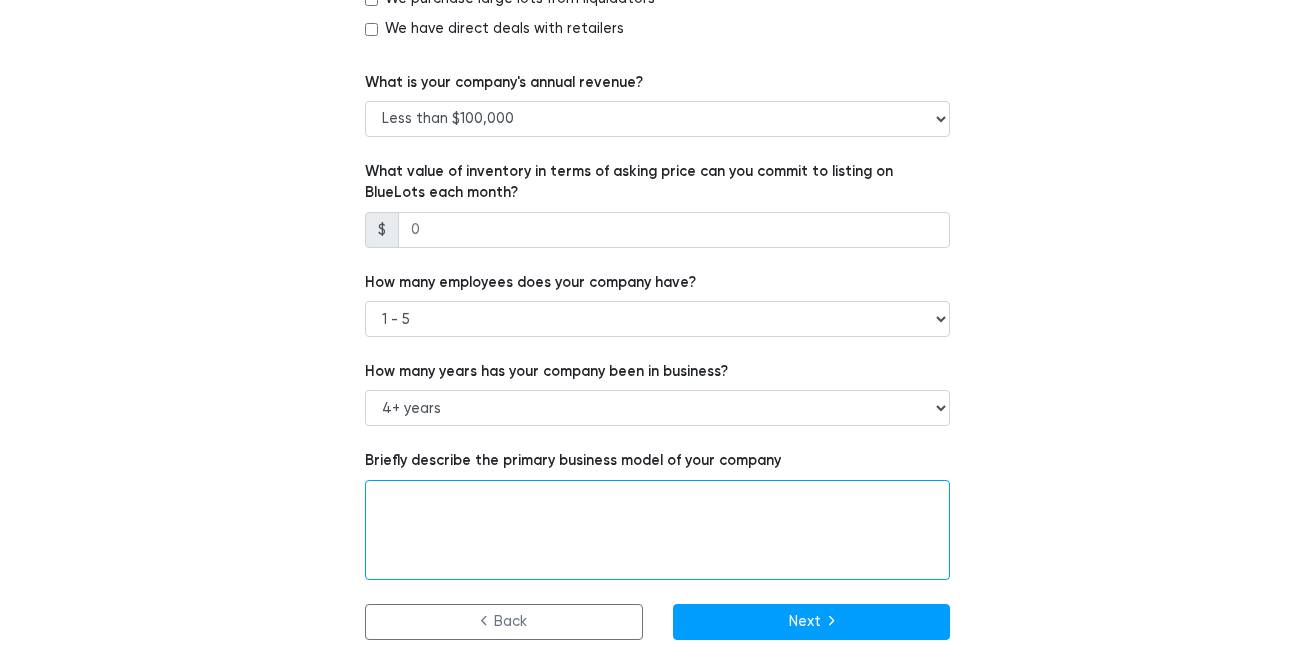 click at bounding box center [657, 530] 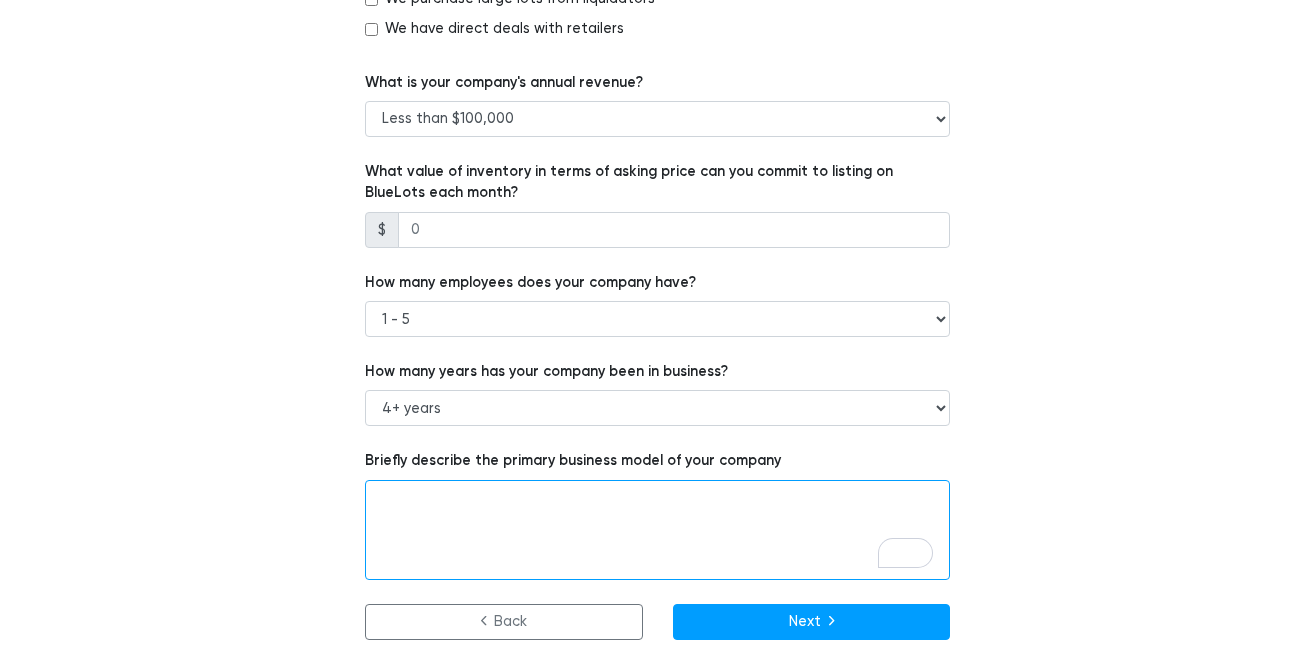 paste on "We are closing our business and looking to liquidate our remaining inventory of kids craft kits. These kits have been successfully sold at national retailers including Barnes & Noble, Walmart, Meijer, Macy’s, and Uncommon Goods.
Here are the details:
• Total Units: 14,000
• MSRP per Kit: $24.99
• Take-All Price: $12,000 ($0.86/unit)
• Product Type: Premium kids’ craft kits (individually boxed)
• Condition: New, retail-ready
• Location: Holland, MI (palletized and ready to ship)
We’re open to a quick close and can provide photos, SKU breakdowns, and shipping estimates upon request." 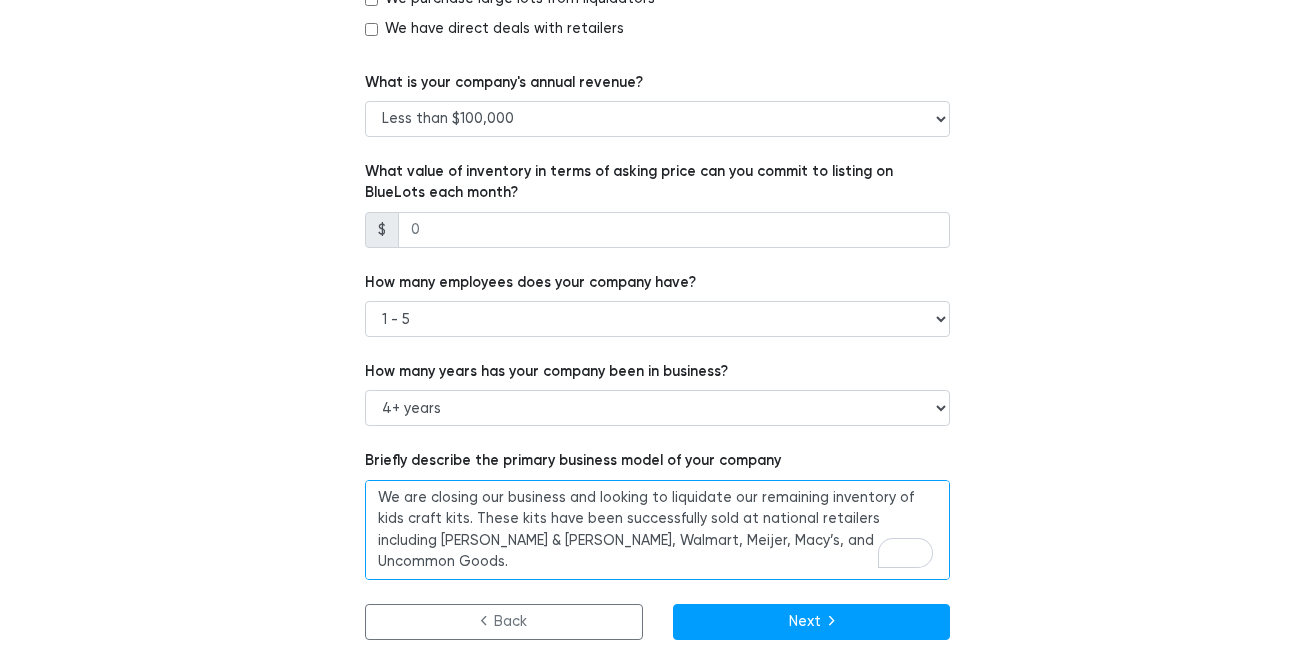scroll, scrollTop: 207, scrollLeft: 0, axis: vertical 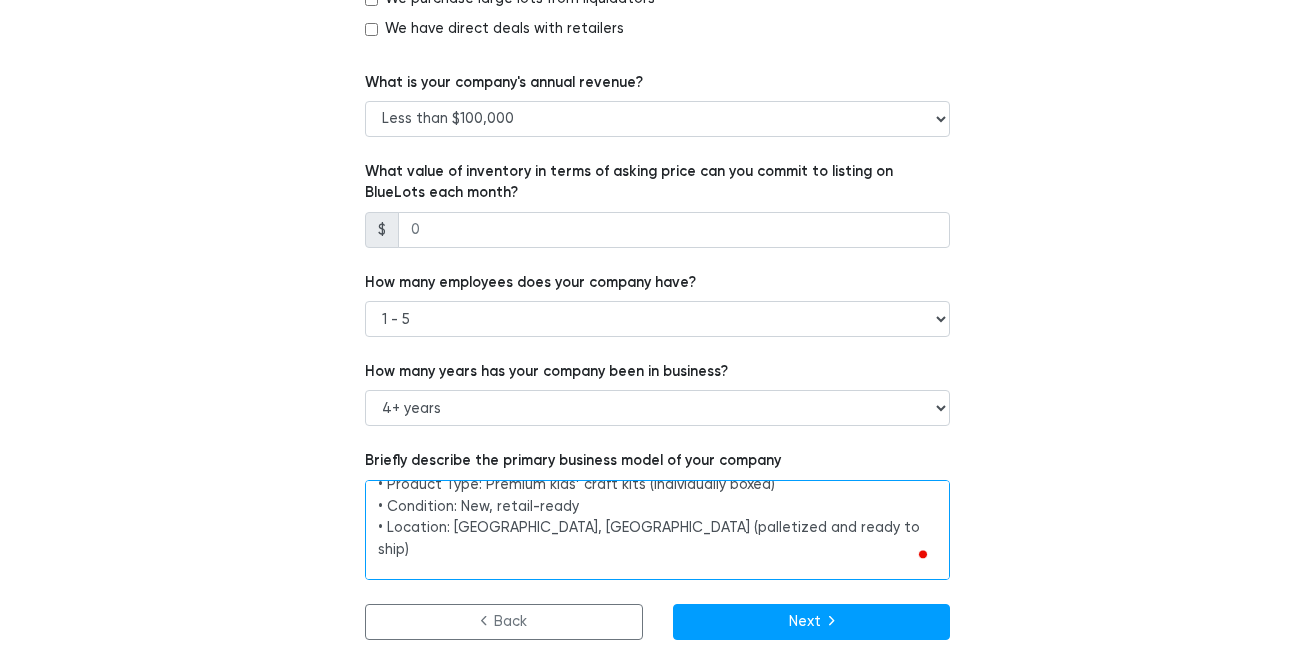 type on "We are closing our business and looking to liquidate our remaining inventory of kids craft kits. These kits have been successfully sold at national retailers including Barnes & Noble, Walmart, Meijer, Macy’s, and Uncommon Goods.
Here are the details:
• Total Units: 14,000
• MSRP per Kit: $24.99
• Take-All Price: $12,000 ($0.86/unit)
• Product Type: Premium kids’ craft kits (individually boxed)
• Condition: New, retail-ready
• Location: Holland, MI (palletized and ready to ship)
We’re open to a quick close and can provide photos, SKU breakdowns, and shipping estimates upon request." 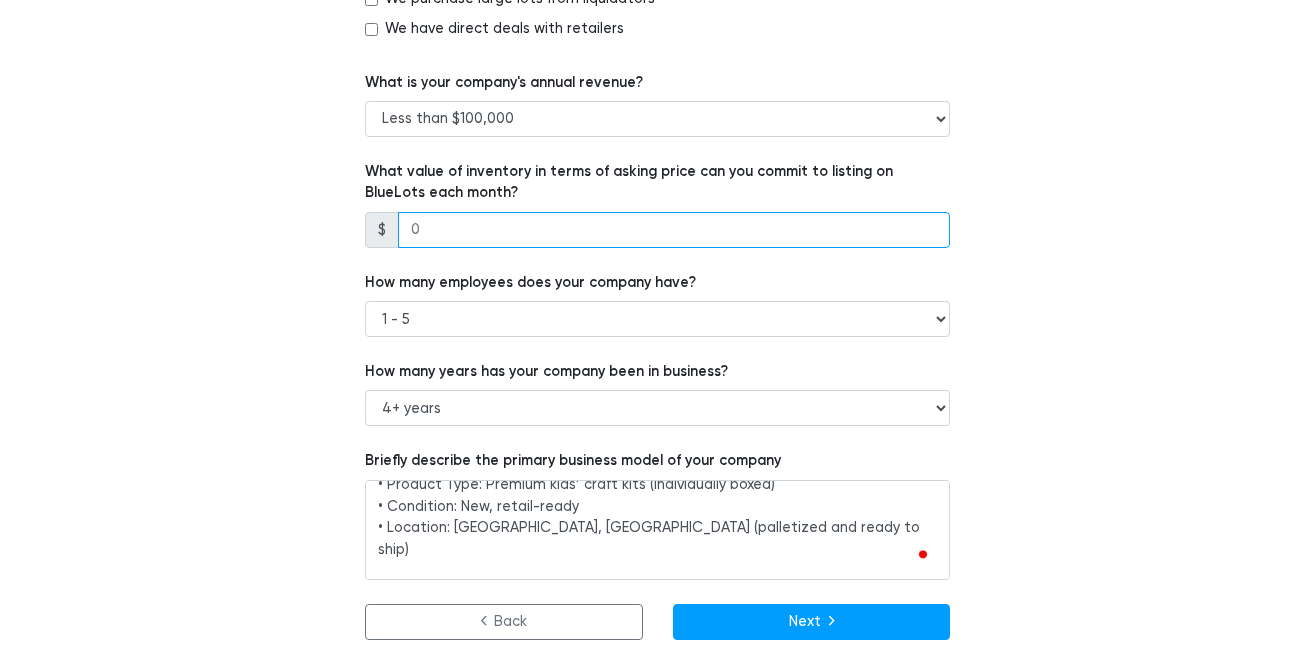 click at bounding box center (674, 230) 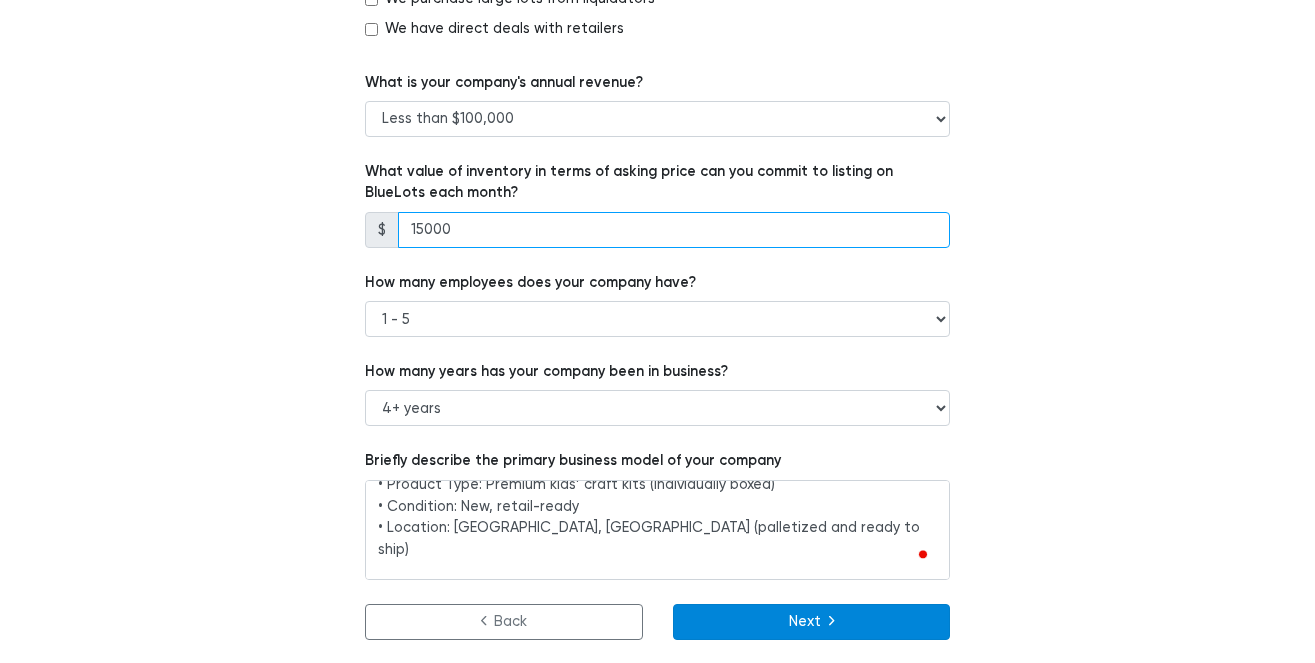 type on "15000" 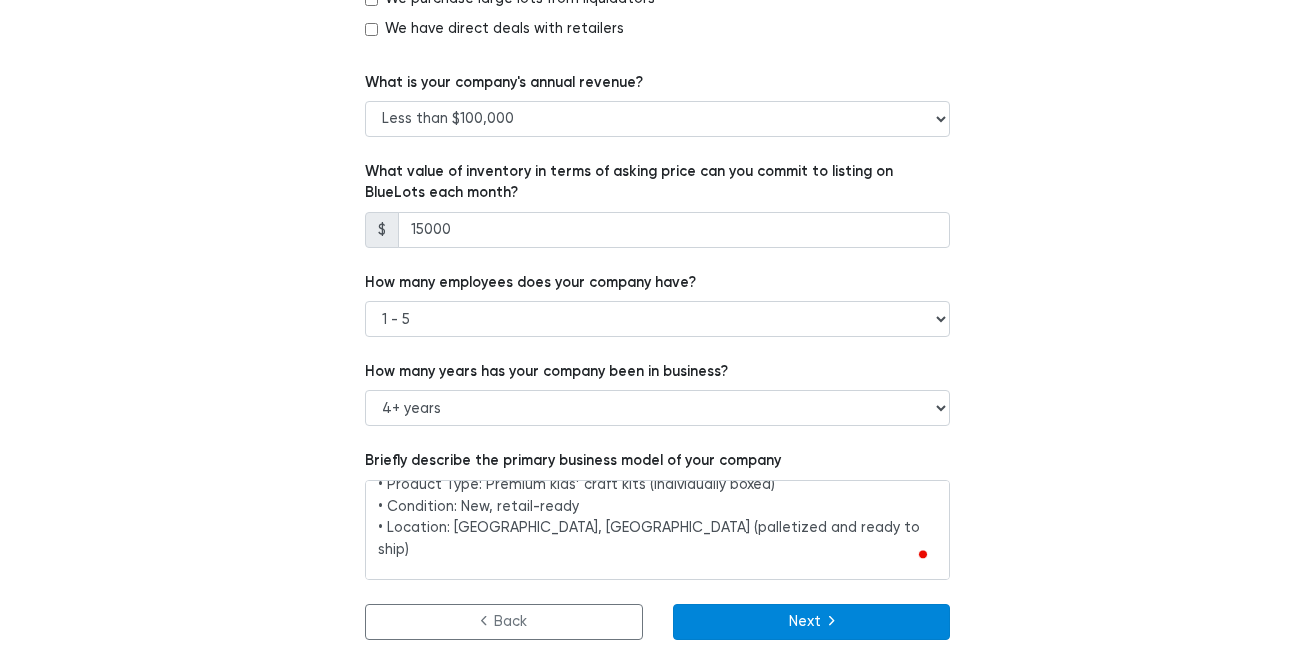 click on "Next" at bounding box center (812, 622) 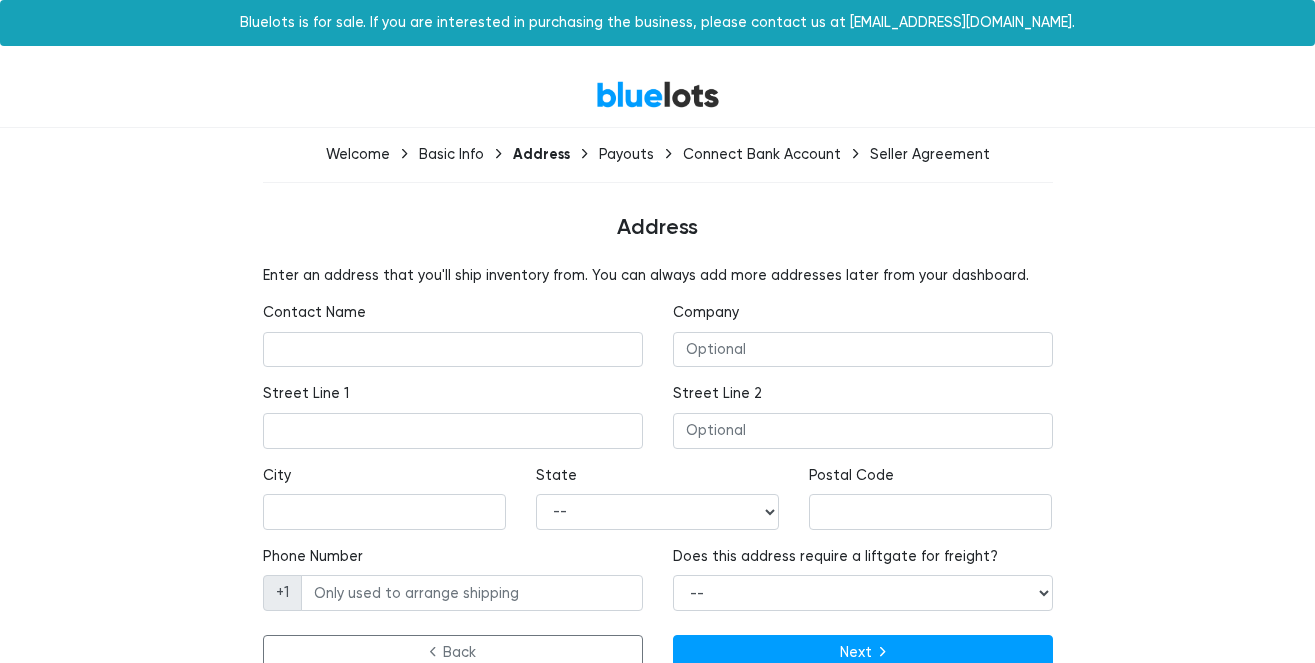 scroll, scrollTop: 0, scrollLeft: 0, axis: both 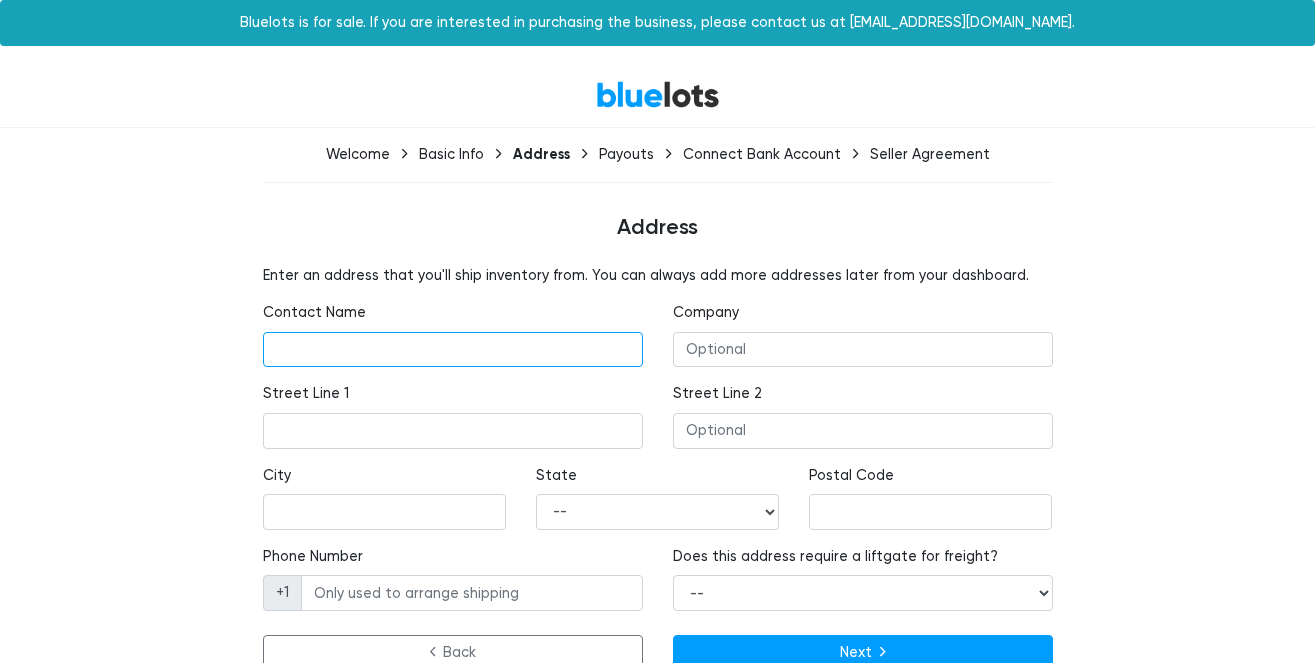 click at bounding box center [453, 350] 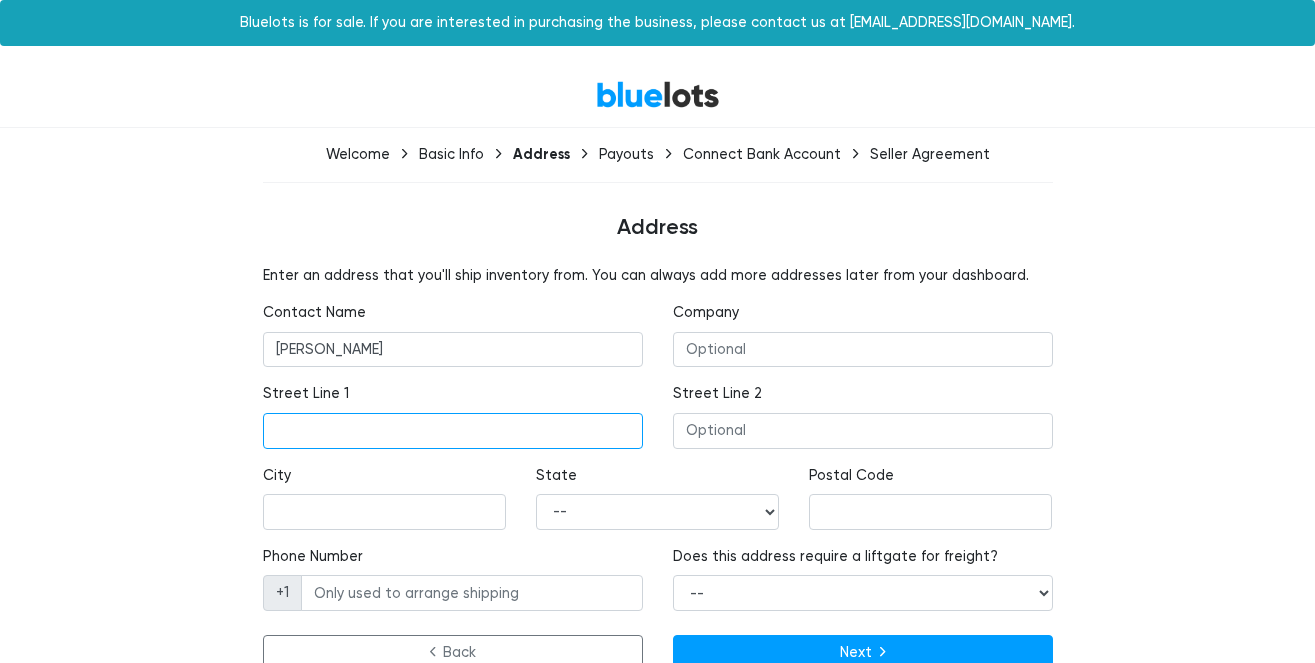type on "1909 Goldeneye Drive" 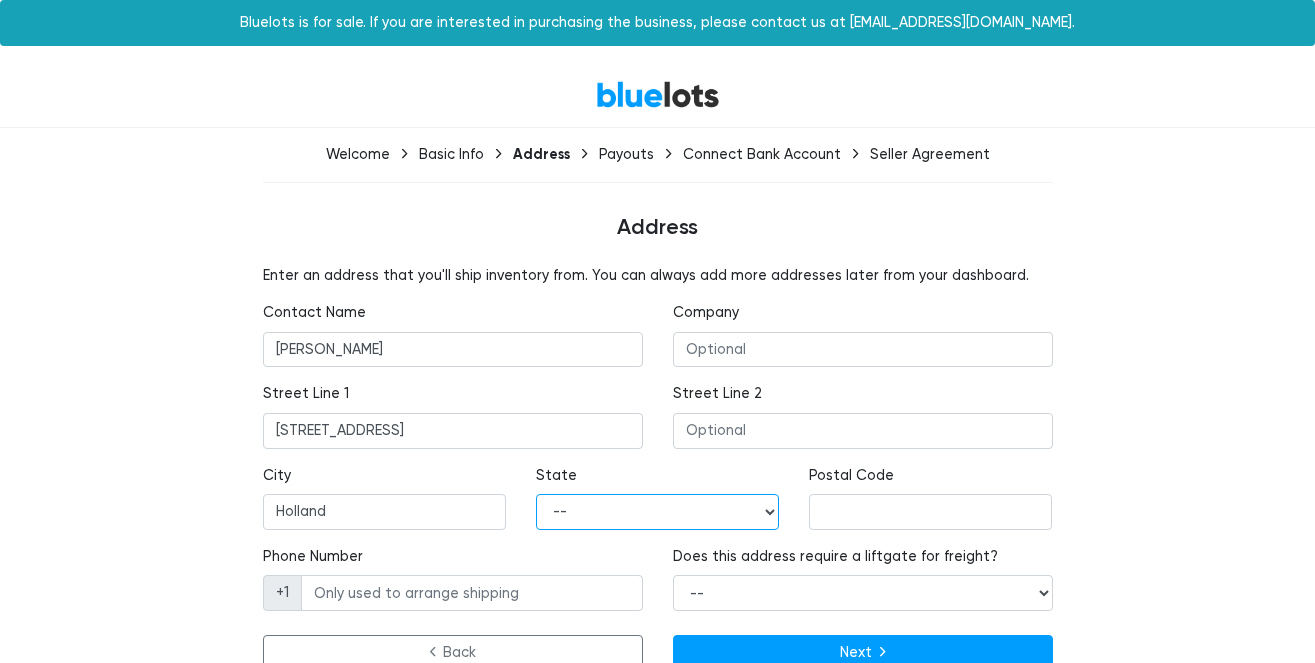 select on "MI" 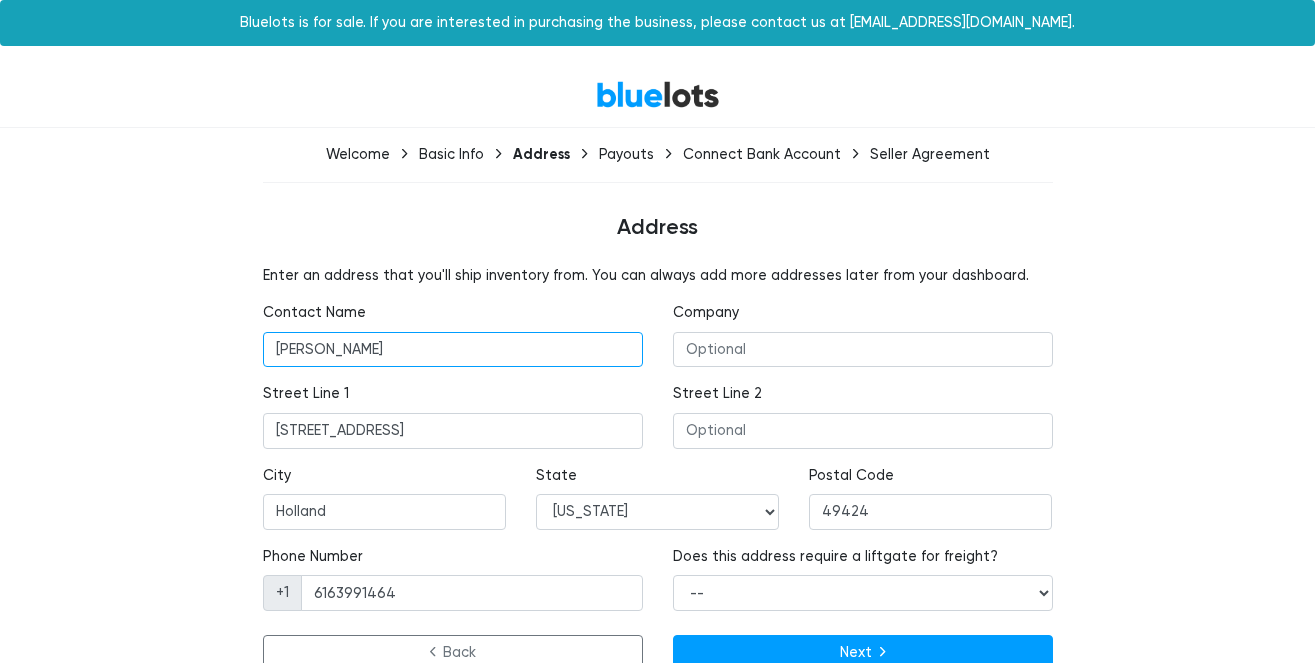 scroll, scrollTop: 39, scrollLeft: 0, axis: vertical 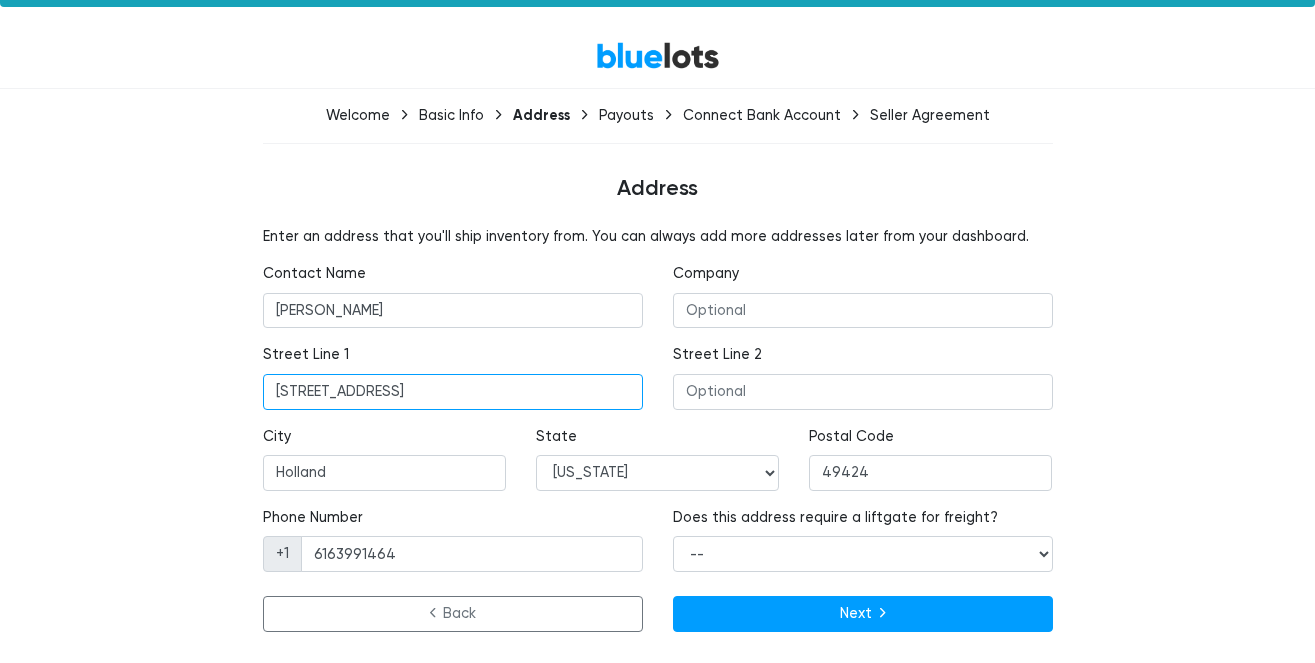 drag, startPoint x: 498, startPoint y: 402, endPoint x: 182, endPoint y: 366, distance: 318.04404 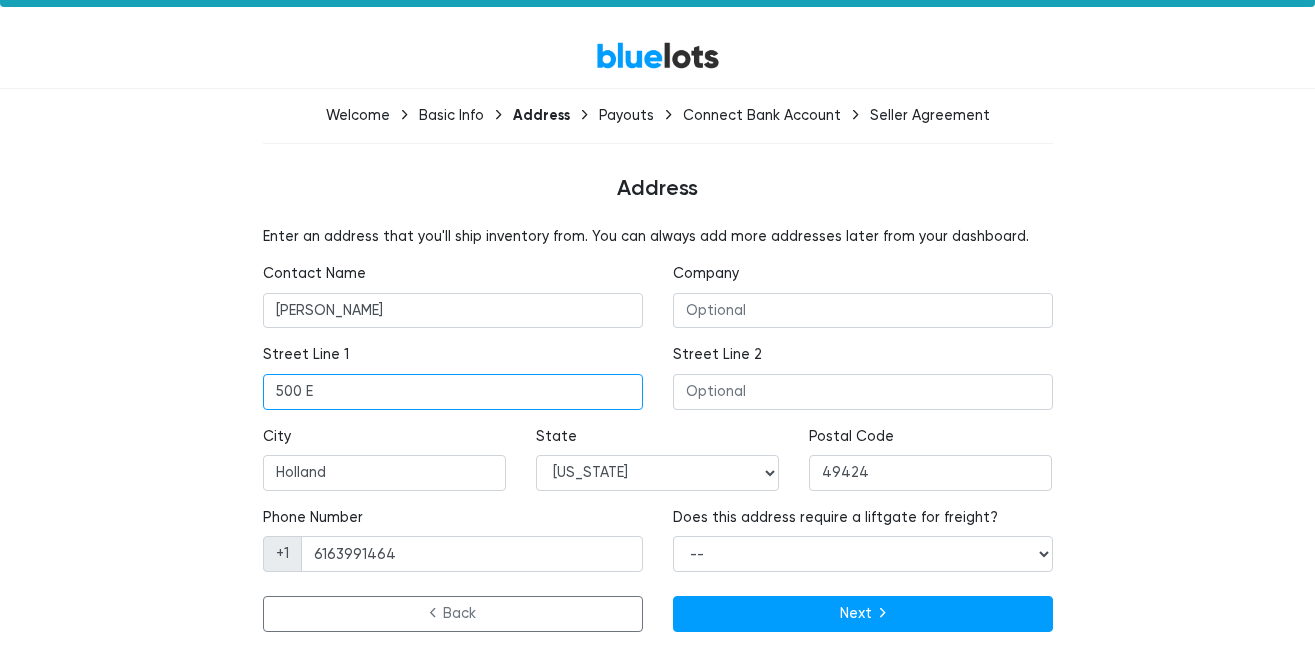 type on "500 E 8th Street, Suite 980" 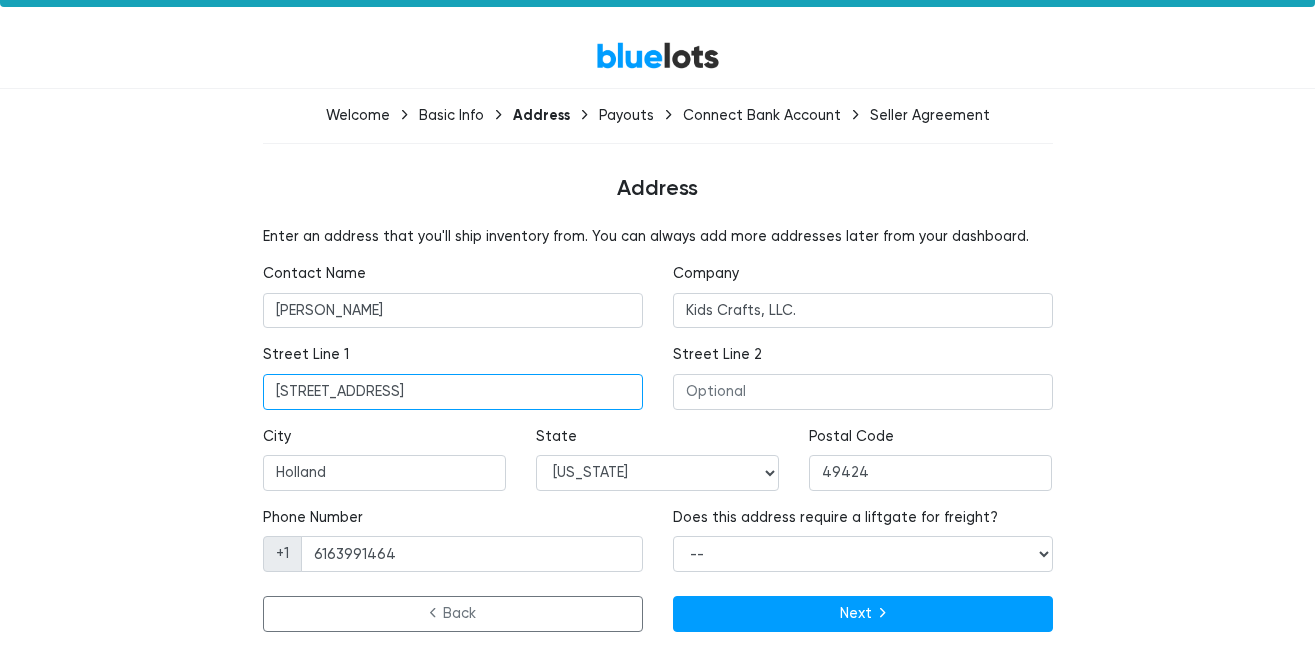 drag, startPoint x: 467, startPoint y: 392, endPoint x: 385, endPoint y: 391, distance: 82.006096 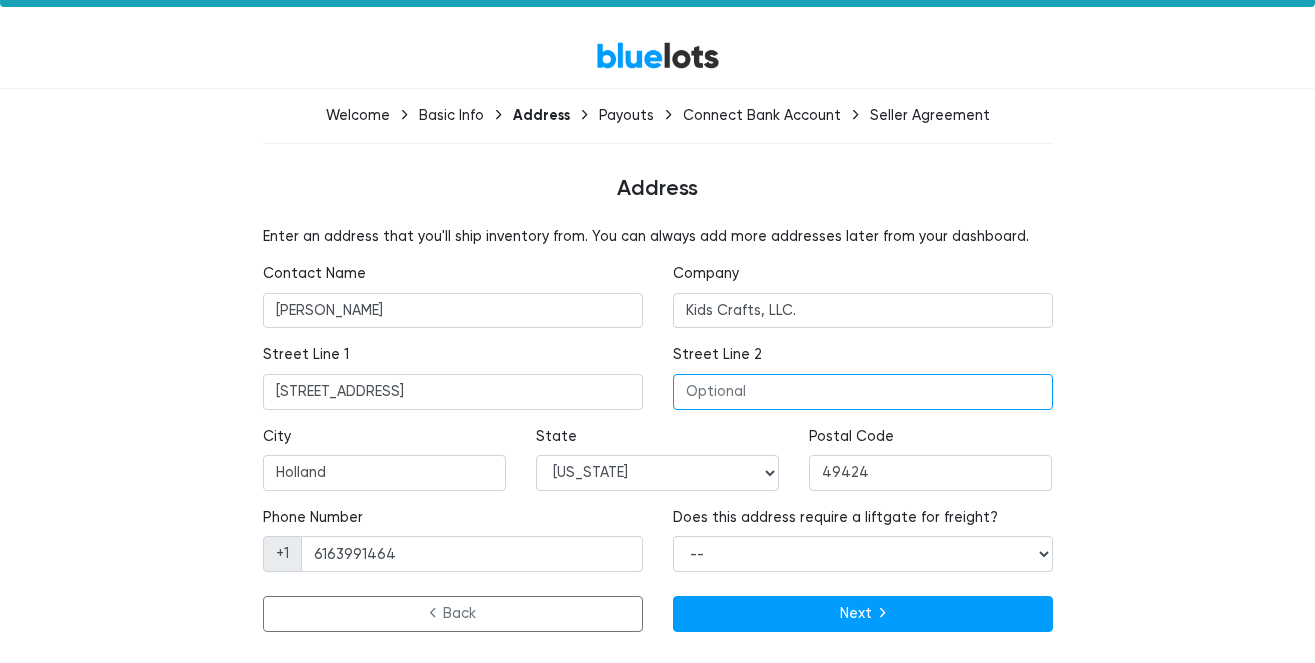 click at bounding box center (863, 392) 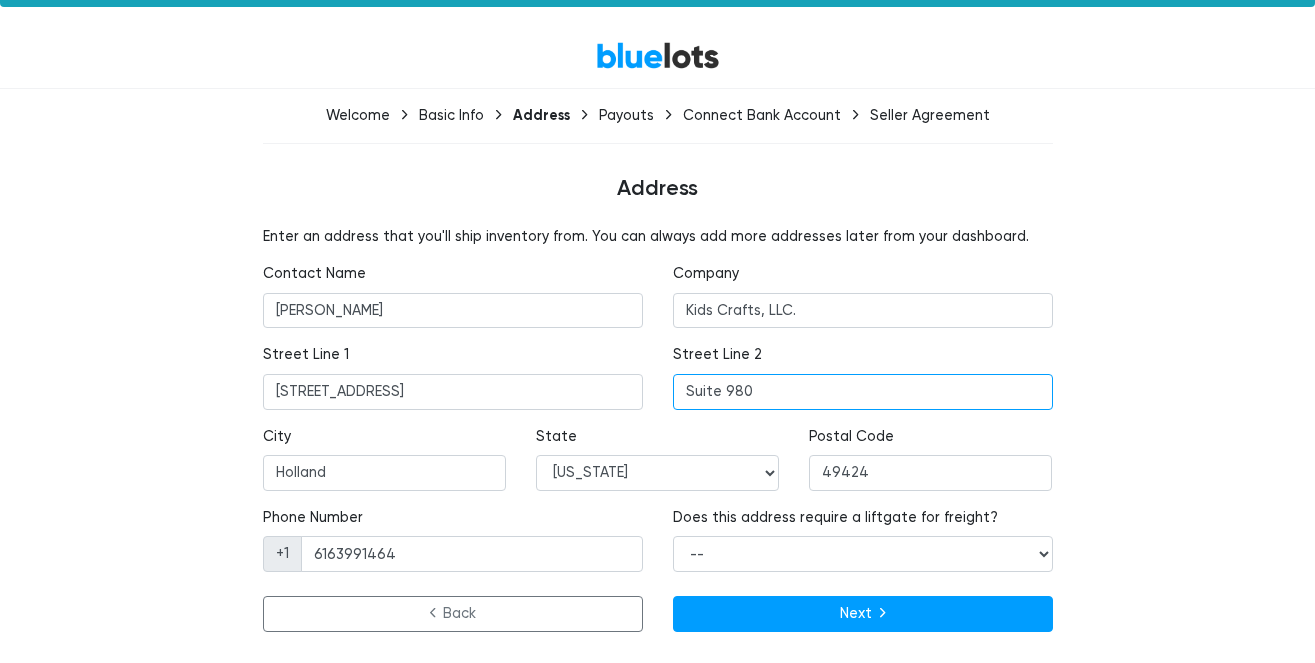 type on "Suite 980" 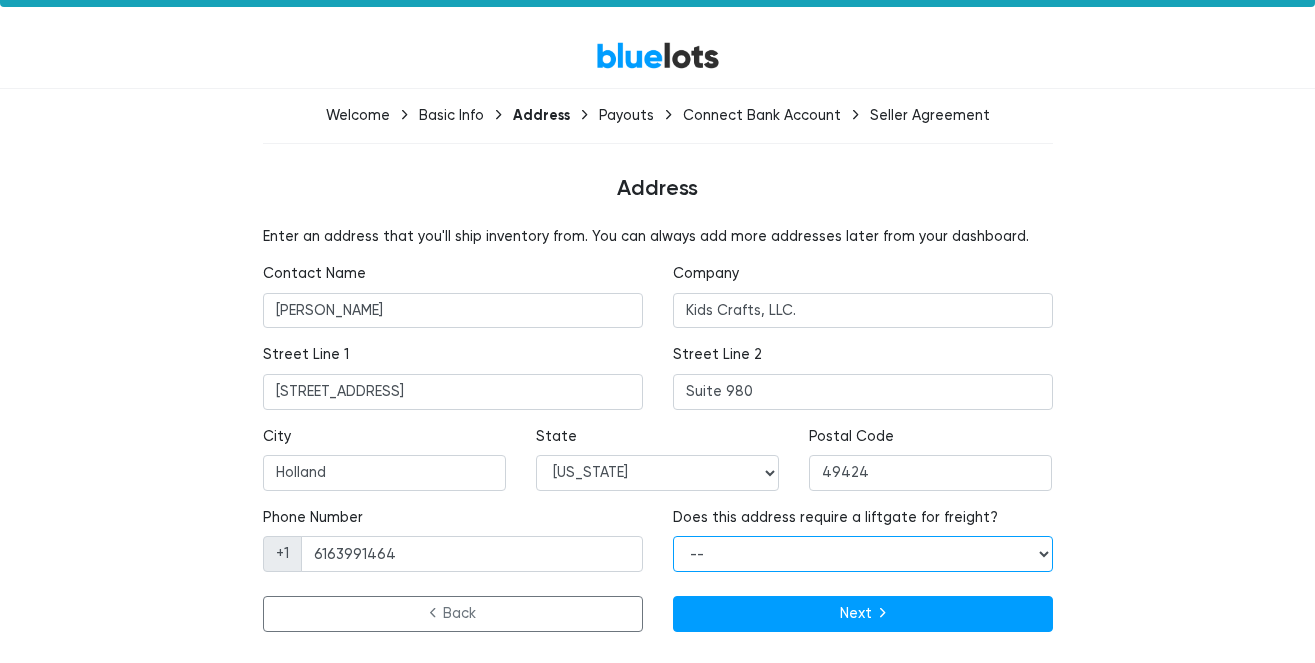 click on "--
Yes
No" at bounding box center [863, 554] 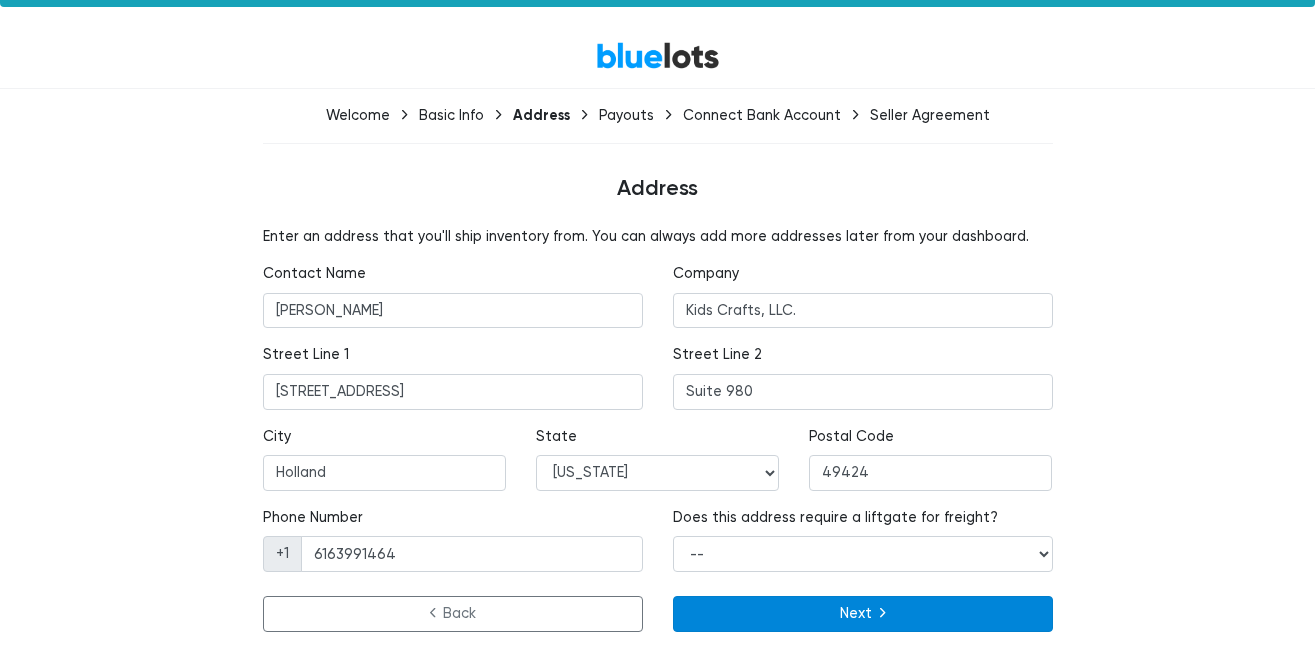 click on "Next" at bounding box center [863, 614] 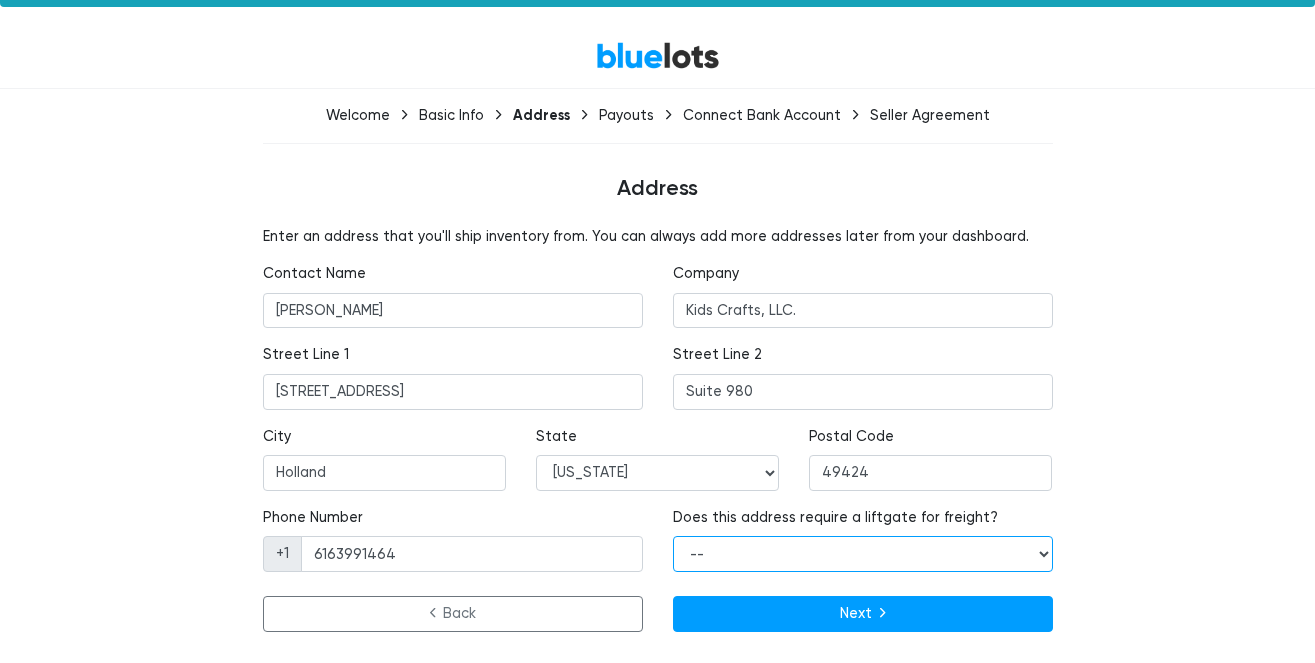 click on "--
Yes
No" at bounding box center [863, 554] 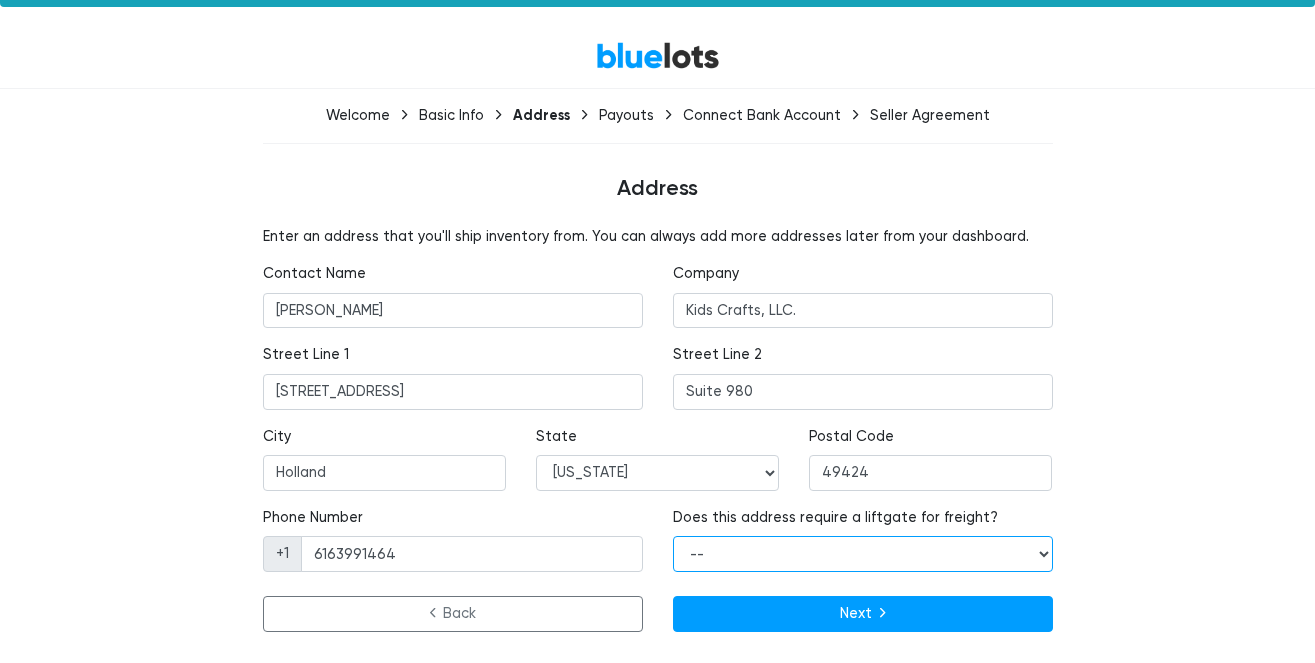 select on "false" 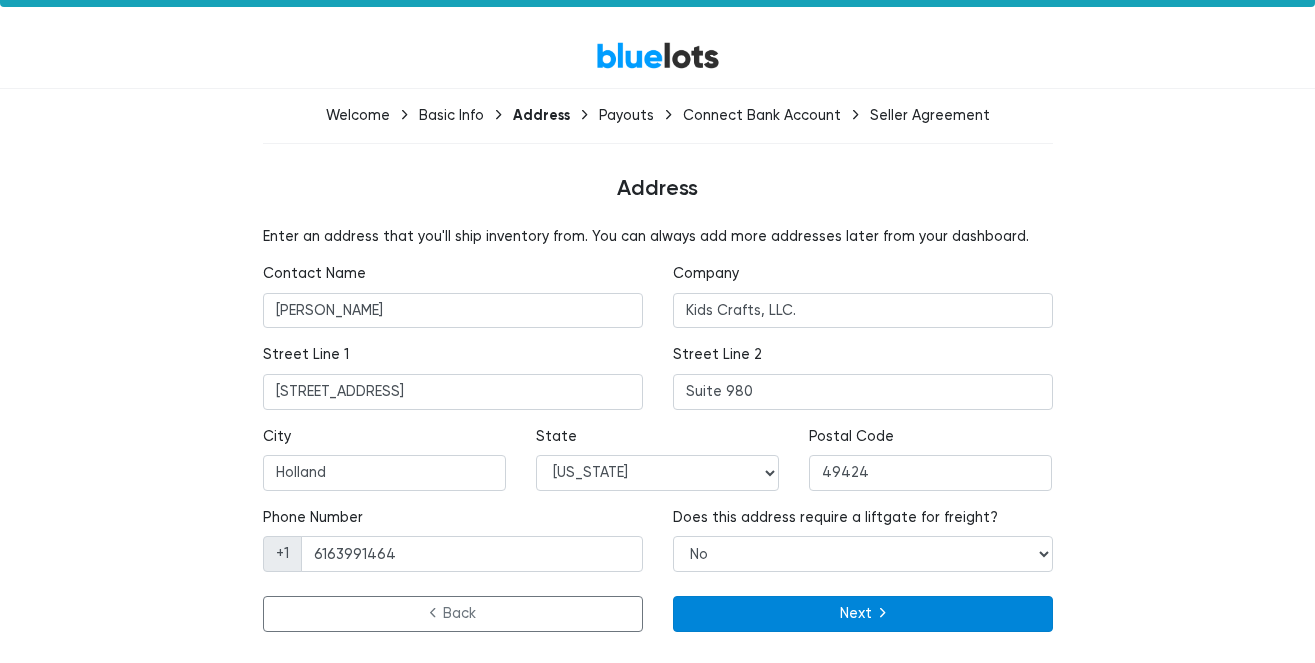 click on "Next" at bounding box center (863, 614) 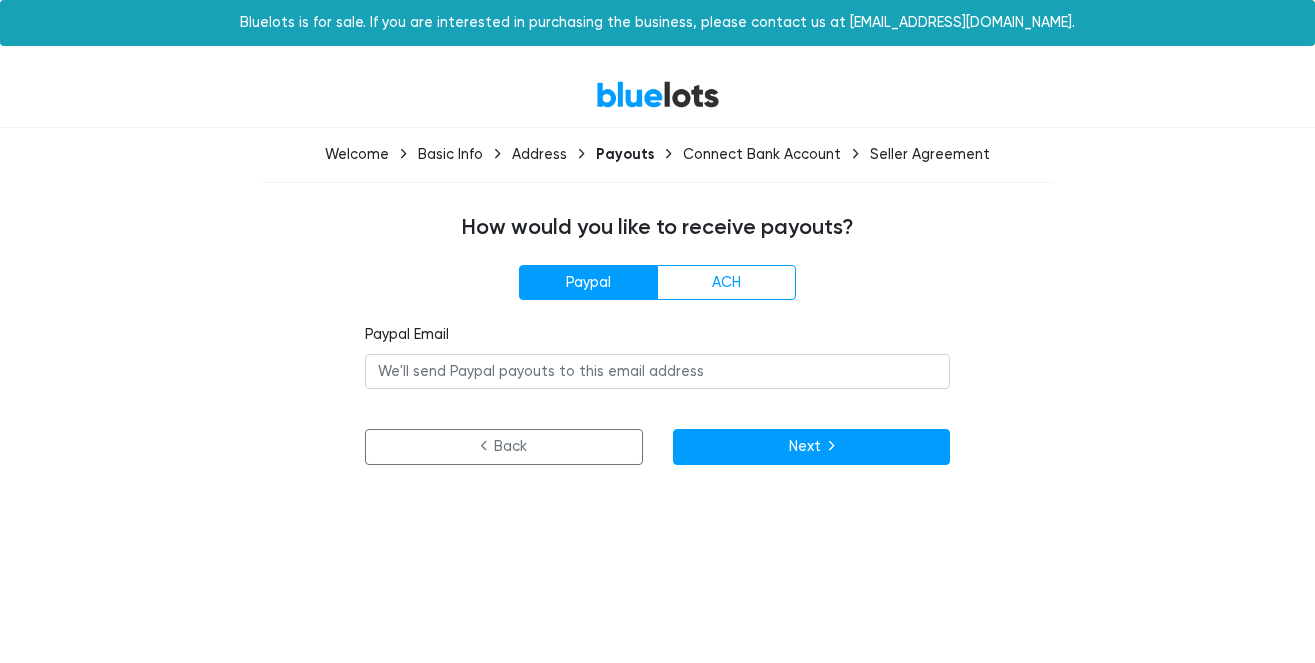 scroll, scrollTop: 0, scrollLeft: 0, axis: both 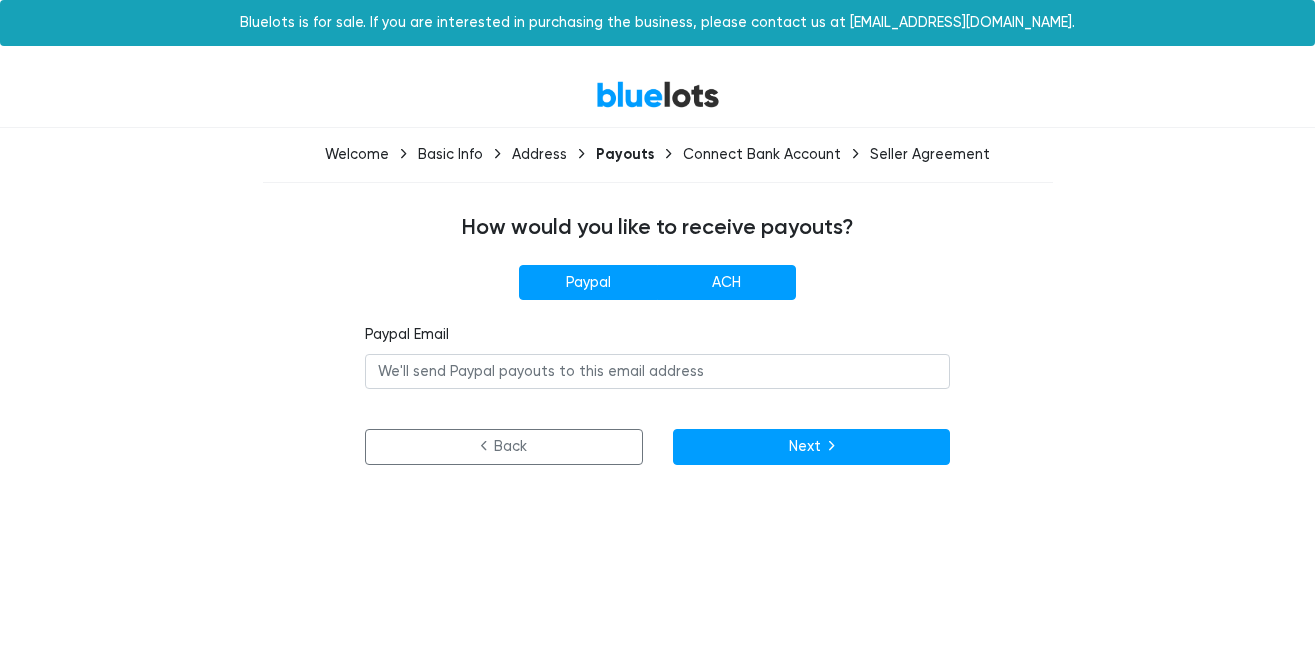 click on "ACH" at bounding box center [726, 283] 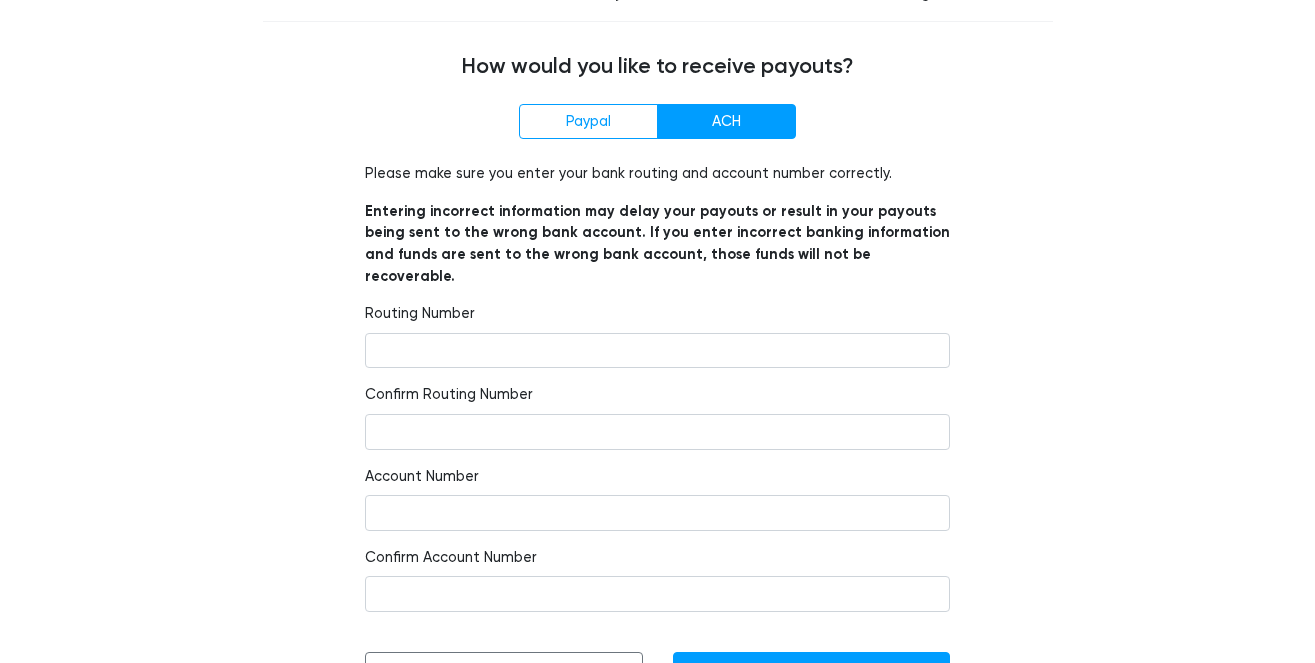 scroll, scrollTop: 182, scrollLeft: 0, axis: vertical 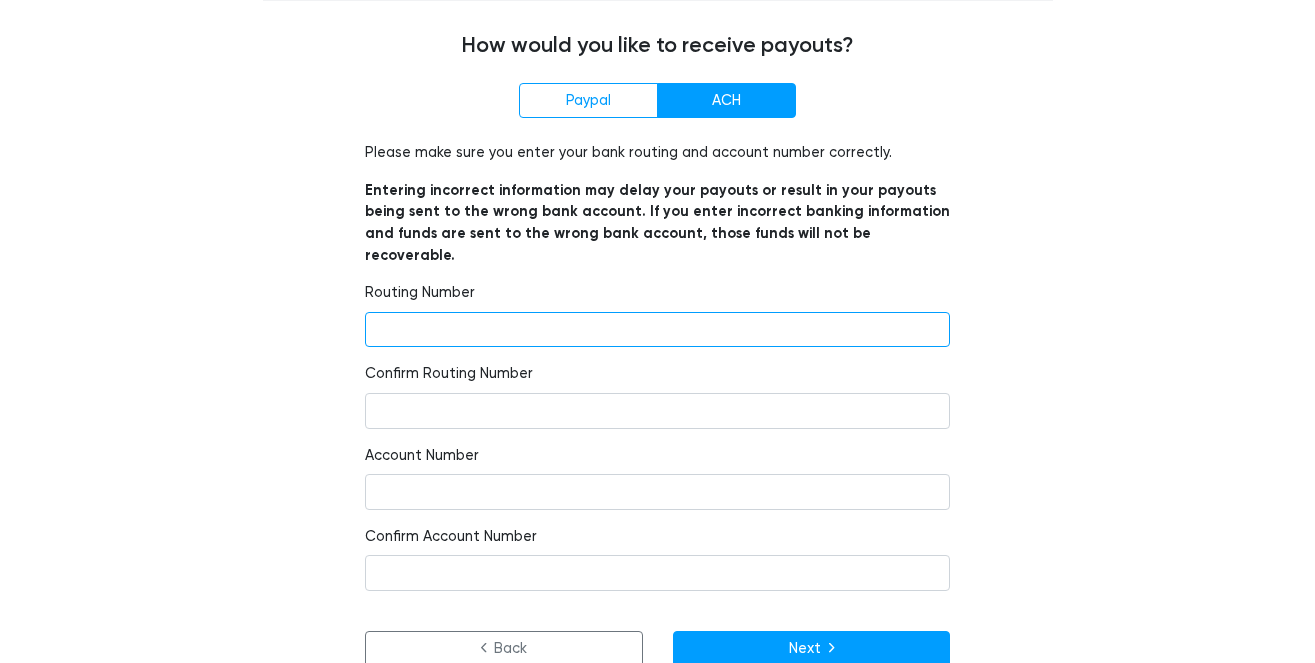 click at bounding box center (657, 330) 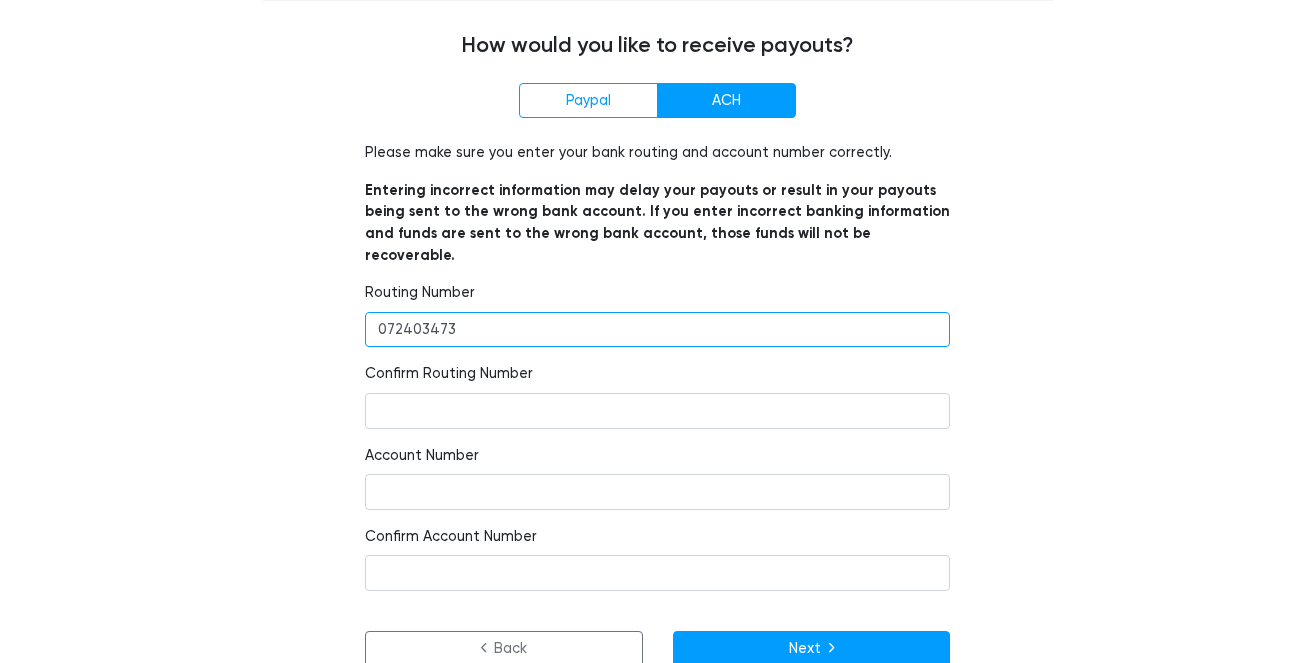 type on "072403473" 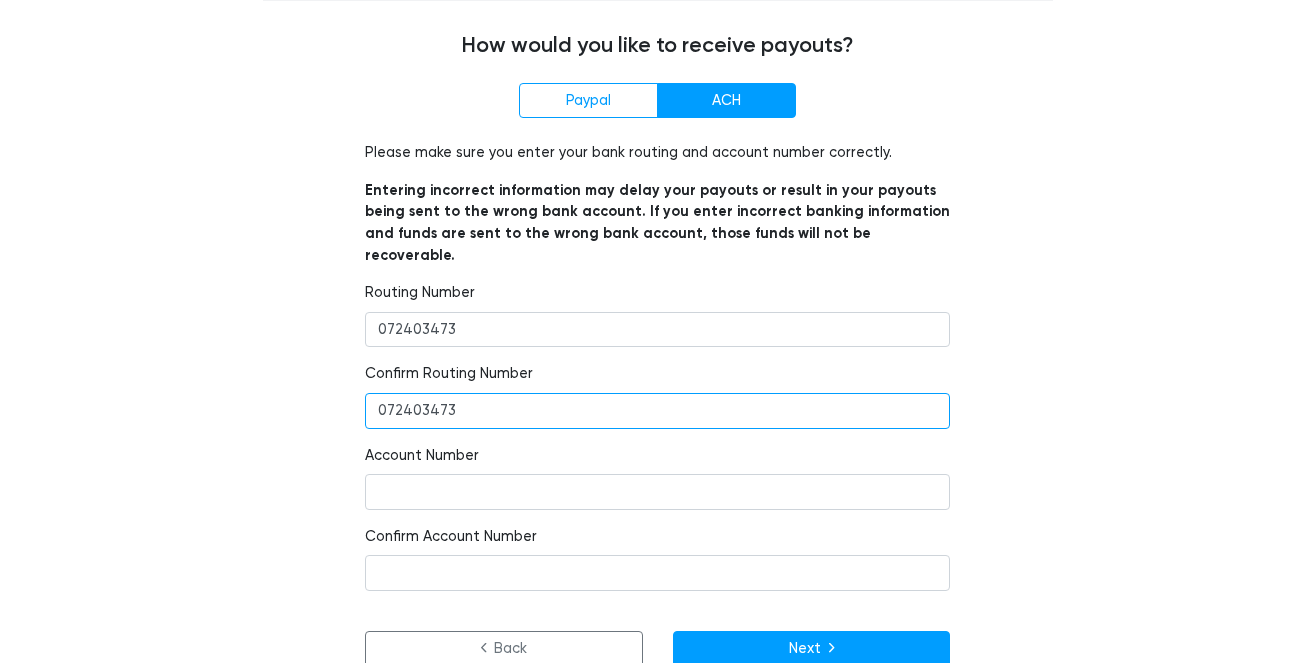 scroll, scrollTop: 188, scrollLeft: 0, axis: vertical 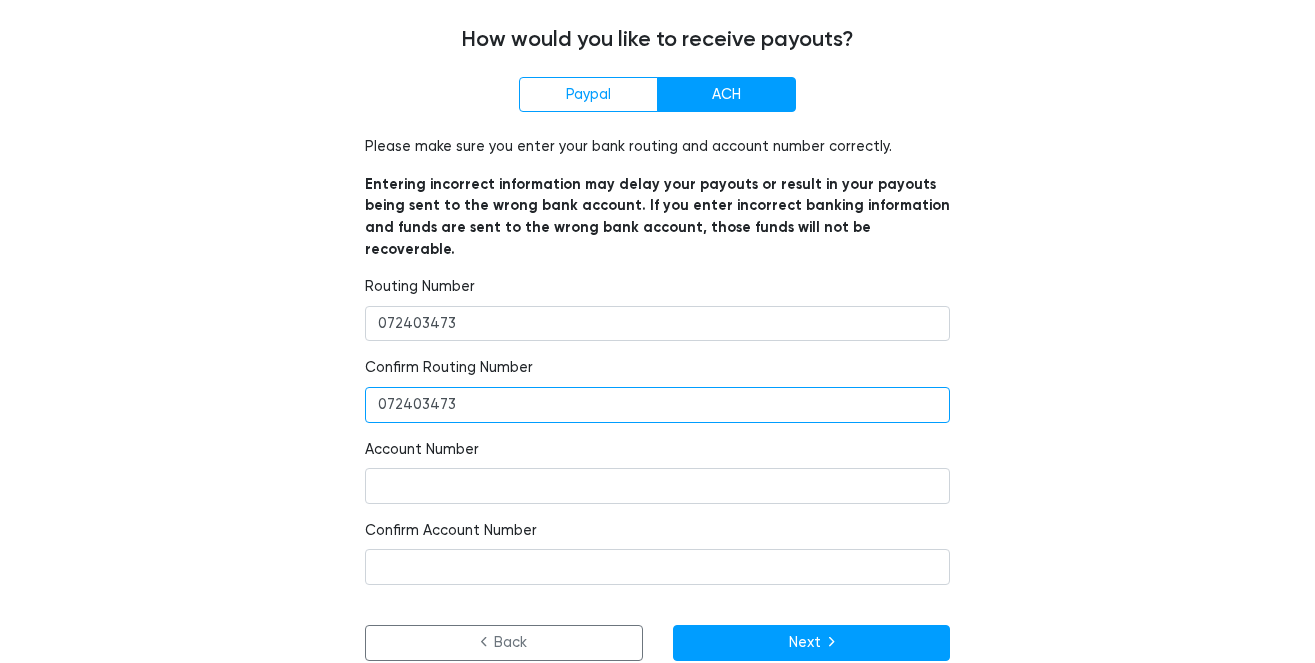 type on "072403473" 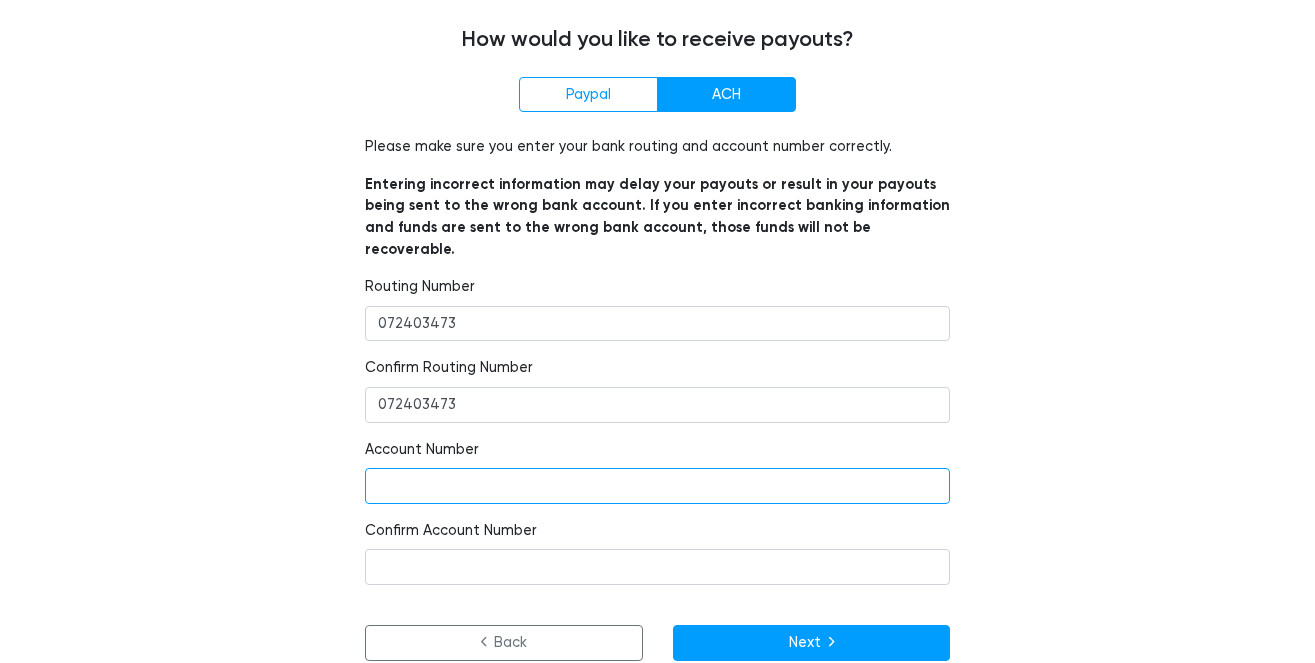 click at bounding box center (657, 486) 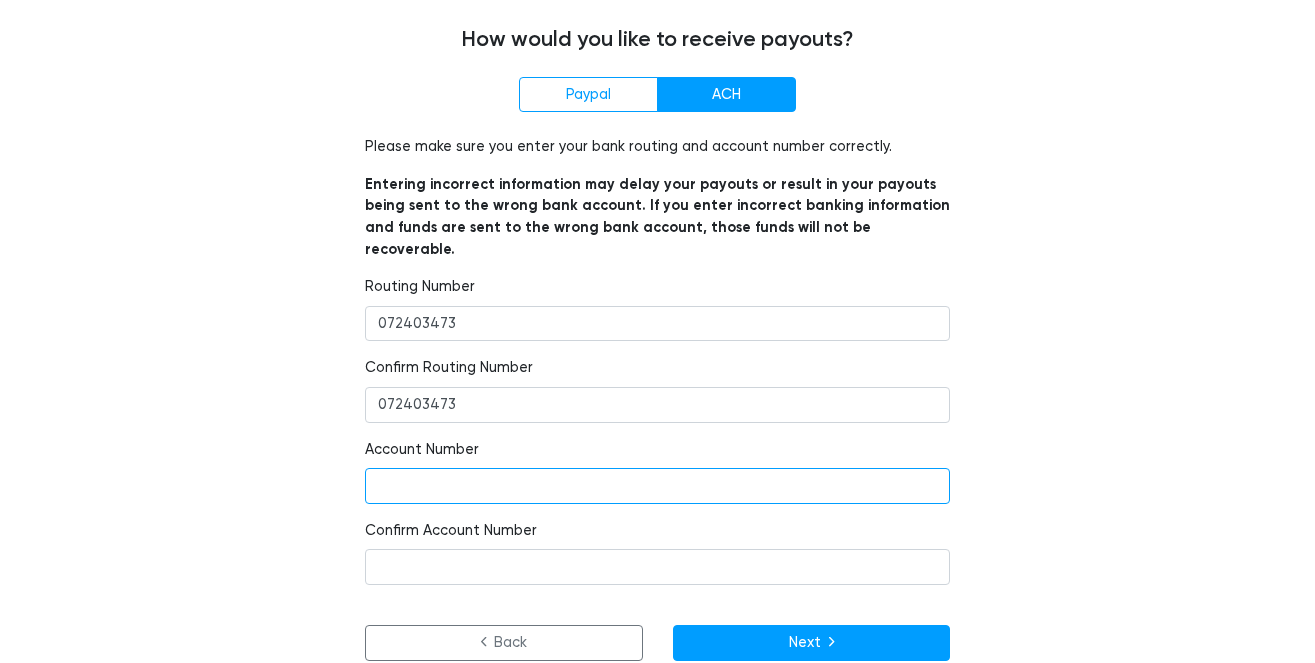 paste on "01158451474" 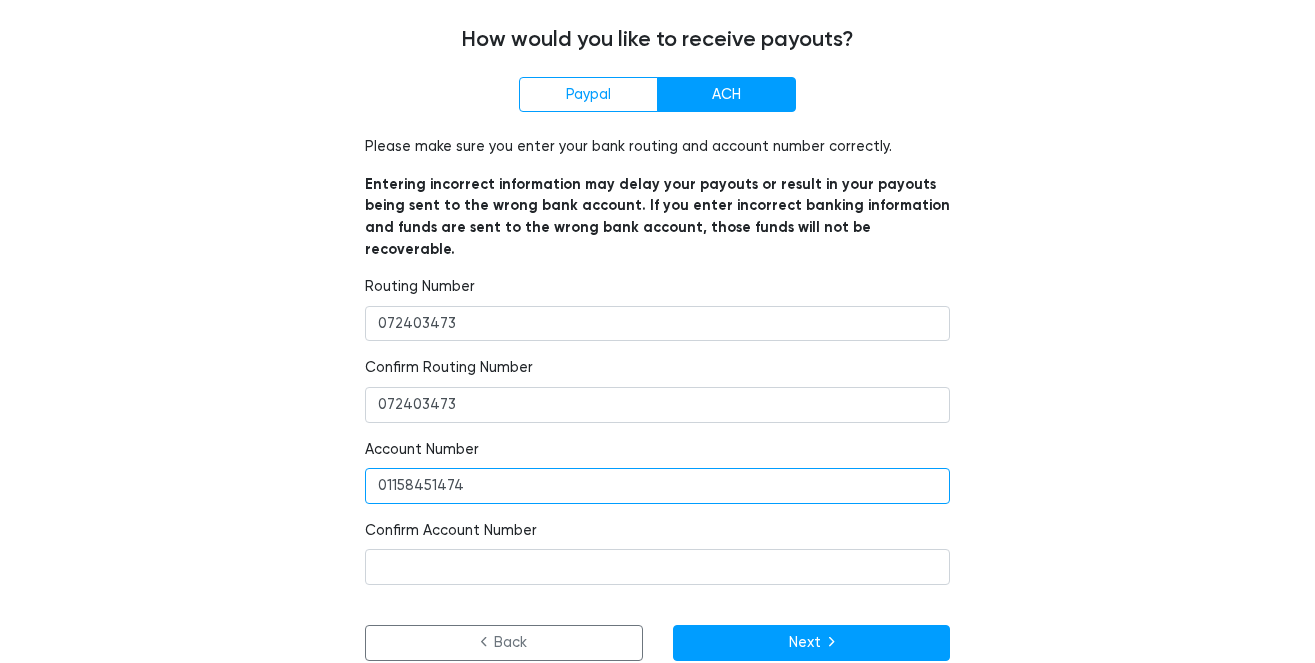 type on "01158451474" 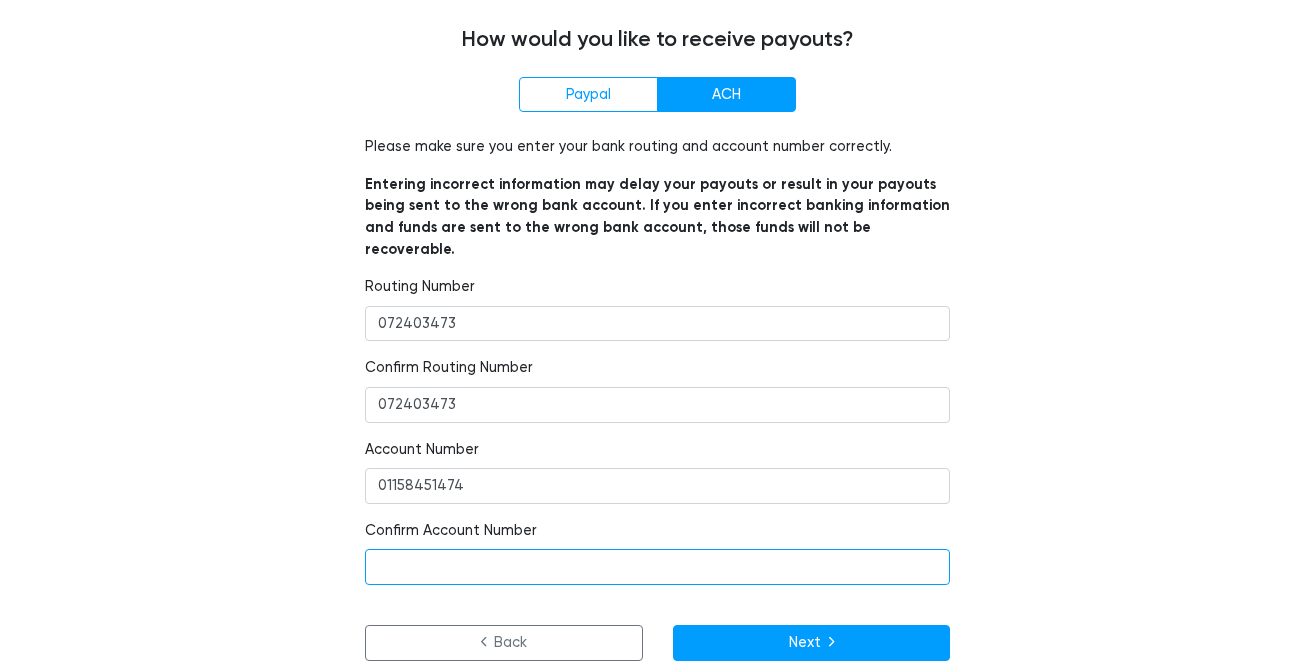 click at bounding box center (657, 567) 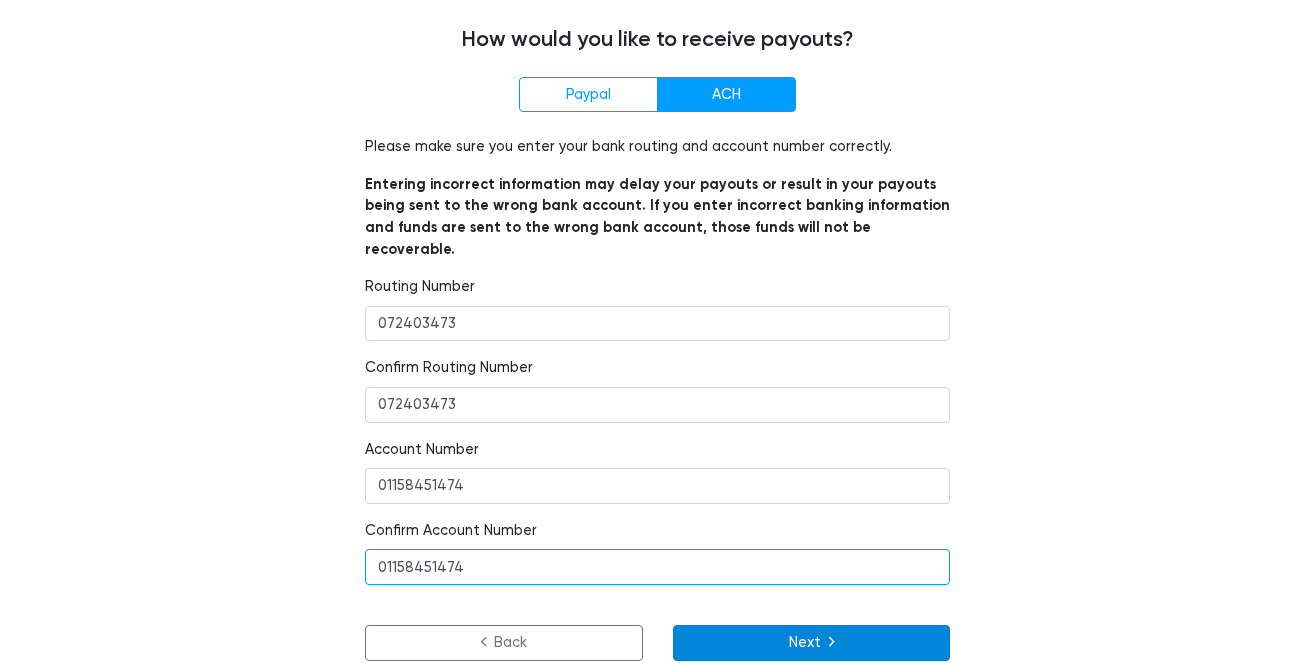 type on "01158451474" 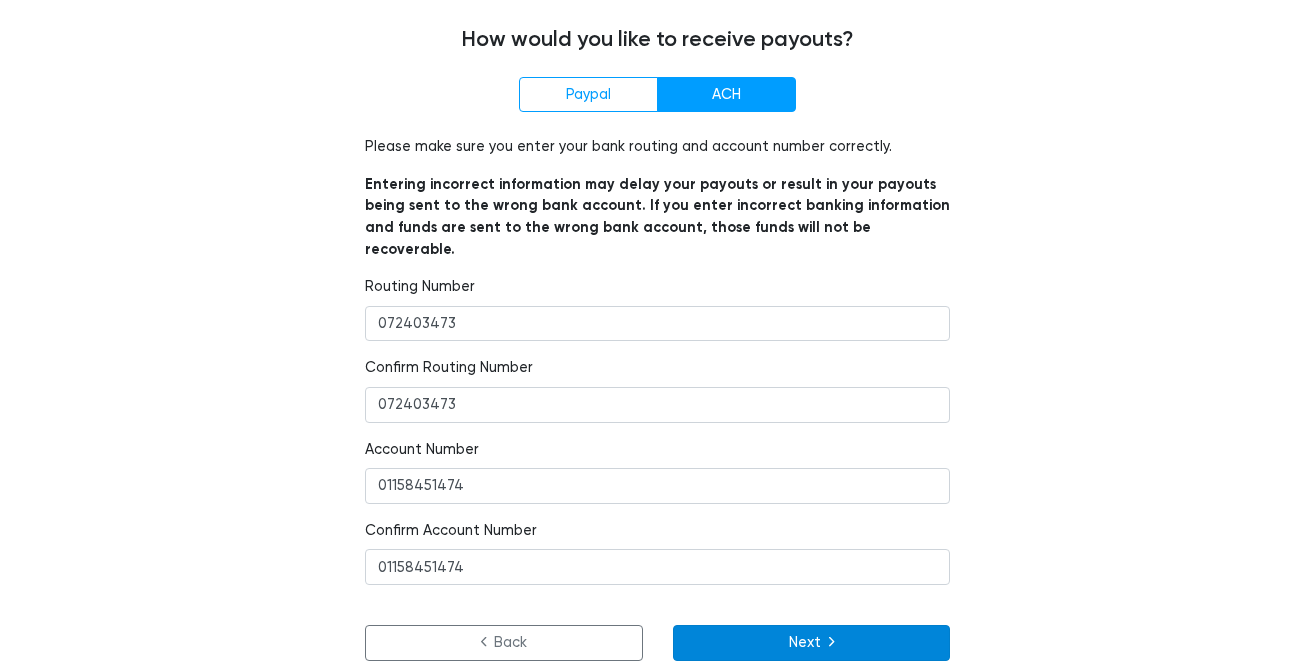 click on "Next" at bounding box center [812, 643] 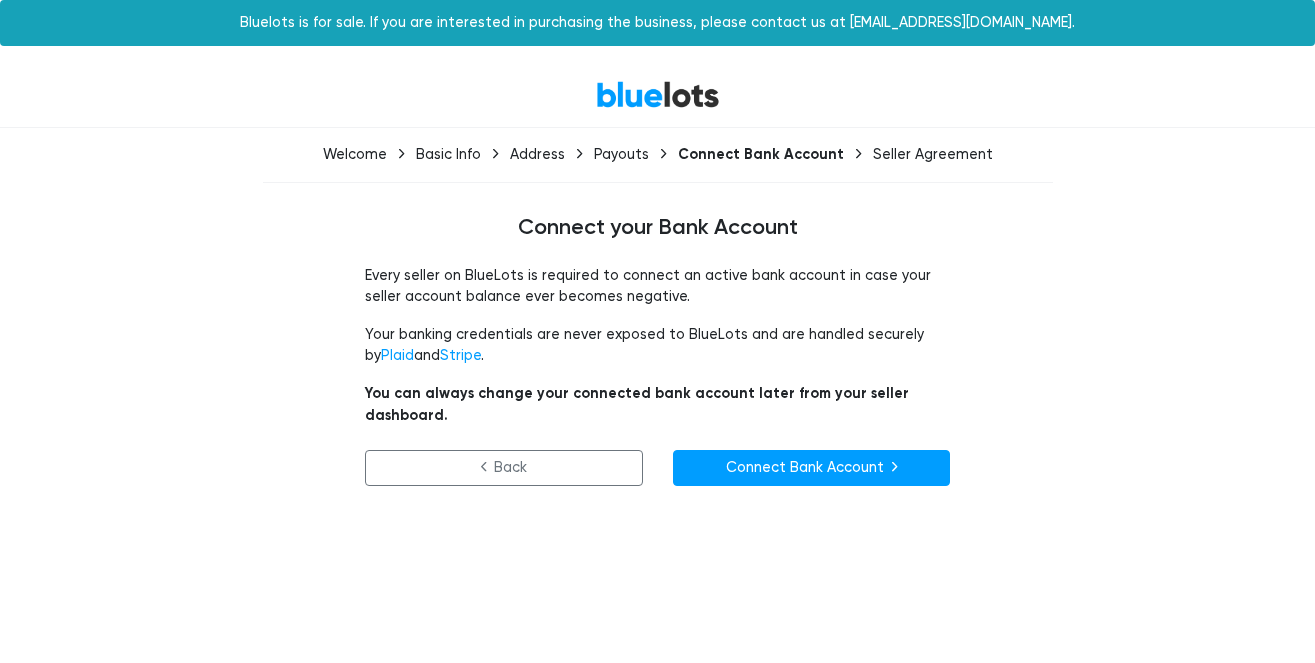 scroll, scrollTop: 0, scrollLeft: 0, axis: both 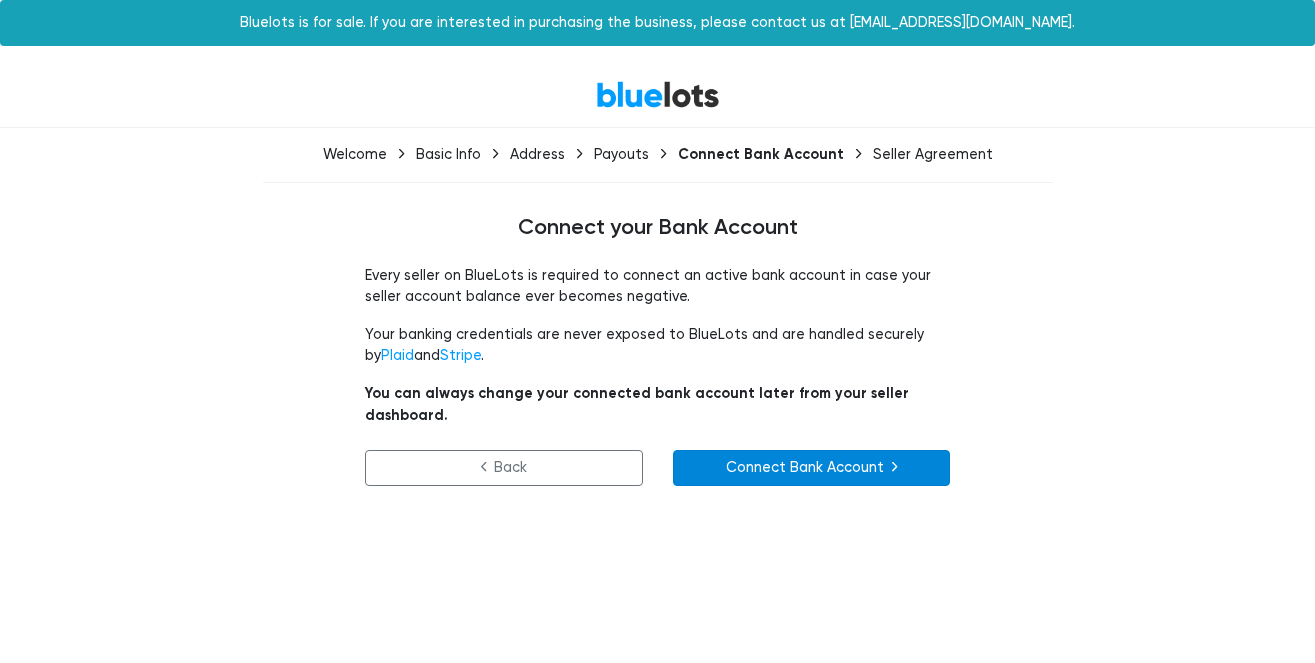 click on "Connect Bank Account" at bounding box center [812, 468] 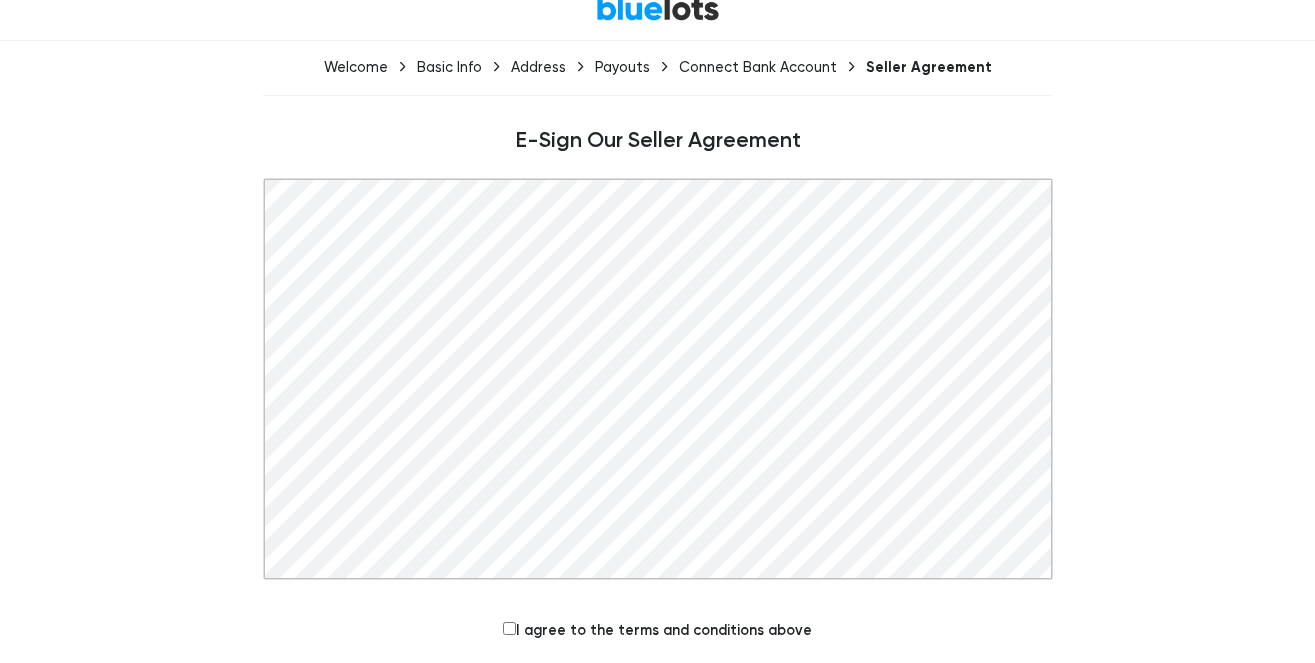 scroll, scrollTop: 164, scrollLeft: 0, axis: vertical 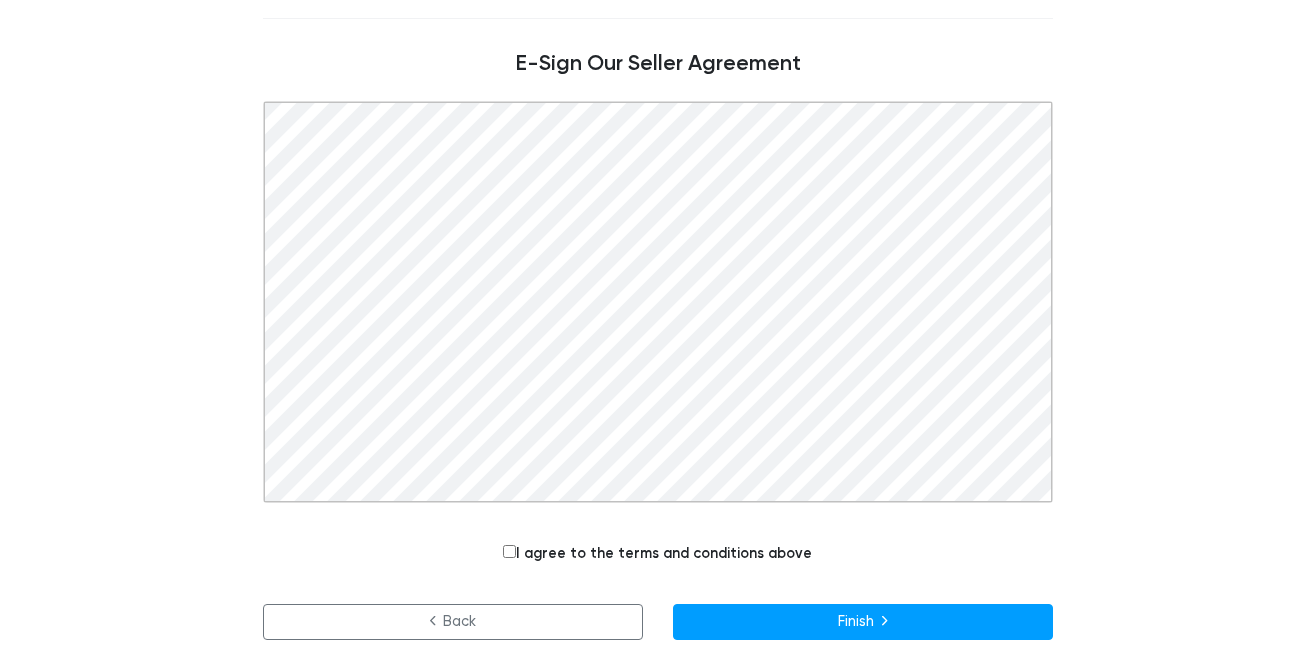 click on "I agree to the terms and conditions above" at bounding box center [657, 554] 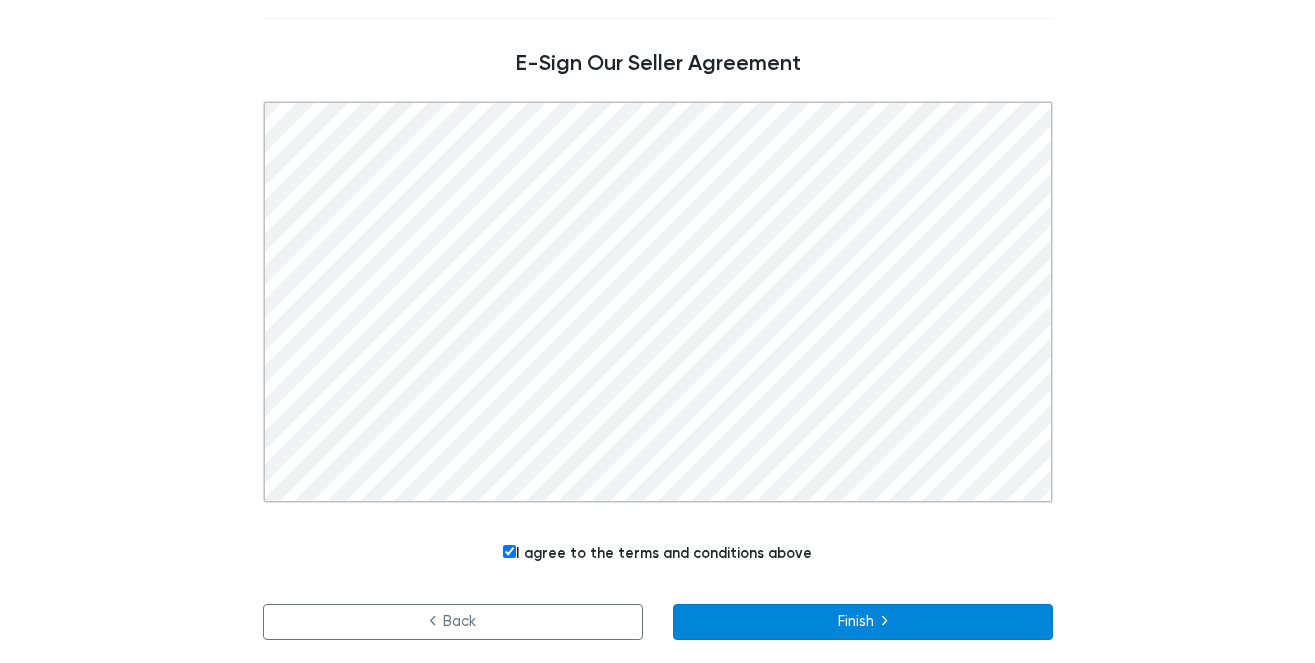 click on "Finish" at bounding box center [863, 622] 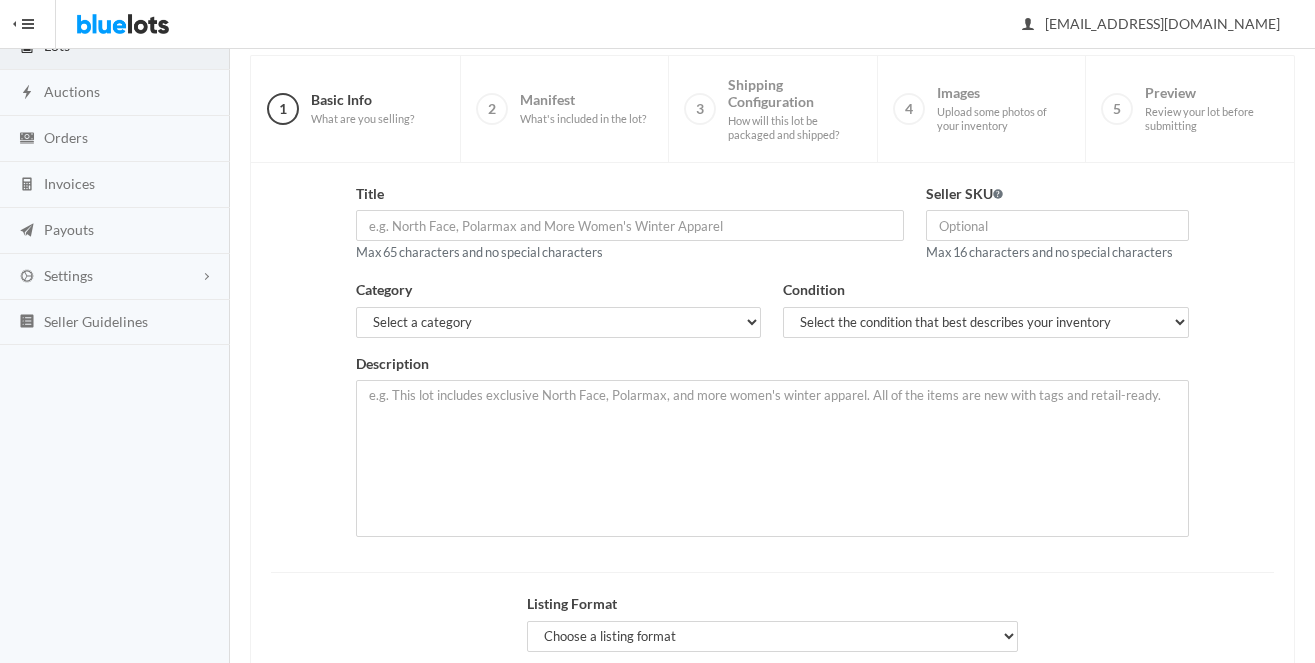 scroll, scrollTop: 136, scrollLeft: 0, axis: vertical 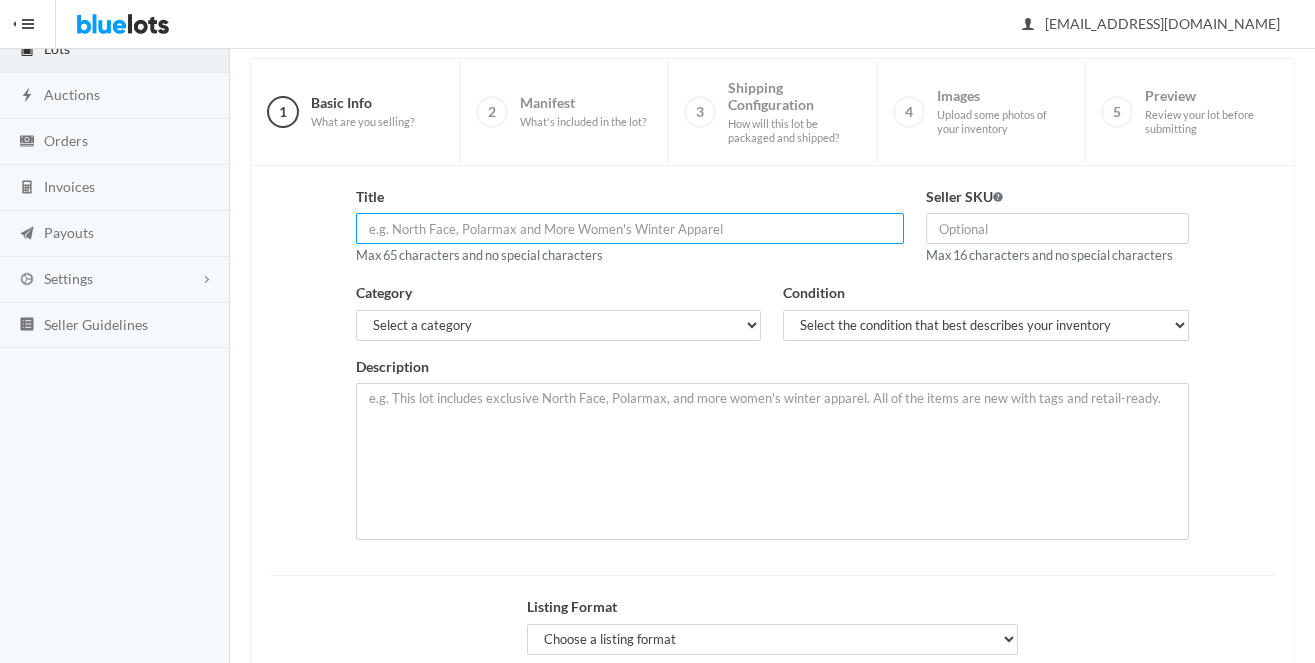 click at bounding box center [629, 228] 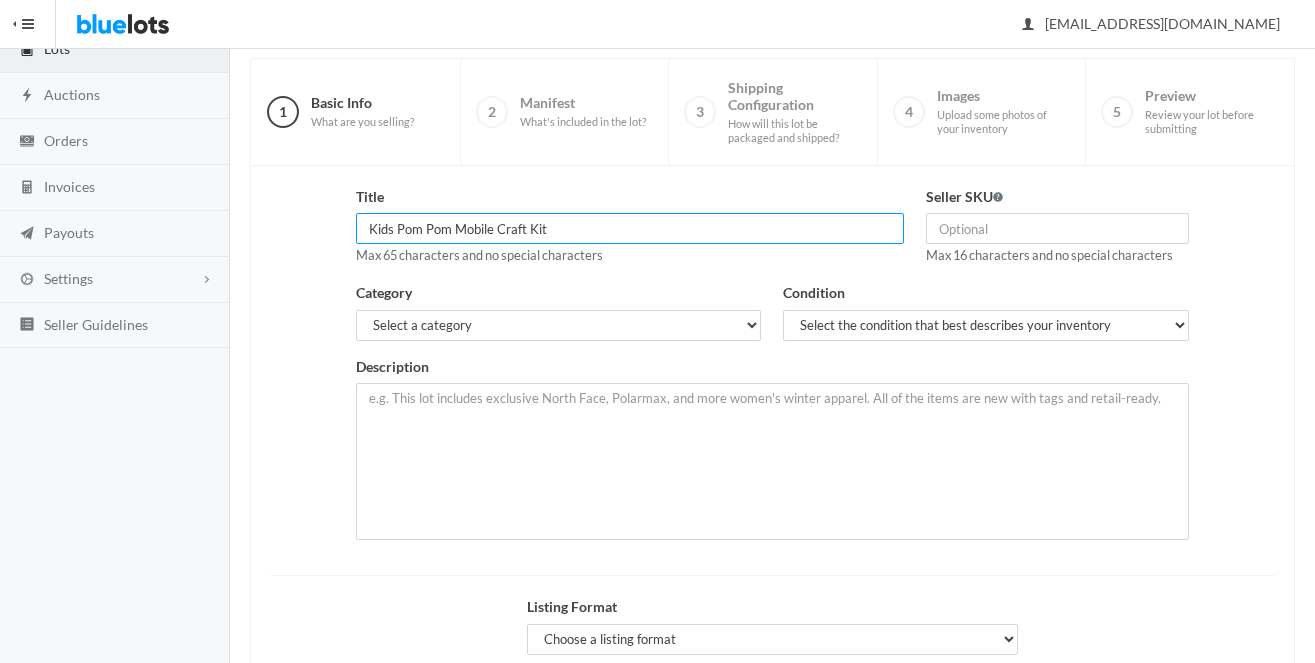 type on "Kids Pom Pom Mobile Craft Kit" 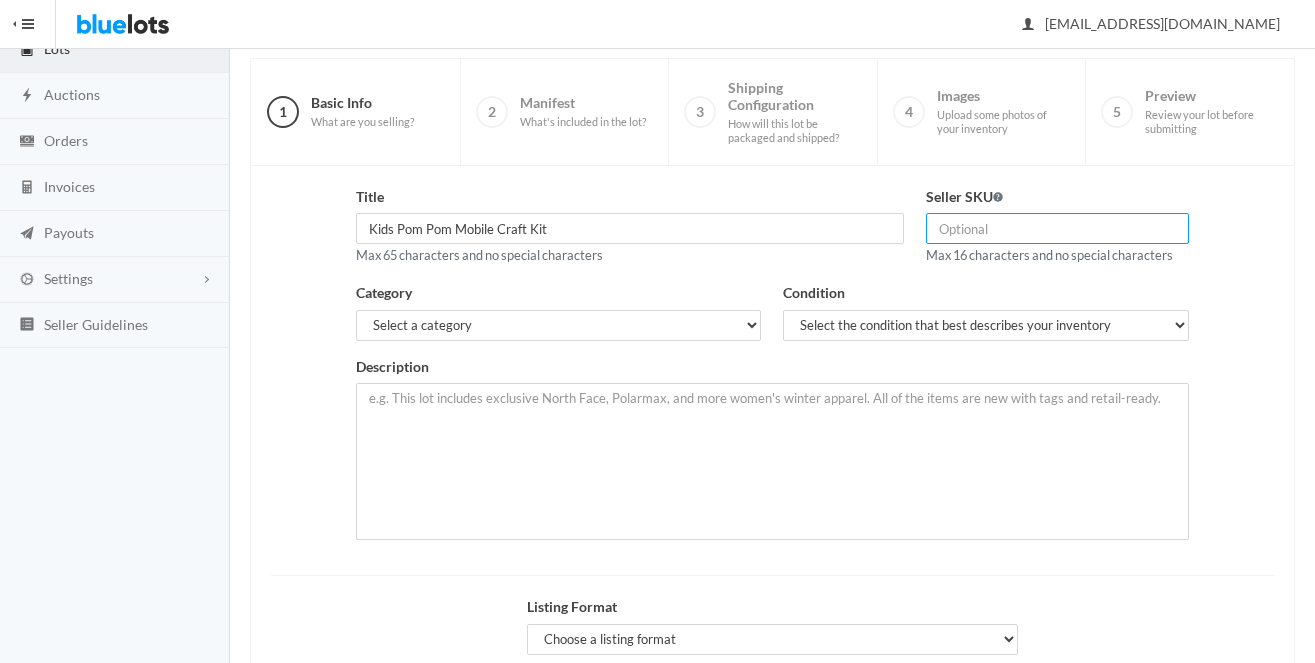 click at bounding box center [1057, 228] 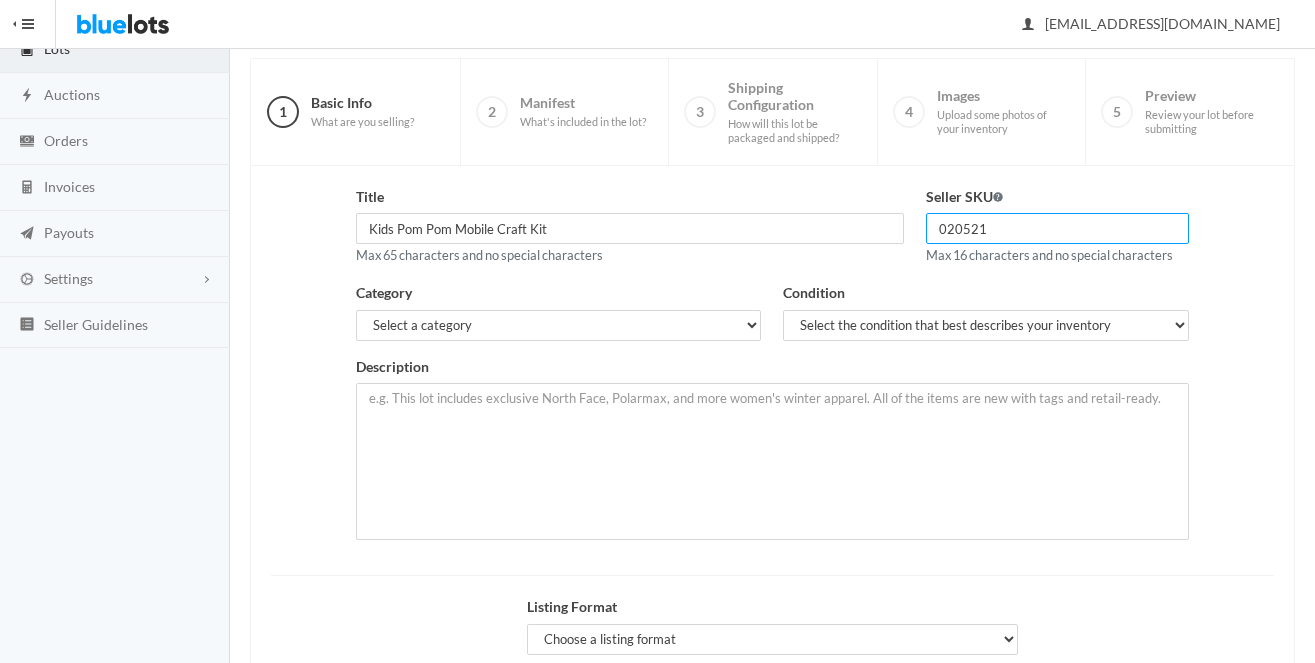 type on "020521" 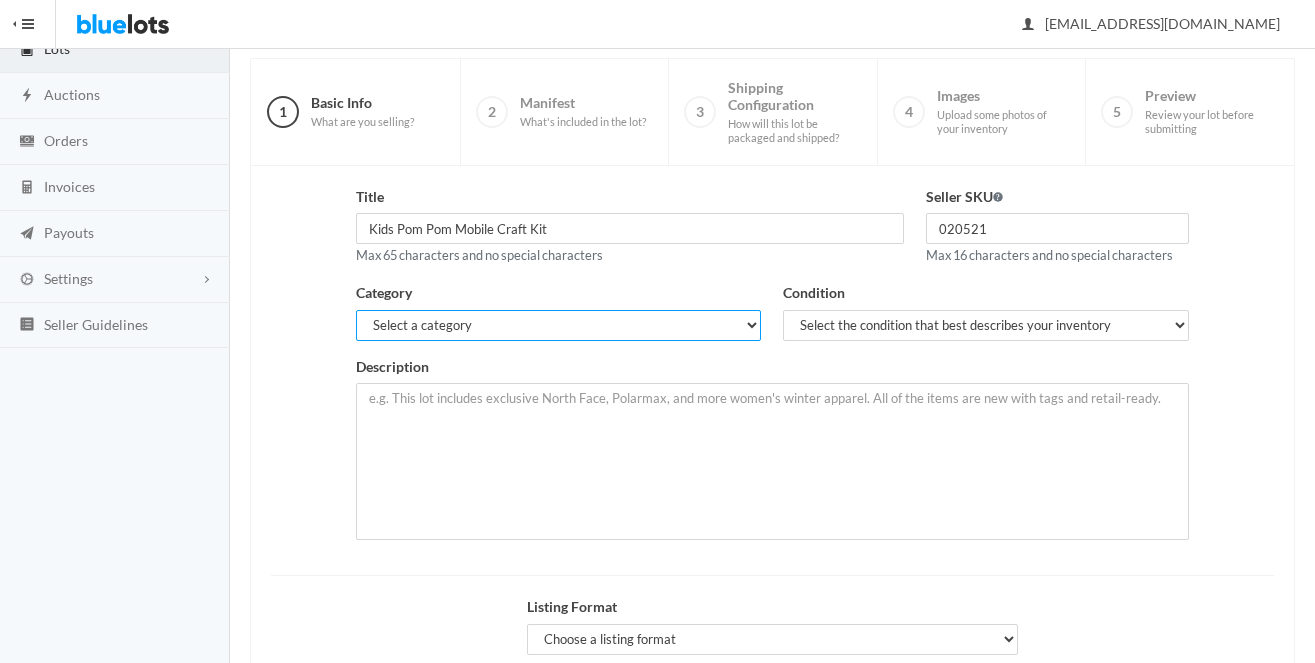 click on "Select a category
Electronics
Clothing, Shoes & Accessories
Appliances
Home & Garden
Sporting Goods
Toys & Baby
Health & Beauty
Business & Industrial
General Merchandise" at bounding box center (558, 325) 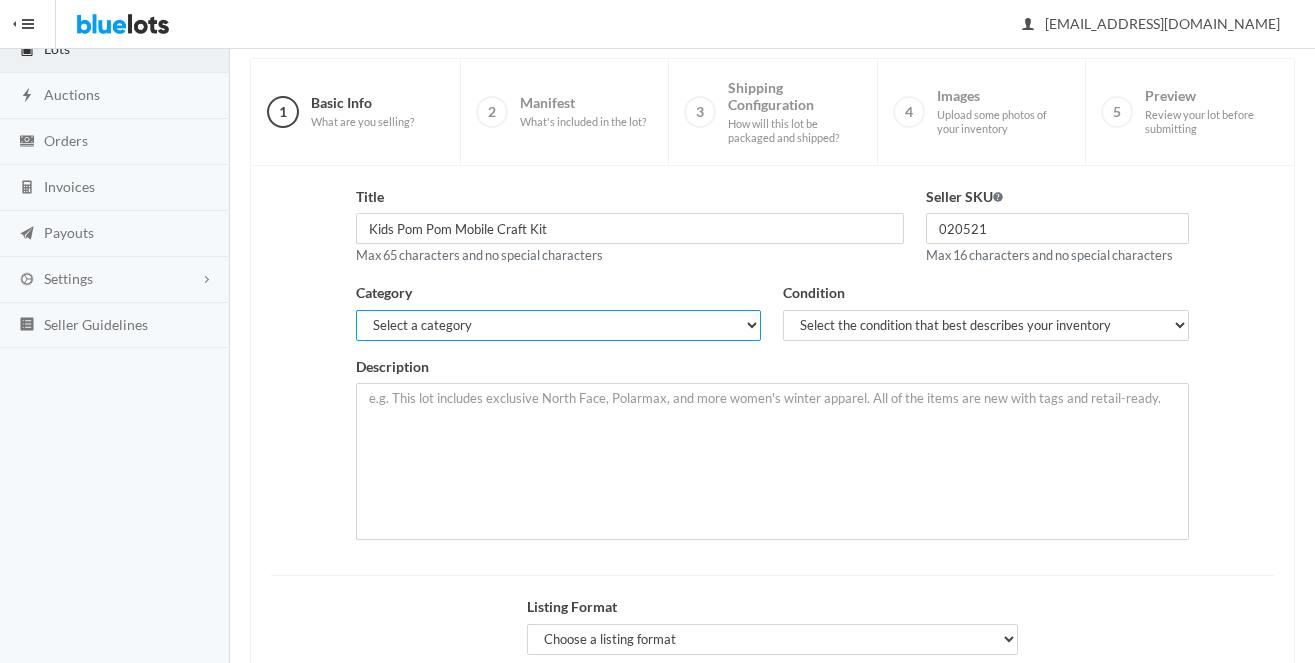select on "6" 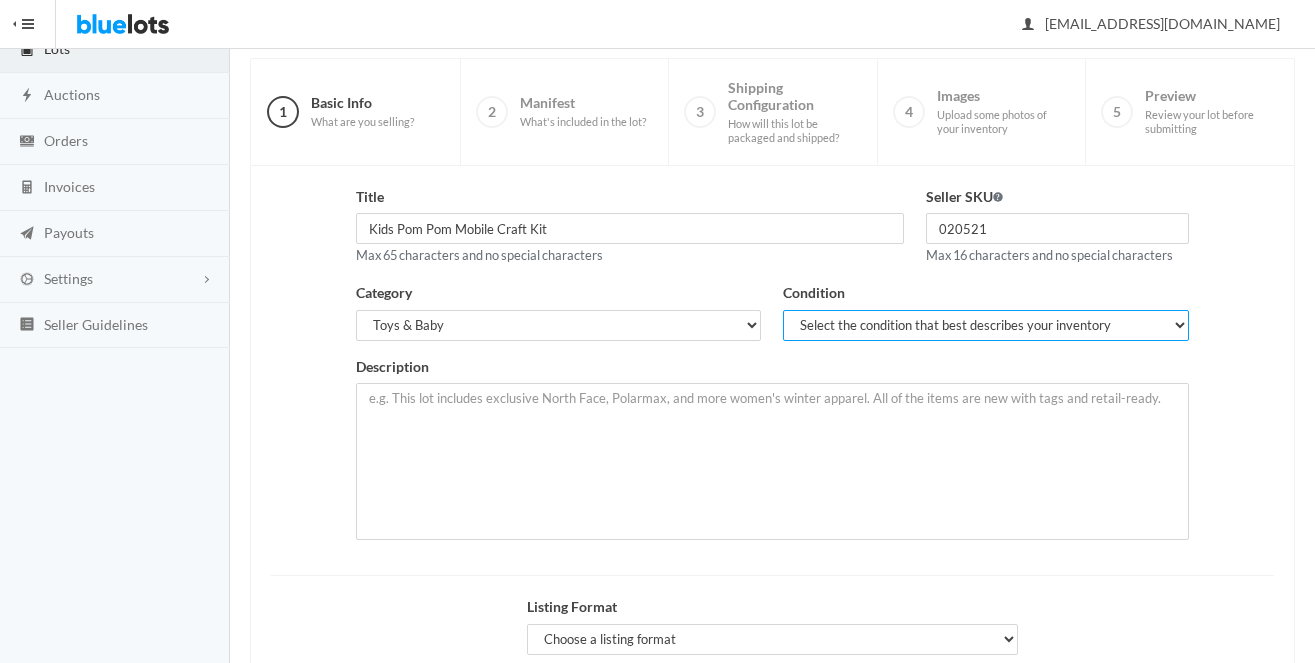 click on "Select the condition that best describes your inventory
Brand New
Shelf Pulls
Customer Returns
Used
Mixed" at bounding box center (985, 325) 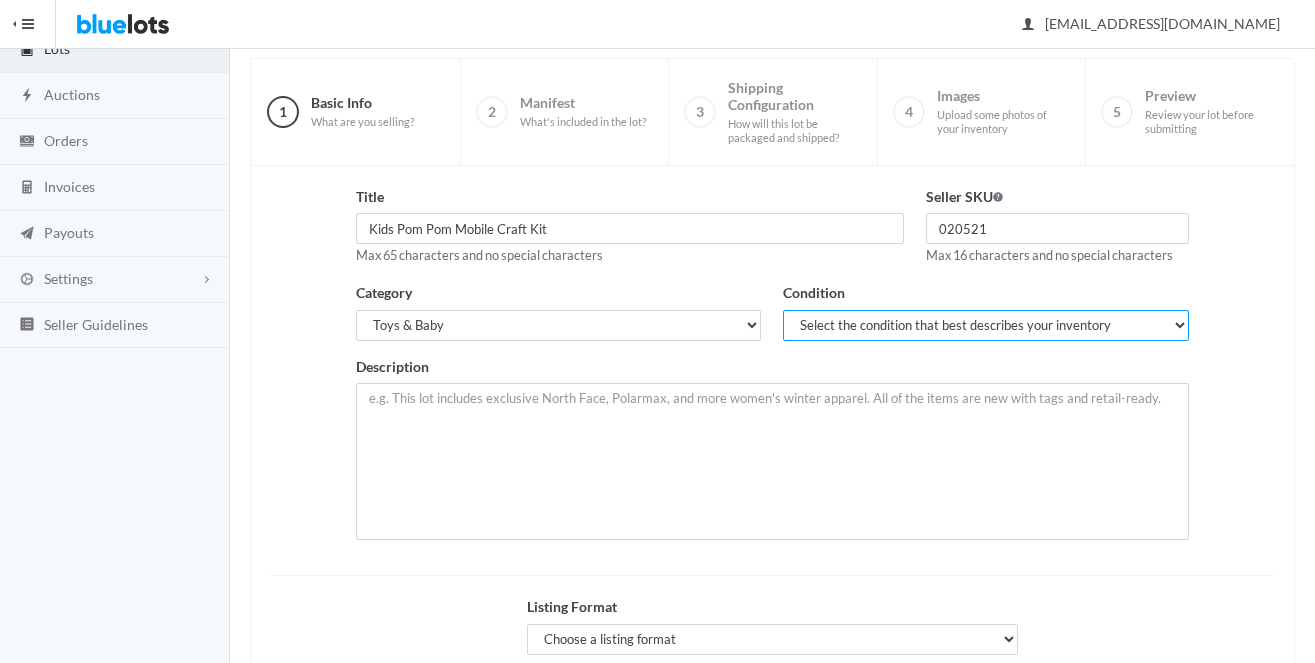 select on "1" 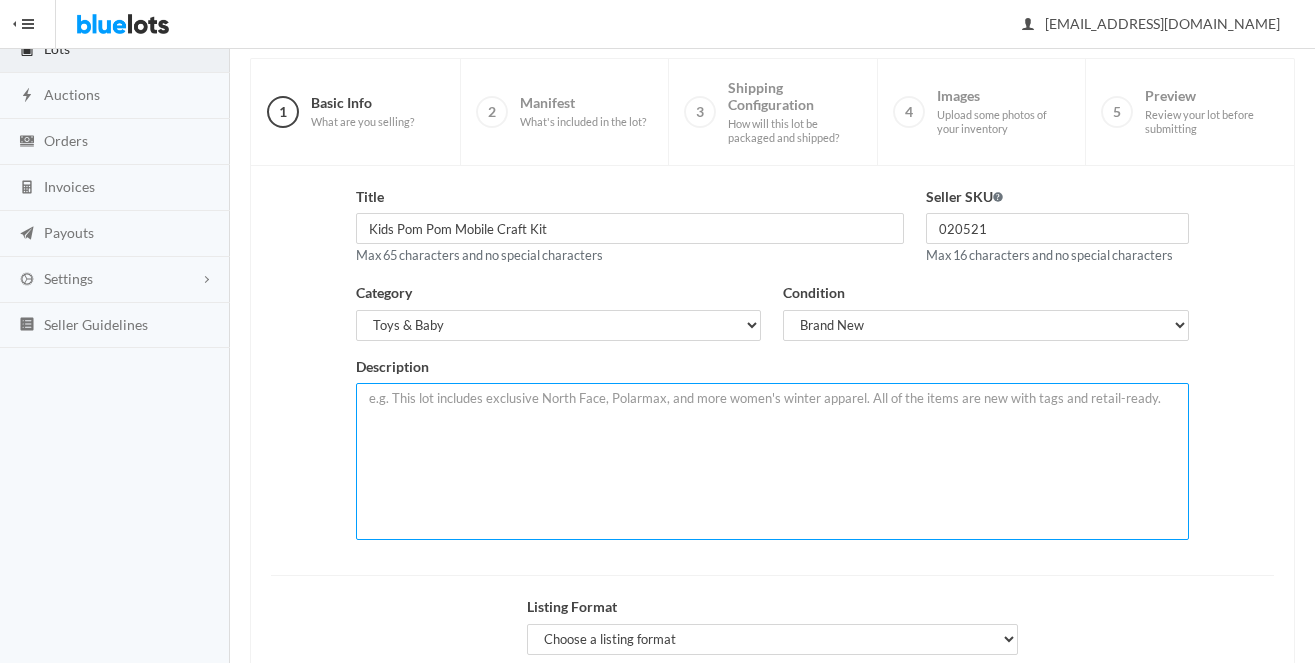 click at bounding box center [772, 461] 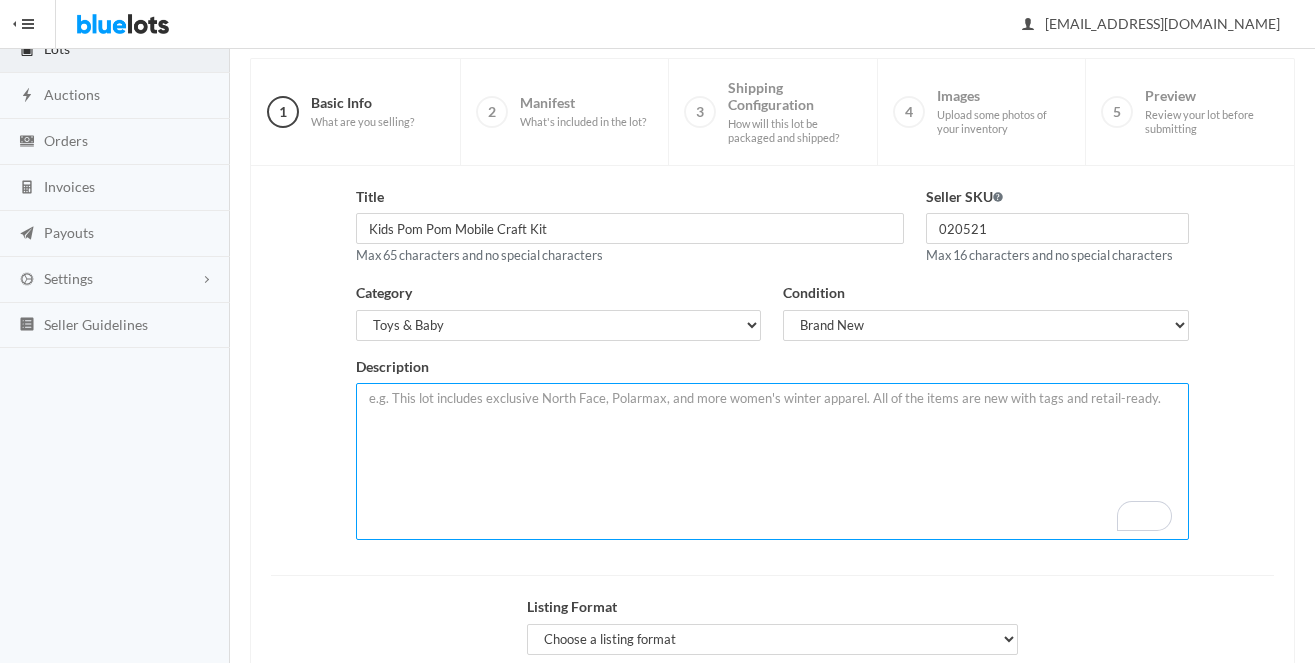 paste on "Pom-Pom Mobile Craft Kit – The Perfect Gift for Imagination and Creativity
Spark imagination and joy with the Pom-Pom Mobile Craft Kit, inspired by Montessori principles of hands-on learning and creativity. This engaging and screen-free activity lets young crafters create their own colorful, hanging masterpiece while fostering fine motor skills and artistic expression.
What’s Inside:
1 Bamboo Ring – A sturdy base for the mobile
Pom-Poms in Coordinating Colors – Add pops of vibrant, playful design
1 Yarn Needle – Easy threading for little hands
String and Gold Ring – Perfect for assembling and hanging the mobile
More than just a craft, this kit empowers kids to explore their creativity while creating something beautiful to display. Give the gift of joyful learning with the Pom-Pom Mobile Craft Kit! Ages 8+" 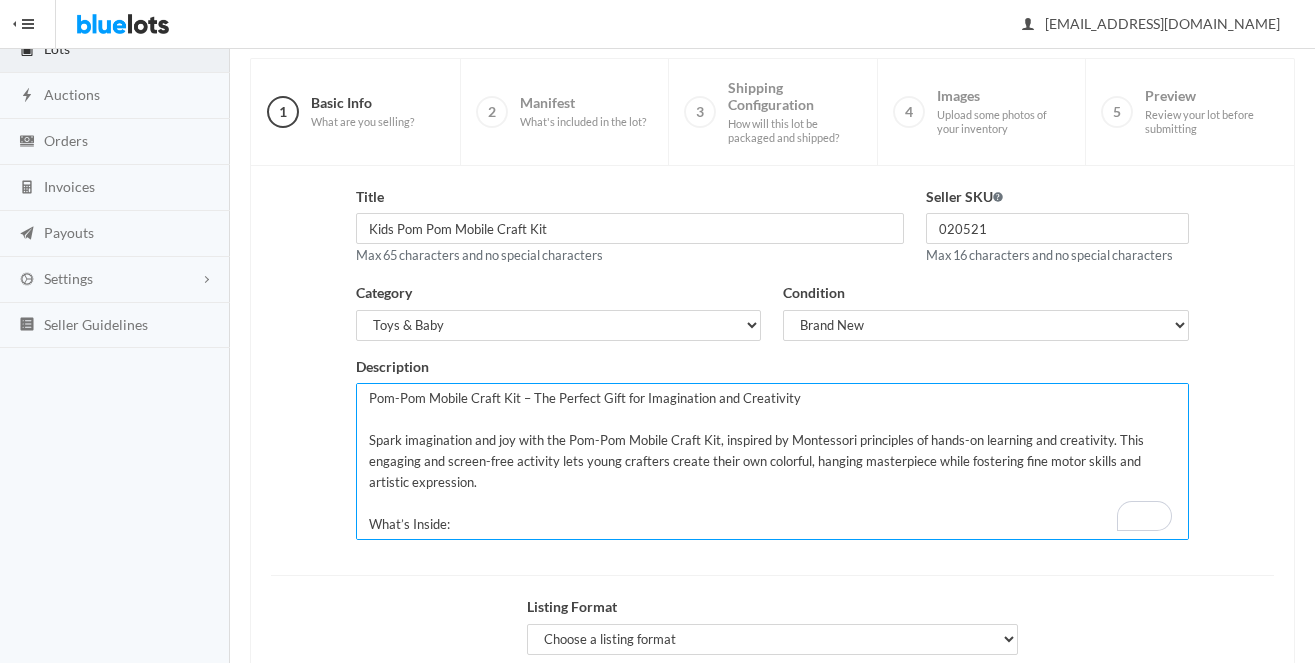 scroll, scrollTop: 140, scrollLeft: 0, axis: vertical 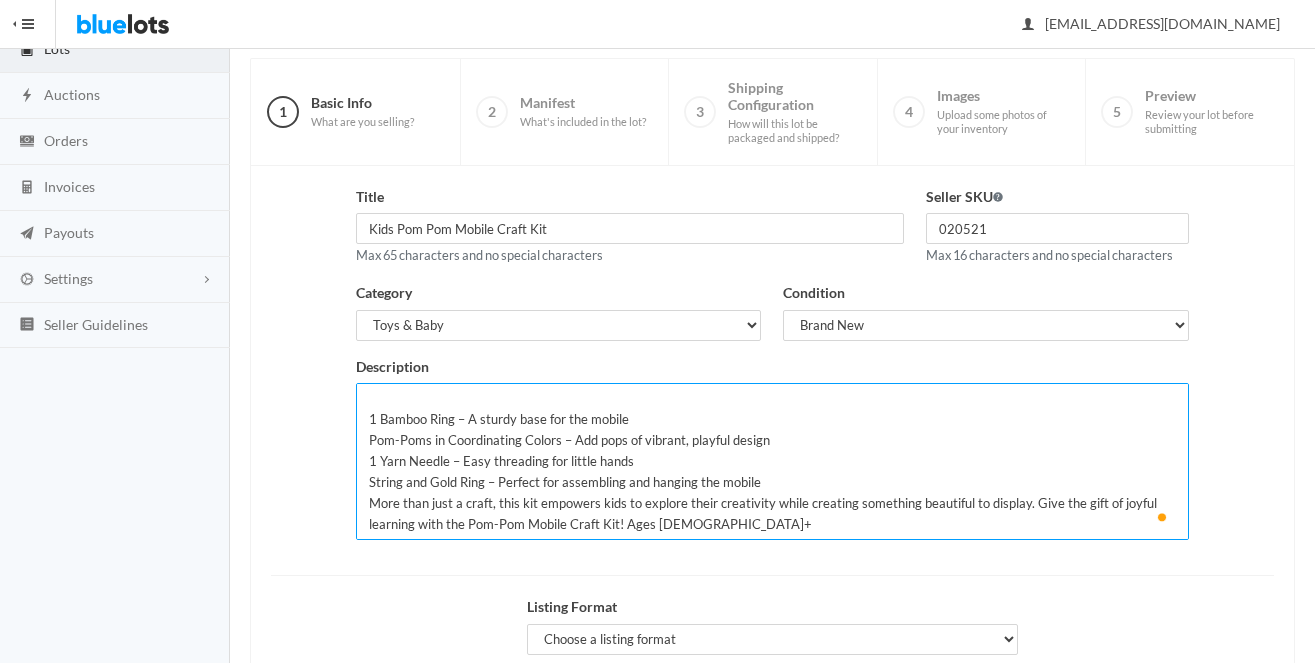 click on "Pom-Pom Mobile Craft Kit – The Perfect Gift for Imagination and Creativity
Spark imagination and joy with the Pom-Pom Mobile Craft Kit, inspired by Montessori principles of hands-on learning and creativity. This engaging and screen-free activity lets young crafters create their own colorful, hanging masterpiece while fostering fine motor skills and artistic expression.
What’s Inside:
1 Bamboo Ring – A sturdy base for the mobile
Pom-Poms in Coordinating Colors – Add pops of vibrant, playful design
1 Yarn Needle – Easy threading for little hands
String and Gold Ring – Perfect for assembling and hanging the mobile
More than just a craft, this kit empowers kids to explore their creativity while creating something beautiful to display. Give the gift of joyful learning with the Pom-Pom Mobile Craft Kit! Ages 8+" at bounding box center (772, 461) 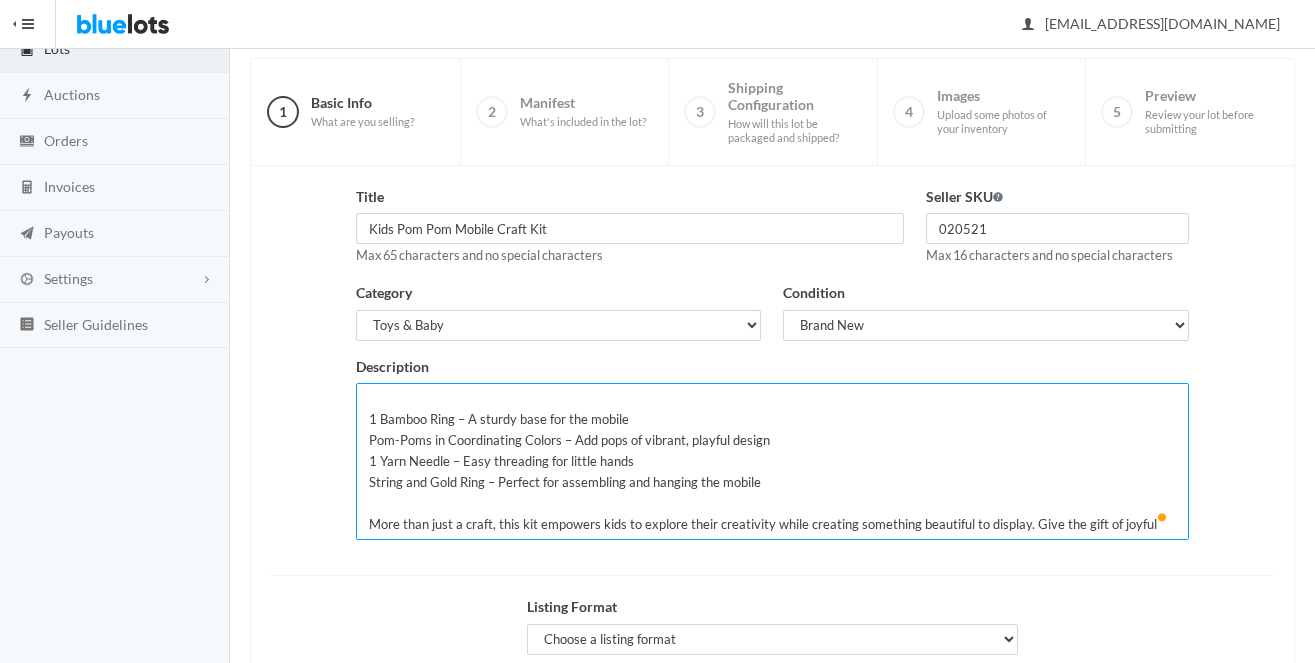 scroll, scrollTop: 168, scrollLeft: 0, axis: vertical 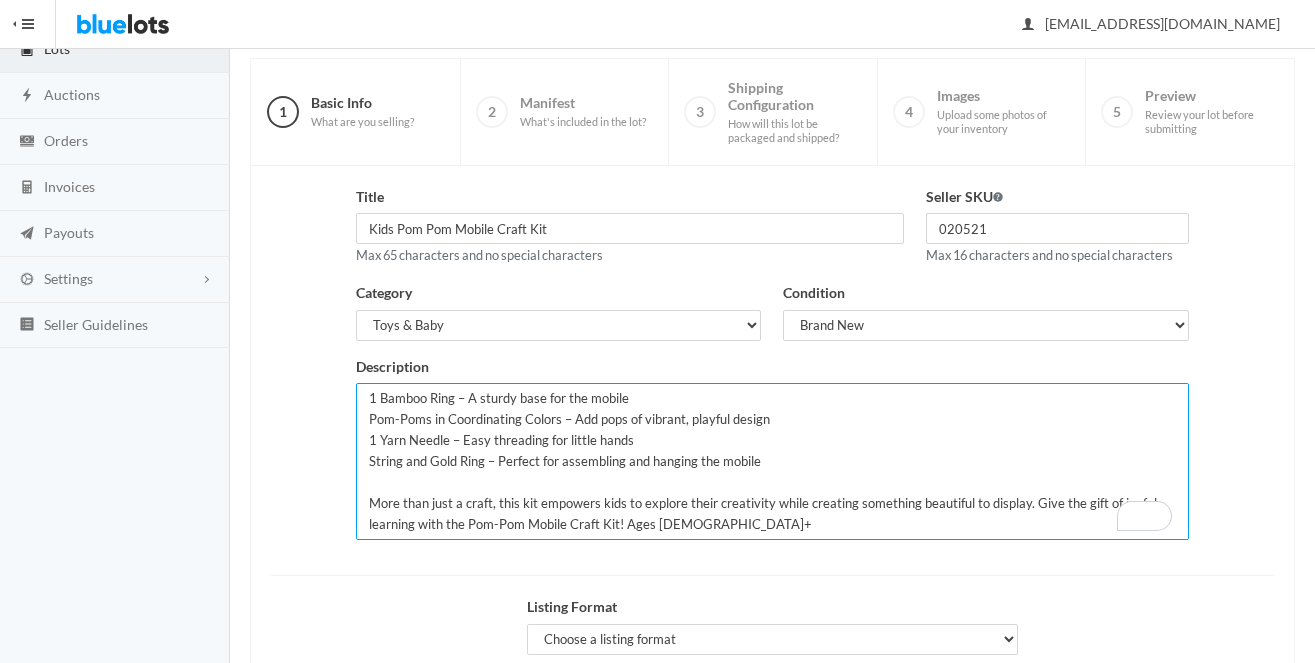 click on "Pom-Pom Mobile Craft Kit – The Perfect Gift for Imagination and Creativity
Spark imagination and joy with the Pom-Pom Mobile Craft Kit, inspired by Montessori principles of hands-on learning and creativity. This engaging and screen-free activity lets young crafters create their own colorful, hanging masterpiece while fostering fine motor skills and artistic expression.
What’s Inside:
1 Bamboo Ring – A sturdy base for the mobile
Pom-Poms in Coordinating Colors – Add pops of vibrant, playful design
1 Yarn Needle – Easy threading for little hands
String and Gold Ring – Perfect for assembling and hanging the mobile
More than just a craft, this kit empowers kids to explore their creativity while creating something beautiful to display. Give the gift of joyful learning with the Pom-Pom Mobile Craft Kit! Ages 8+" at bounding box center [772, 461] 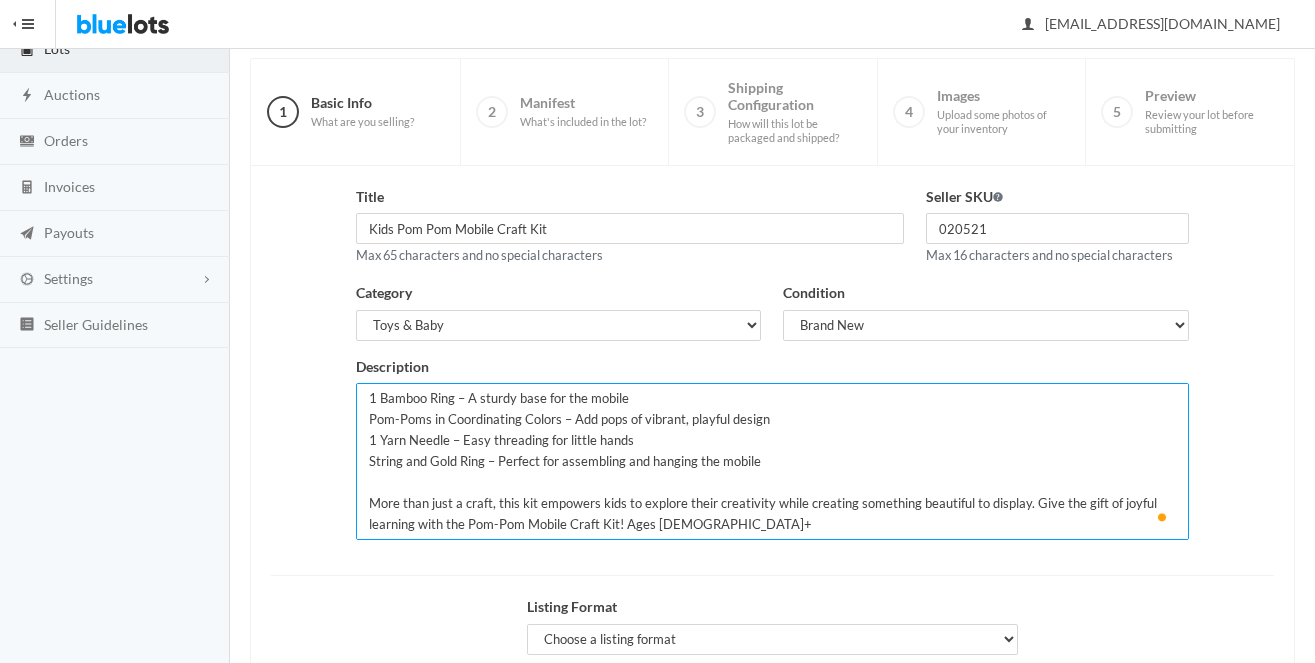 scroll, scrollTop: 182, scrollLeft: 0, axis: vertical 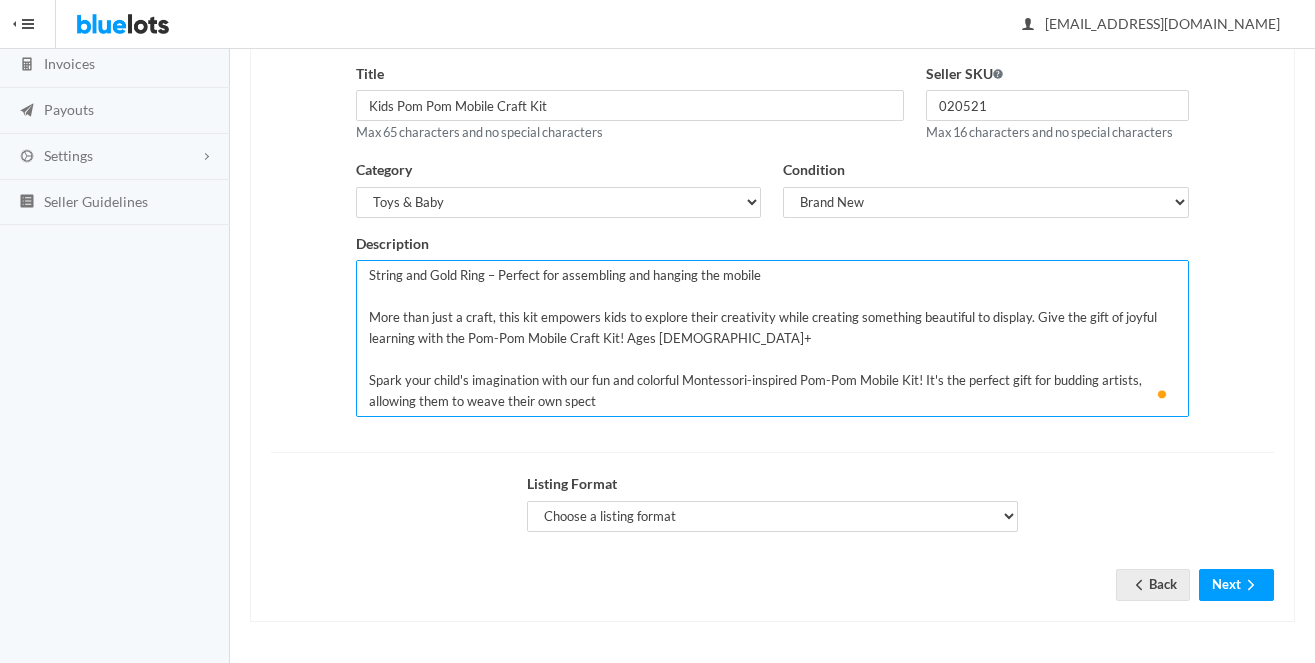 type on "Pom-Pom Mobile Craft Kit – The Perfect Gift for Imagination and Creativity
Spark imagination and joy with the Pom-Pom Mobile Craft Kit, inspired by Montessori principles of hands-on learning and creativity. This engaging and screen-free activity lets young crafters create their own colorful, hanging masterpiece while fostering fine motor skills and artistic expression.
What’s Inside:
1 Bamboo Ring – A sturdy base for the mobile
Pom-Poms in Coordinating Colors – Add pops of vibrant, playful design
1 Yarn Needle – Easy threading for little hands
String and Gold Ring – Perfect for assembling and hanging the mobile
More than just a craft, this kit empowers kids to explore their creativity while creating something beautiful to display. Give the gift of joyful learning with the Pom-Pom Mobile Craft Kit! Ages [DEMOGRAPHIC_DATA]+
Spark your child's imagination with our fun and colorful Montessori-inspired Pom-Pom Mobile Kit! It's the perfect gift for budding artists, allowing them to weave their own spect" 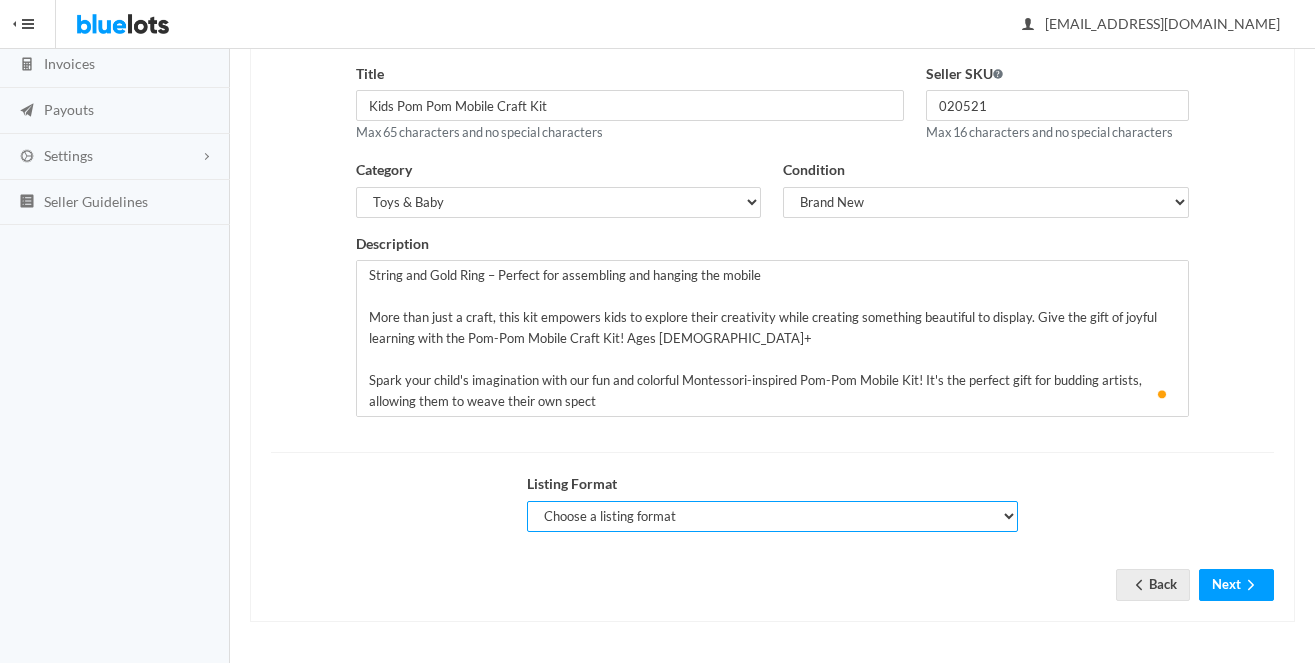 click on "Choose a listing format
Auction
Buy Now" at bounding box center [772, 516] 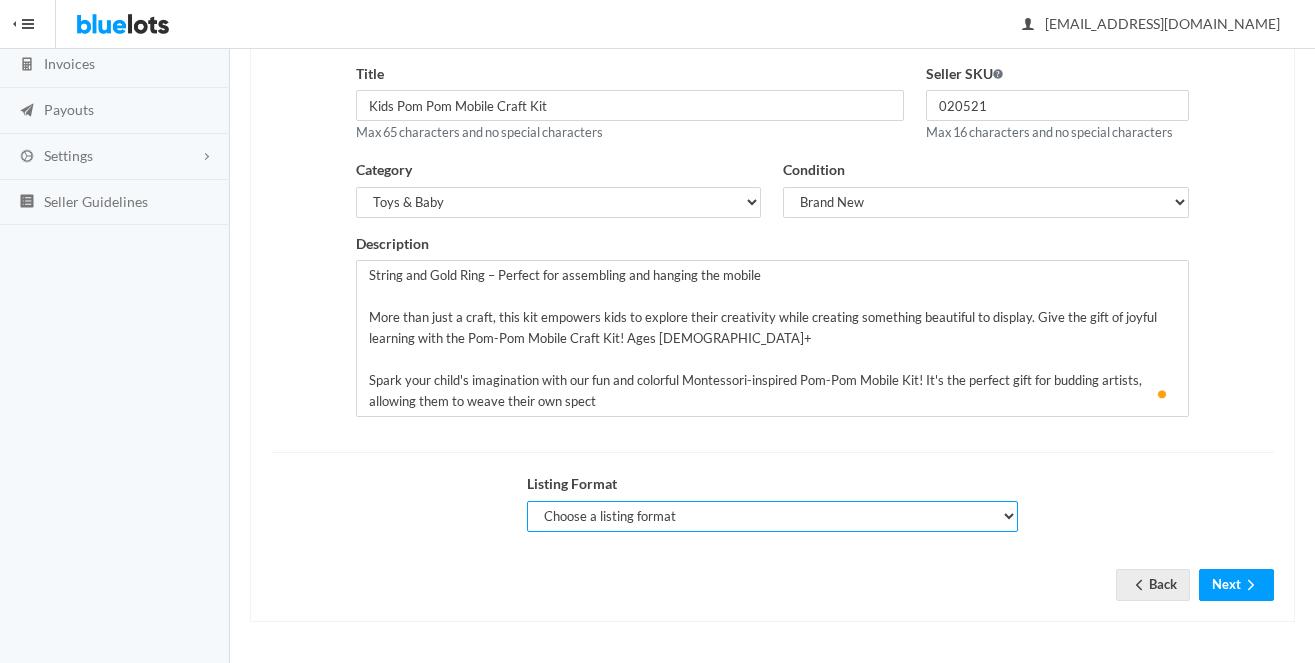select on "false" 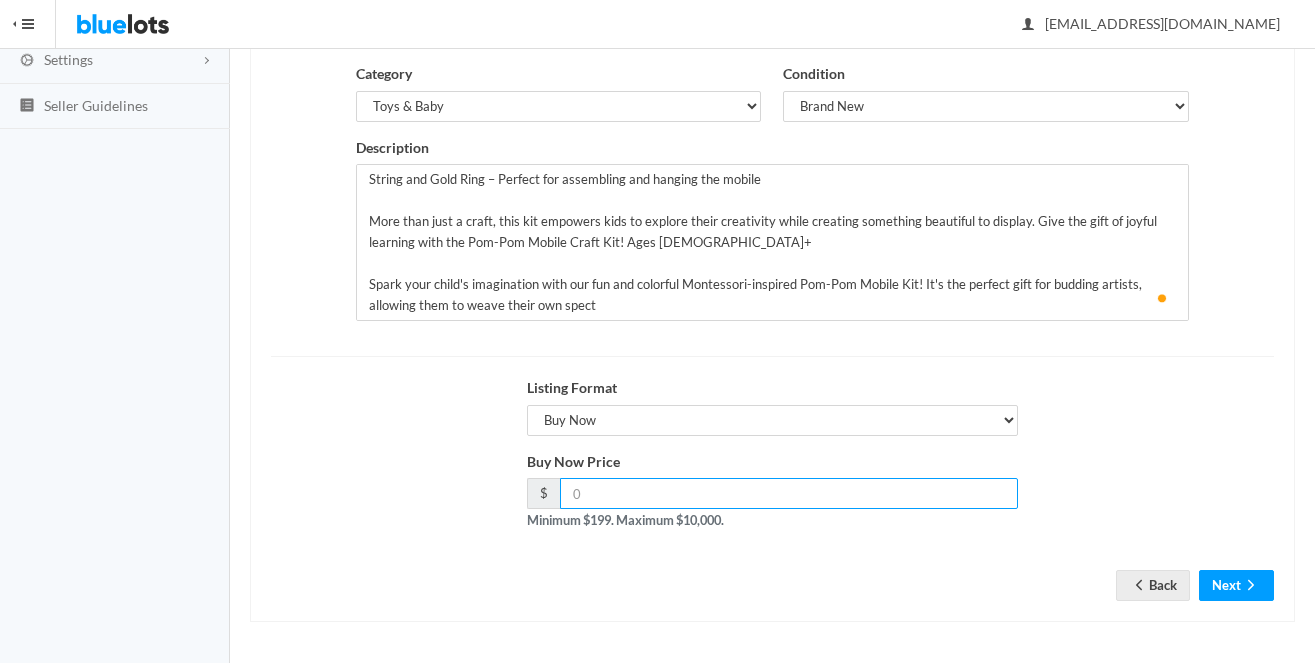 click at bounding box center (789, 493) 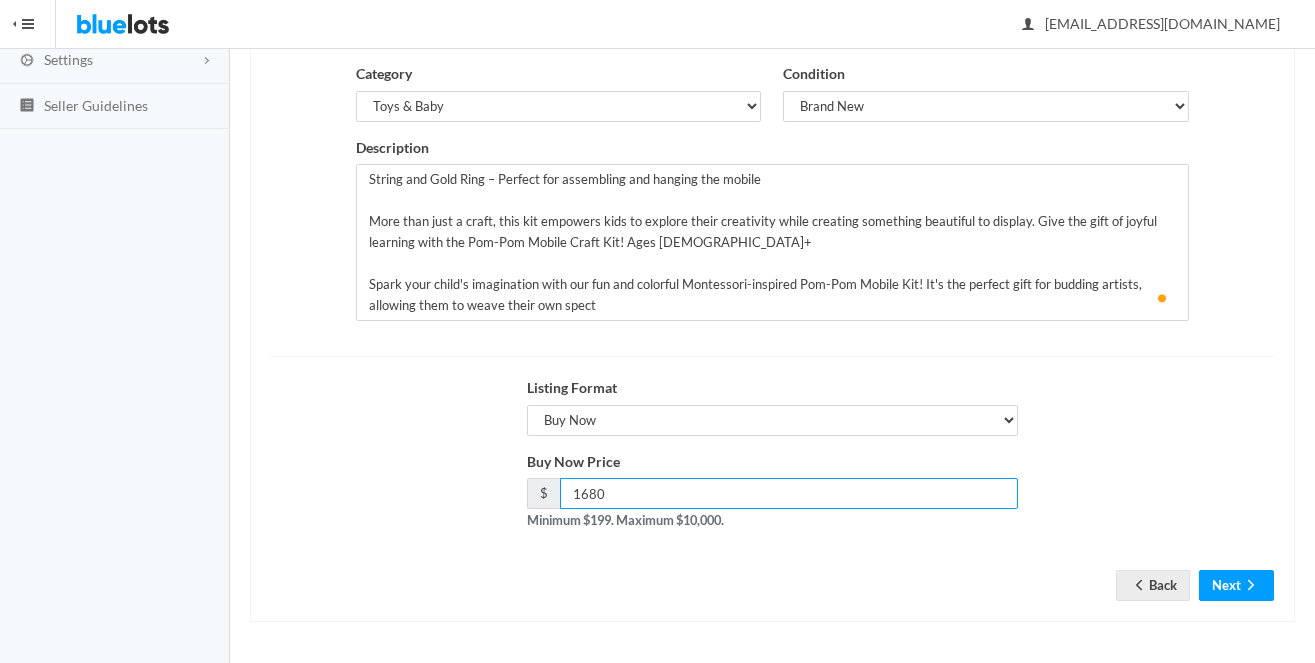 type on "1680" 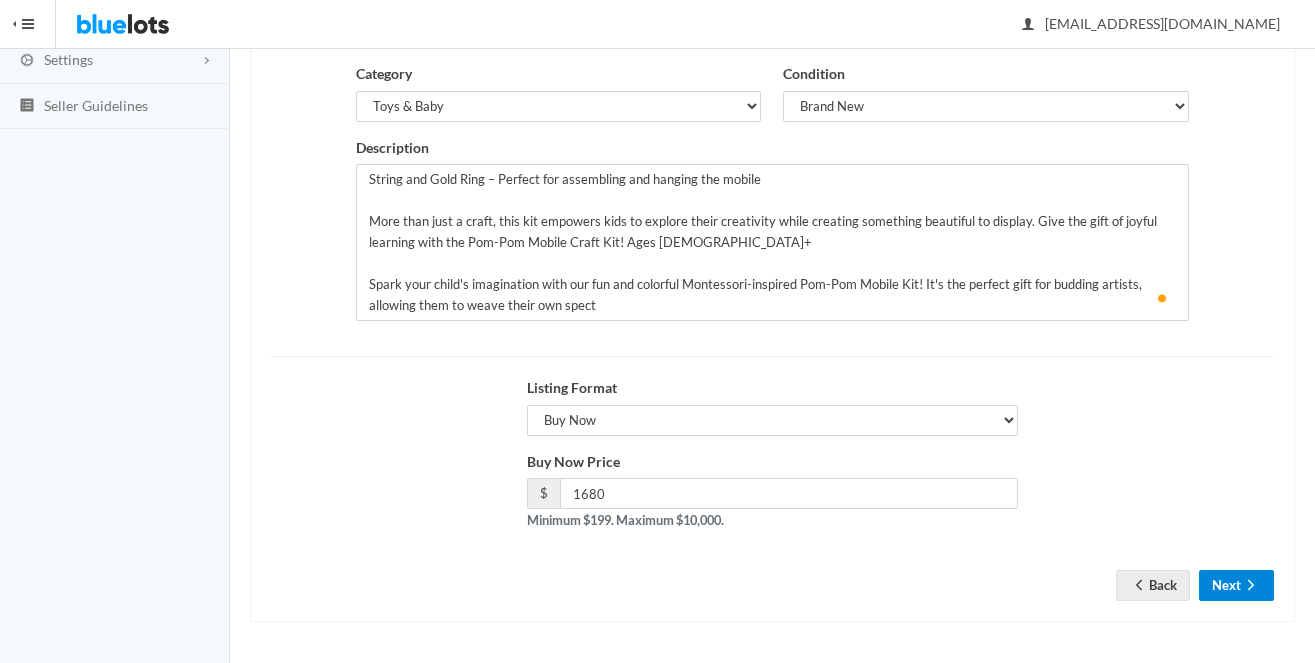 click on "Next" at bounding box center [1236, 585] 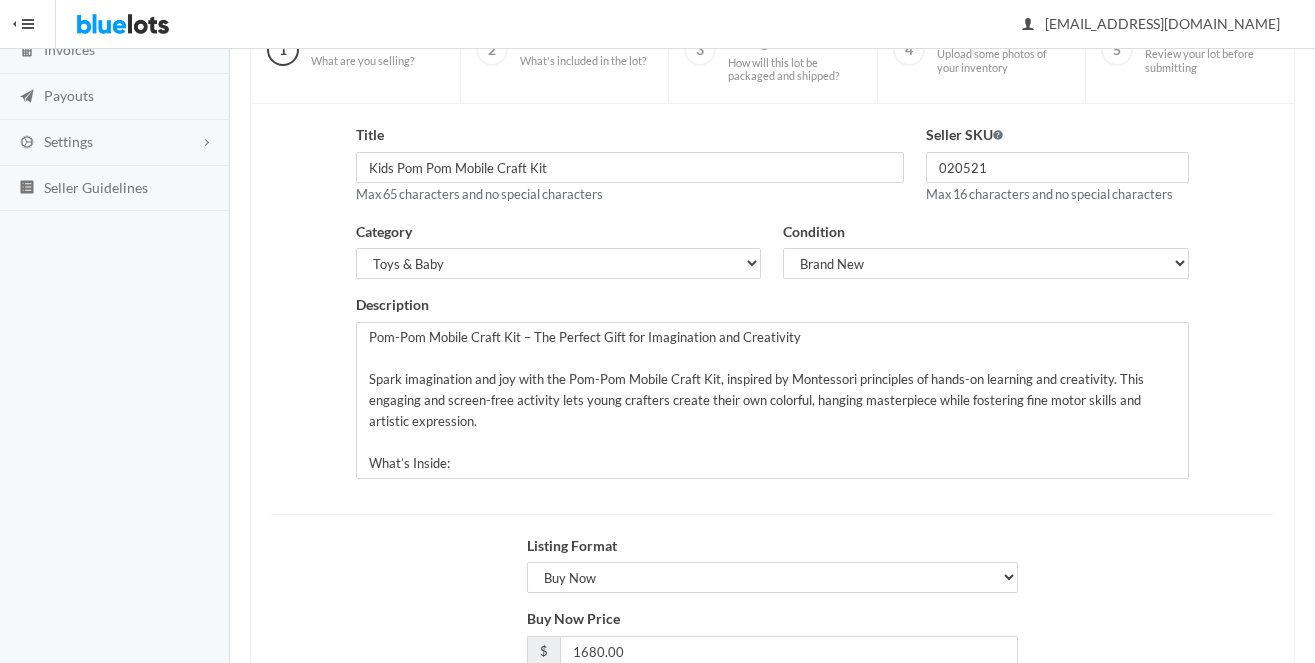 scroll, scrollTop: 278, scrollLeft: 0, axis: vertical 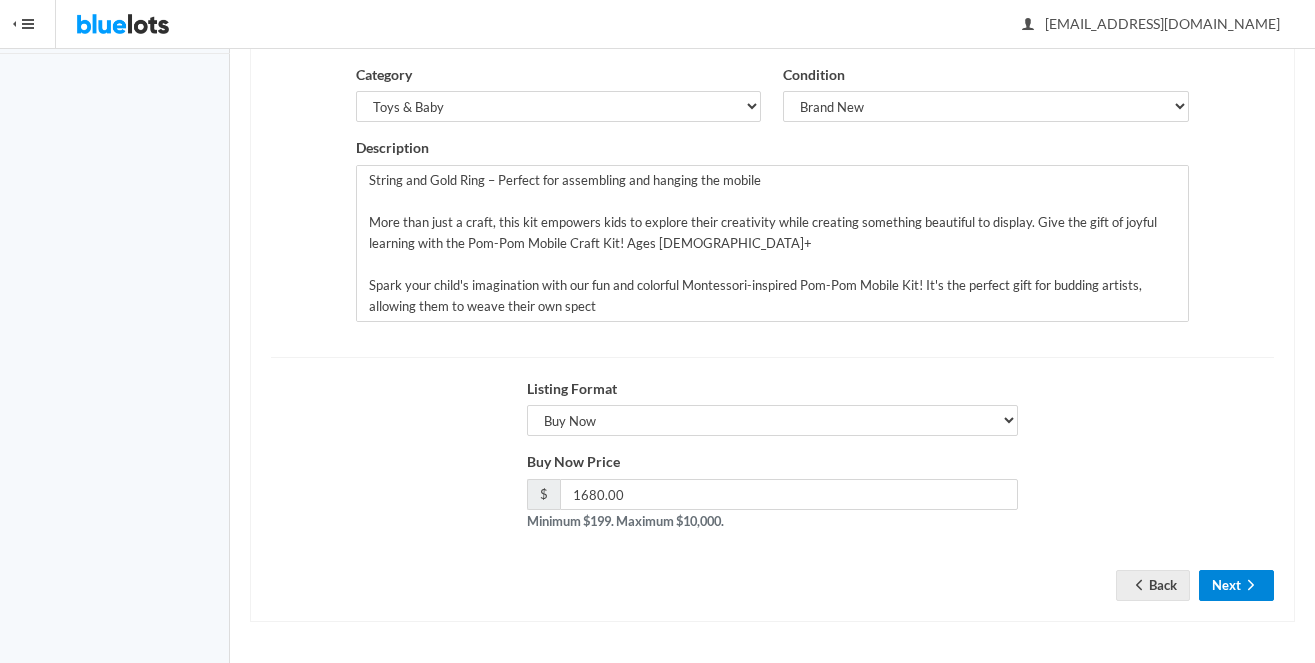 click on "Next" at bounding box center [1236, 585] 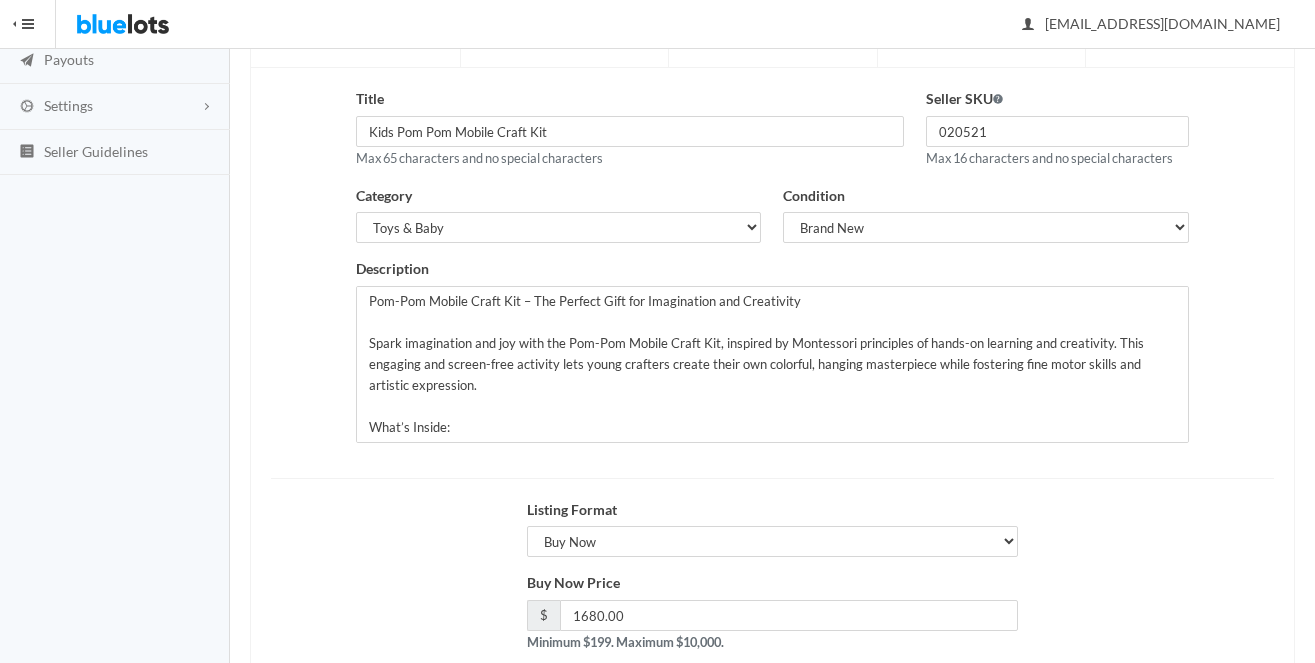 scroll, scrollTop: 315, scrollLeft: 0, axis: vertical 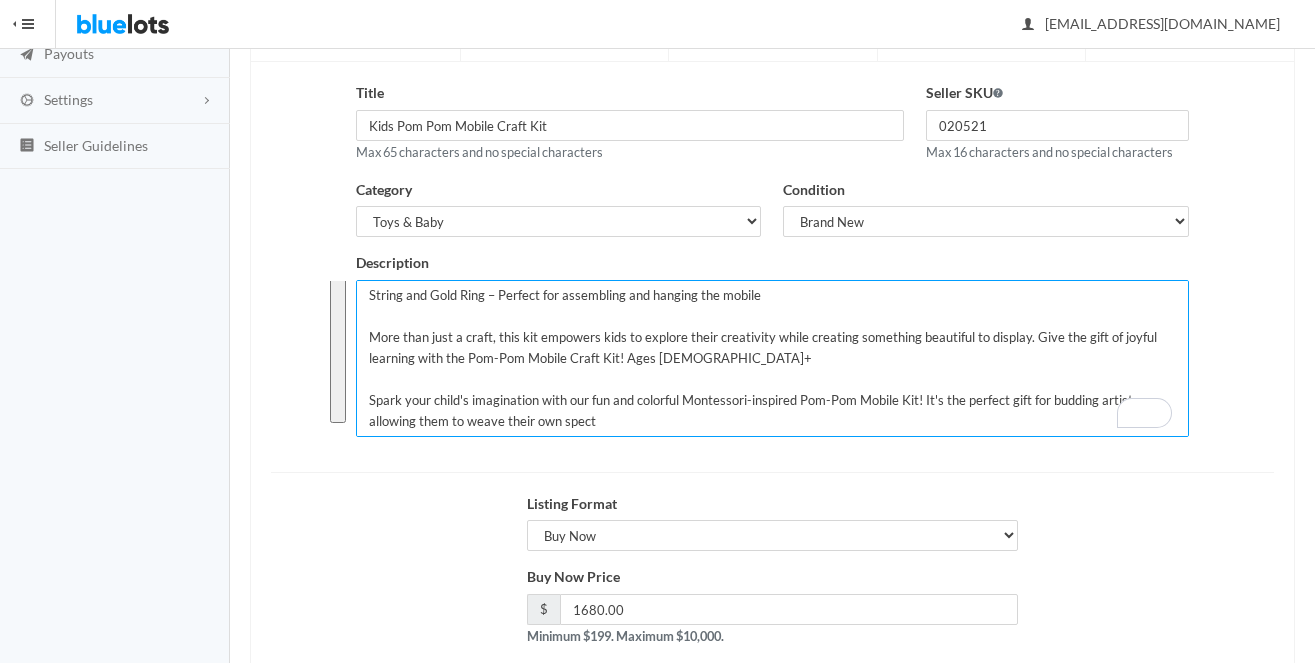 drag, startPoint x: 372, startPoint y: 295, endPoint x: 435, endPoint y: 468, distance: 184.11409 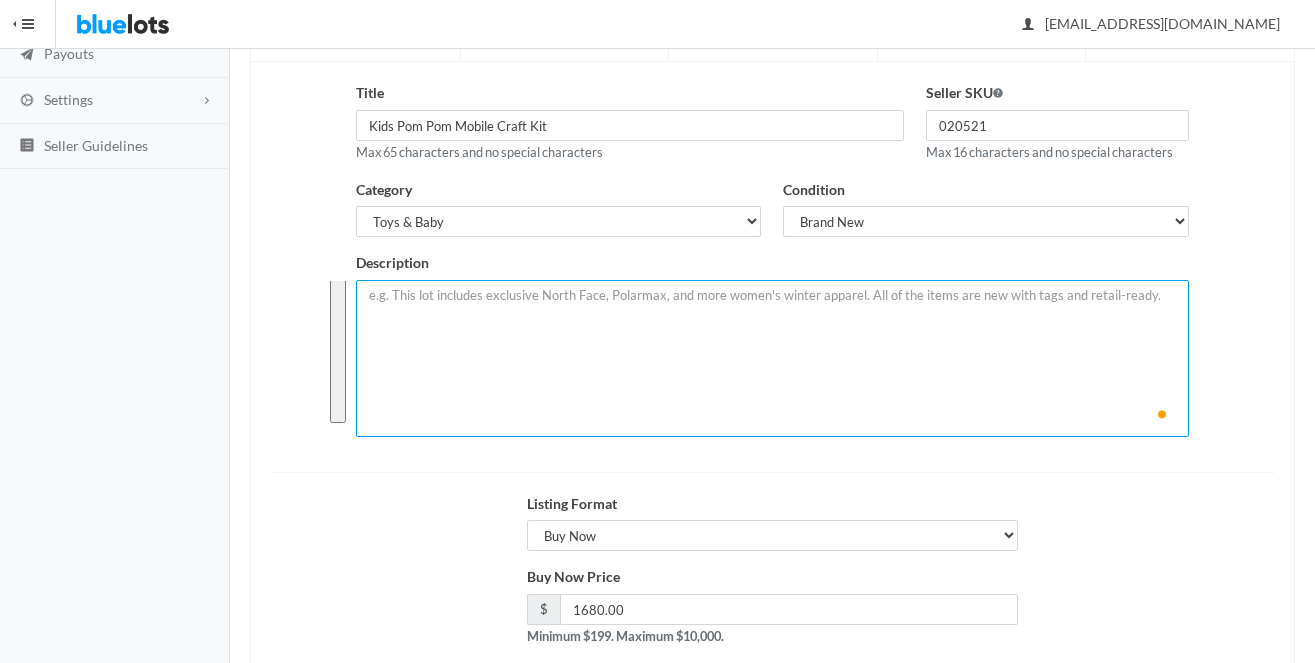 scroll, scrollTop: 0, scrollLeft: 0, axis: both 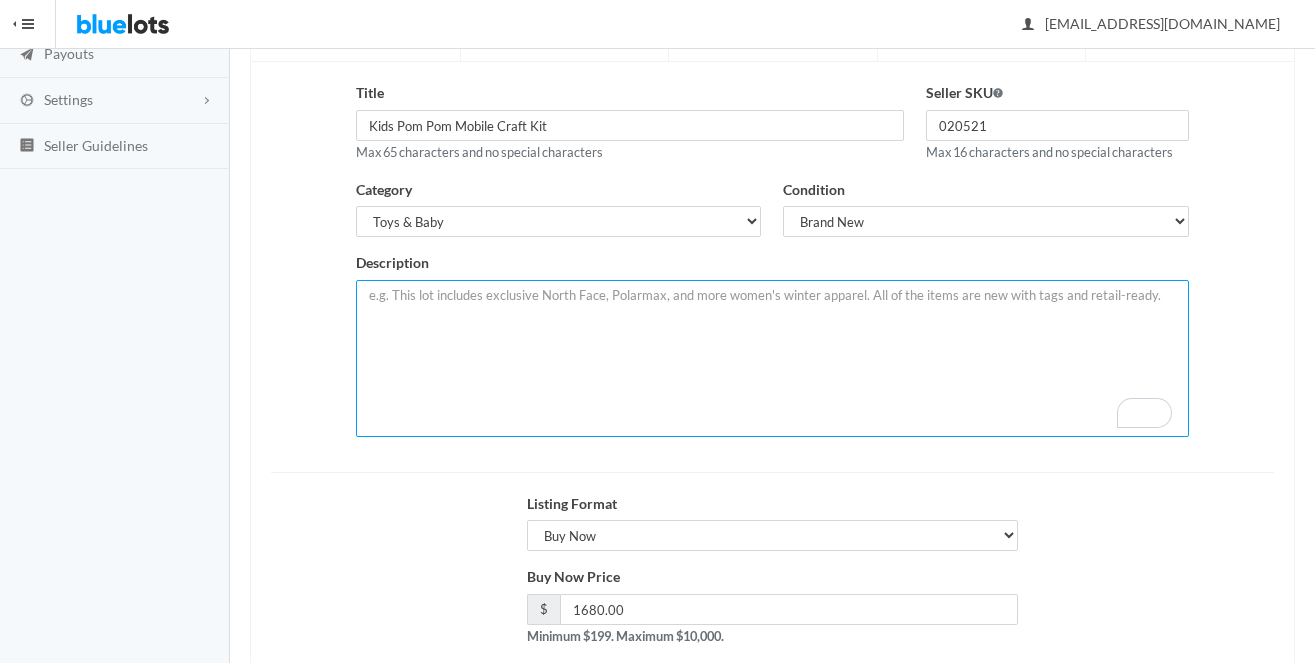 paste on "Sure! Here's a version under 1,000 characters:
**Pom-Pom Mobile Craft Kit – Montessori-Inspired Fun**
Encourage creativity and hands-on learning with this colorful, screen-free craft! Kids can build their own hanging mobile while developing fine motor skills and artistic confidence.
**Includes:**
* 1 Bamboo Ring – sturdy base
* Colorful Pom-Poms – vibrant design
* Yarn Needle – easy threading
* String & Gold Ring – for assembly and hanging
Ages 8+. A fun, simple project that makes a beautiful display. Perfect for gifting or creative play!" 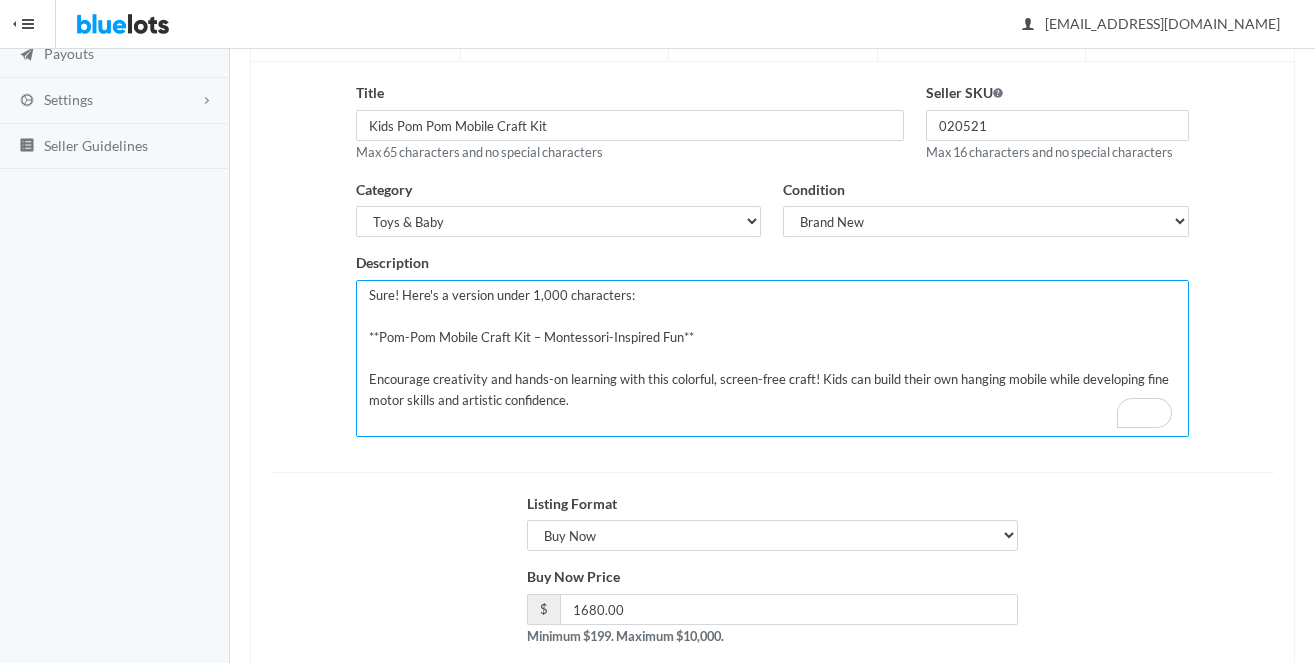 scroll, scrollTop: 182, scrollLeft: 0, axis: vertical 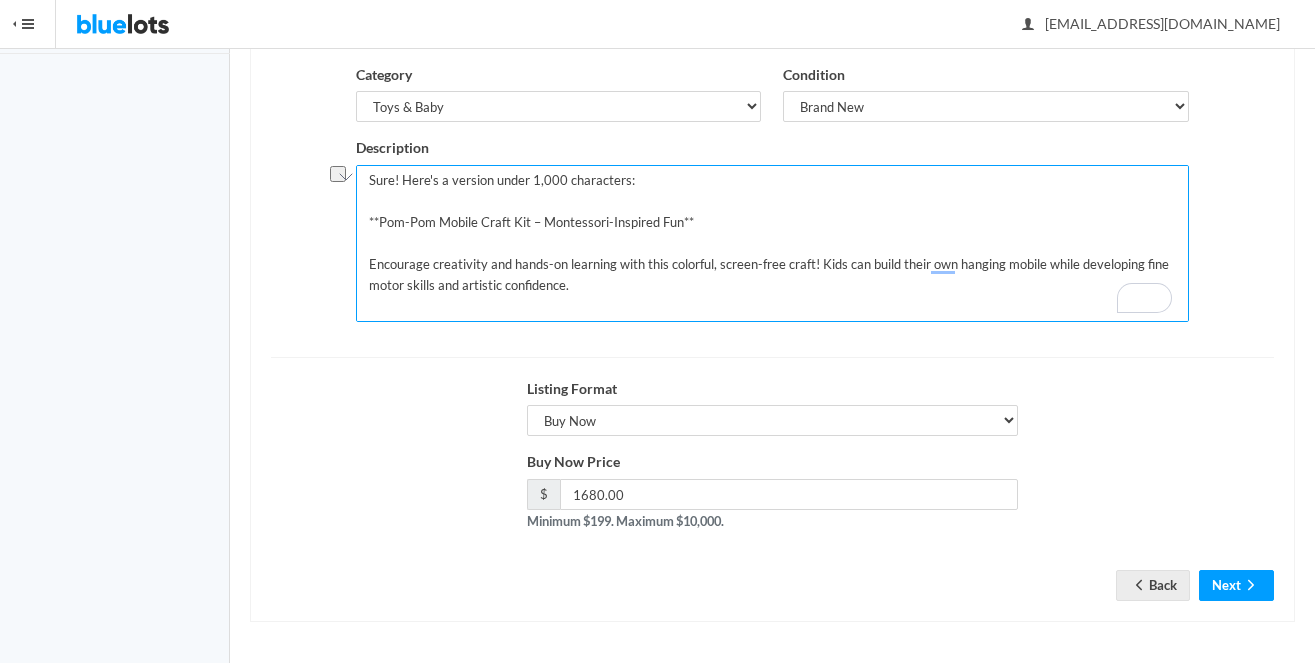 drag, startPoint x: 642, startPoint y: 188, endPoint x: 368, endPoint y: 157, distance: 275.74808 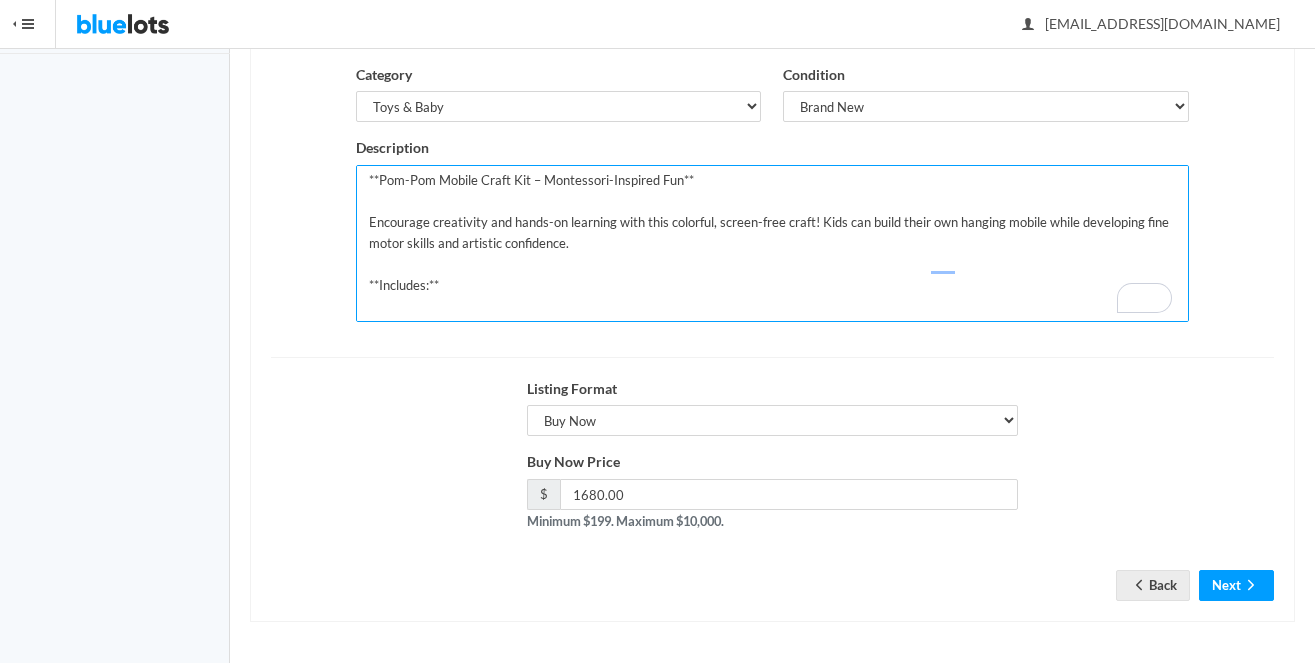 paste on "Here are the details:
• Total Units: 14,000
• MSRP per Kit: $24.99
• Take-All Price: $12,000 ($0.86/unit)
• Product Type: Premium kids’ craft kits (individually boxed)
• Condition: New, retail-ready
• Location: Holland, MI (palletized and ready to ship)" 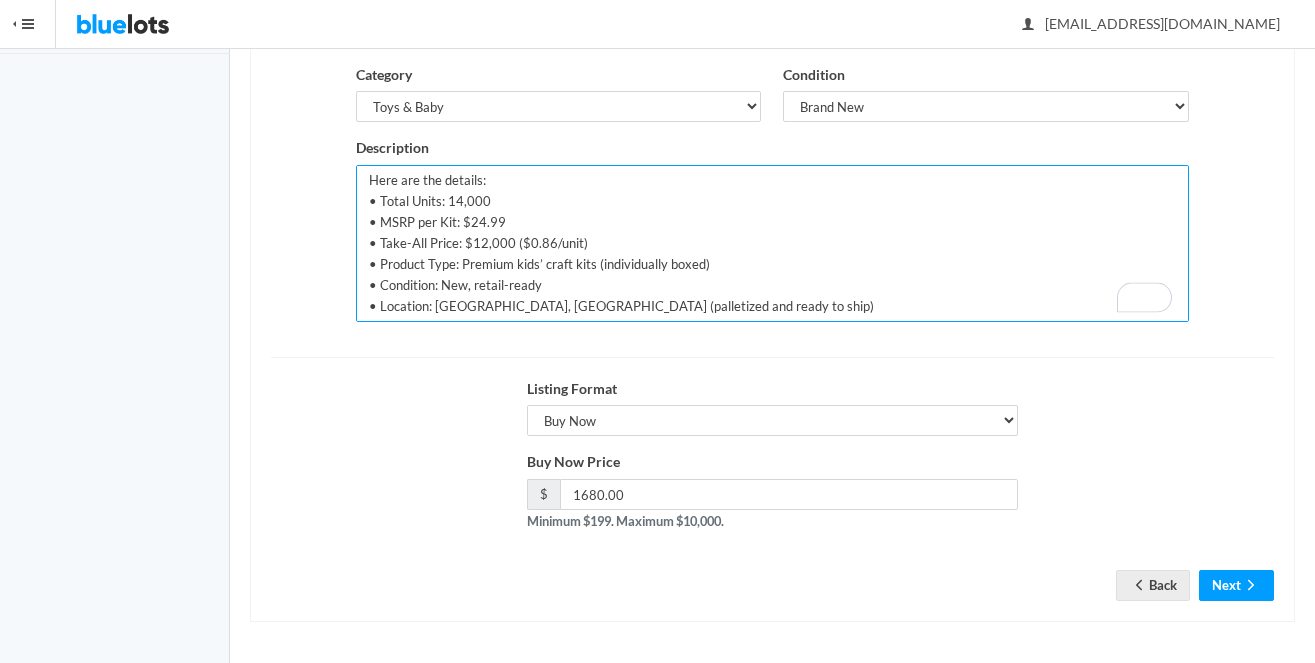 drag, startPoint x: 487, startPoint y: 182, endPoint x: 344, endPoint y: 177, distance: 143.08739 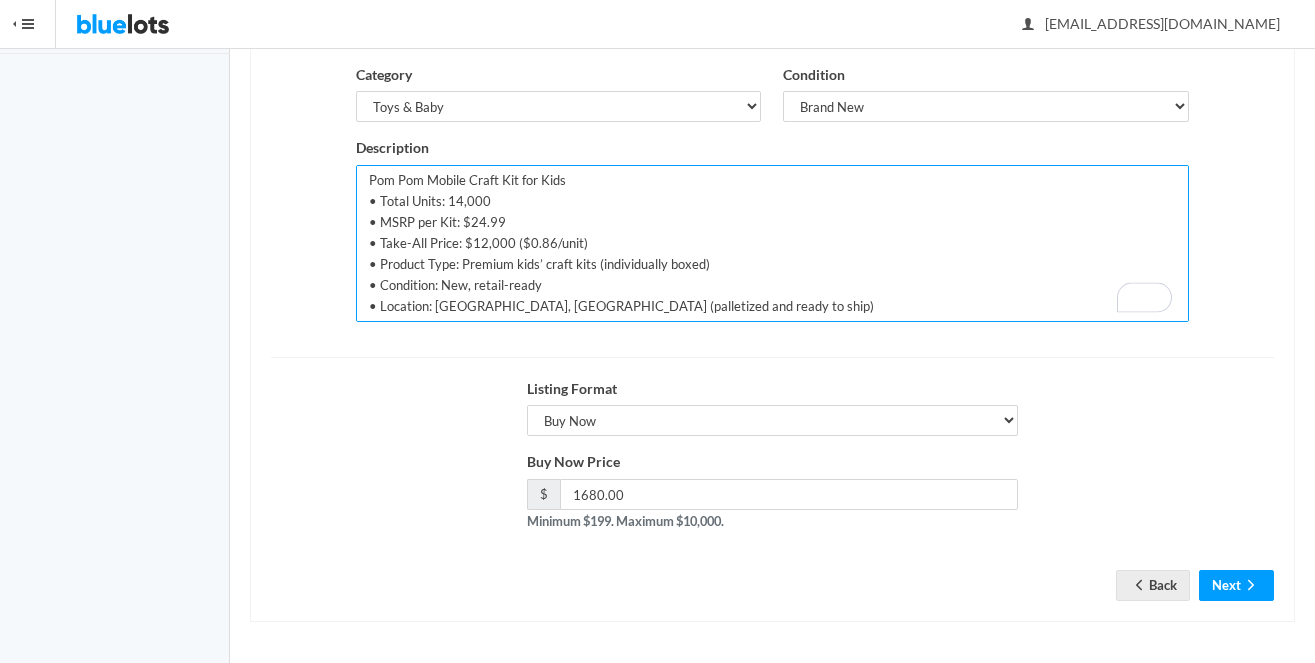 click on "Pom-Pom Mobile Craft Kit – The Perfect Gift for Imagination and Creativity
Spark imagination and joy with the Pom-Pom Mobile Craft Kit, inspired by Montessori principles of hands-on learning and creativity. This engaging and screen-free activity lets young crafters create their own colorful, hanging masterpiece while fostering fine motor skills and artistic expression.
What’s Inside:
1 Bamboo Ring – A sturdy base for the mobile
Pom-Poms in Coordinating Colors – Add pops of vibrant, playful design
1 Yarn Needle – Easy threading for little hands
String and Gold Ring – Perfect for assembling and hanging the mobile
More than just a craft, this kit empowers kids to explore their creativity while creating something beautiful to display. Give the gift of joyful learning with the Pom-Pom Mobile Craft Kit! Ages 8+
Spark your child's imagination with our fun and colorful Montessori-inspired Pom-Pom Mobile Kit! It's the perfect gift for budding artists, allowing them to weave their own spect" at bounding box center [772, 243] 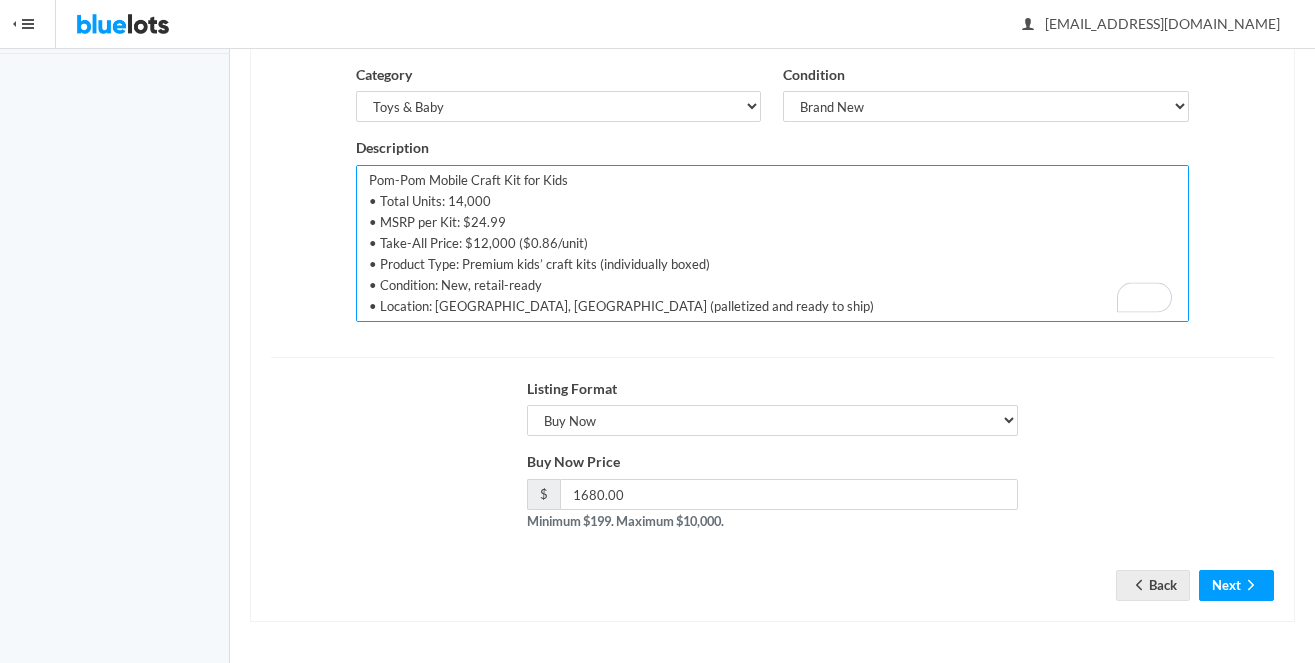 scroll, scrollTop: 11, scrollLeft: 0, axis: vertical 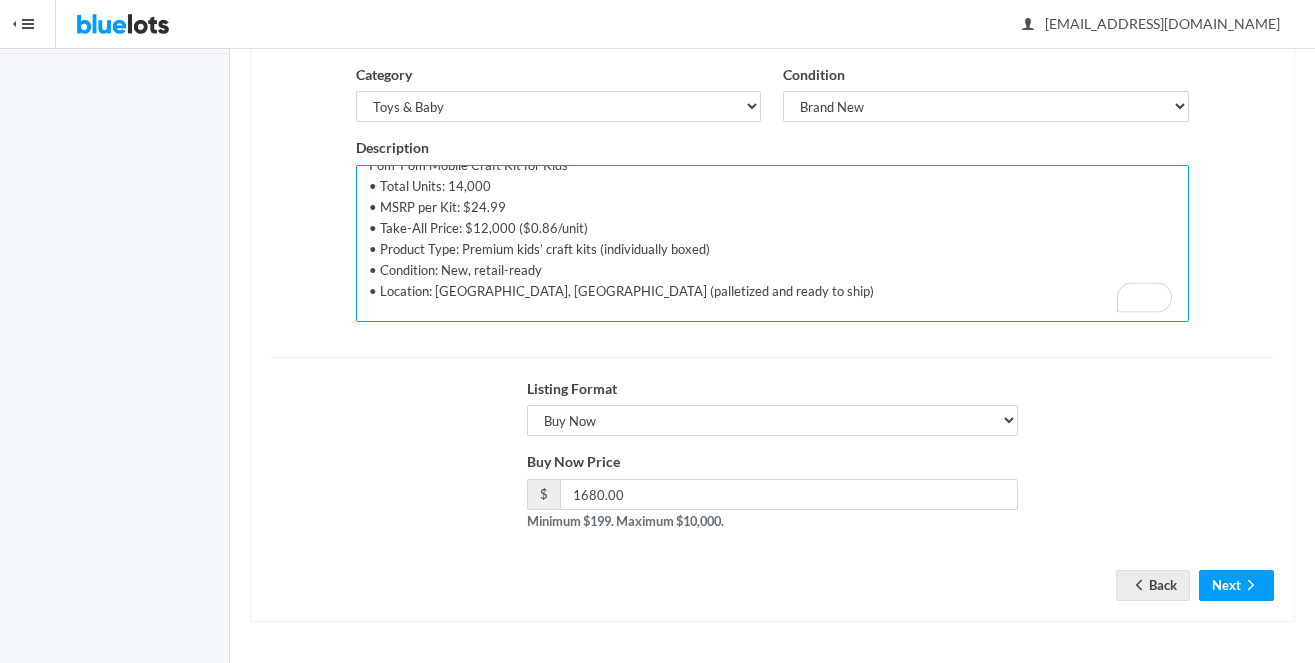 drag, startPoint x: 493, startPoint y: 188, endPoint x: 449, endPoint y: 188, distance: 44 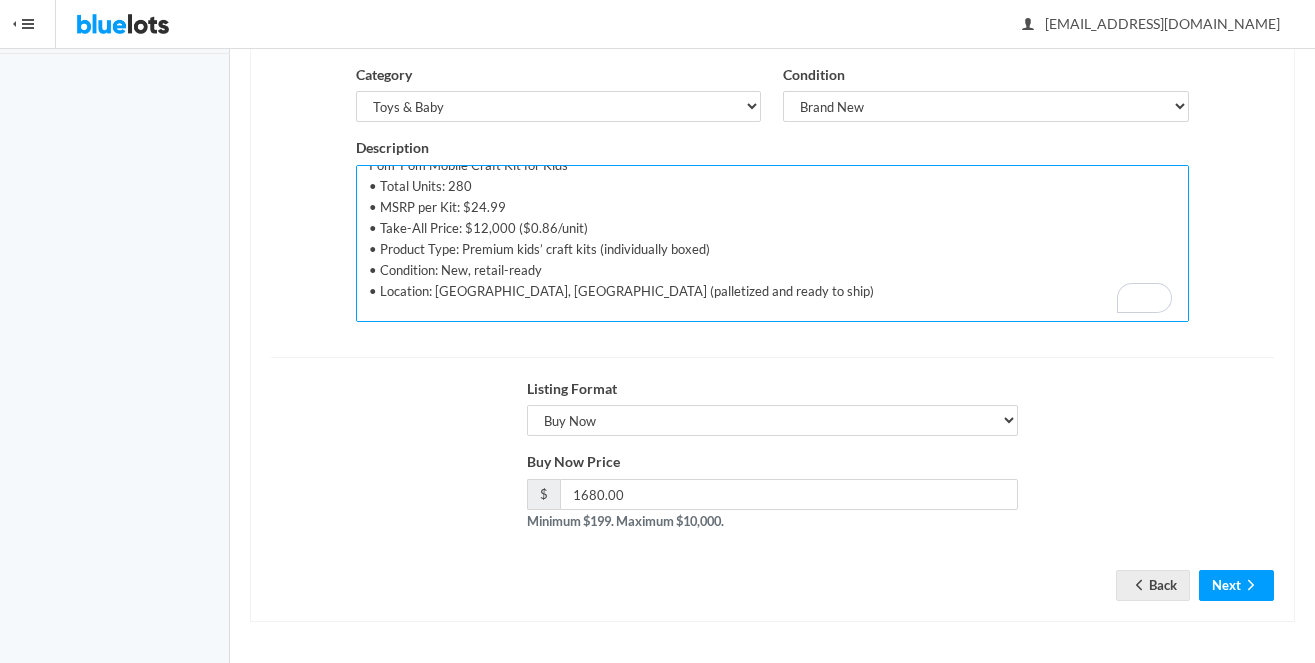 click on "Pom-Pom Mobile Craft Kit – The Perfect Gift for Imagination and Creativity
Spark imagination and joy with the Pom-Pom Mobile Craft Kit, inspired by Montessori principles of hands-on learning and creativity. This engaging and screen-free activity lets young crafters create their own colorful, hanging masterpiece while fostering fine motor skills and artistic expression.
What’s Inside:
1 Bamboo Ring – A sturdy base for the mobile
Pom-Poms in Coordinating Colors – Add pops of vibrant, playful design
1 Yarn Needle – Easy threading for little hands
String and Gold Ring – Perfect for assembling and hanging the mobile
More than just a craft, this kit empowers kids to explore their creativity while creating something beautiful to display. Give the gift of joyful learning with the Pom-Pom Mobile Craft Kit! Ages 8+
Spark your child's imagination with our fun and colorful Montessori-inspired Pom-Pom Mobile Kit! It's the perfect gift for budding artists, allowing them to weave their own spect" at bounding box center [772, 243] 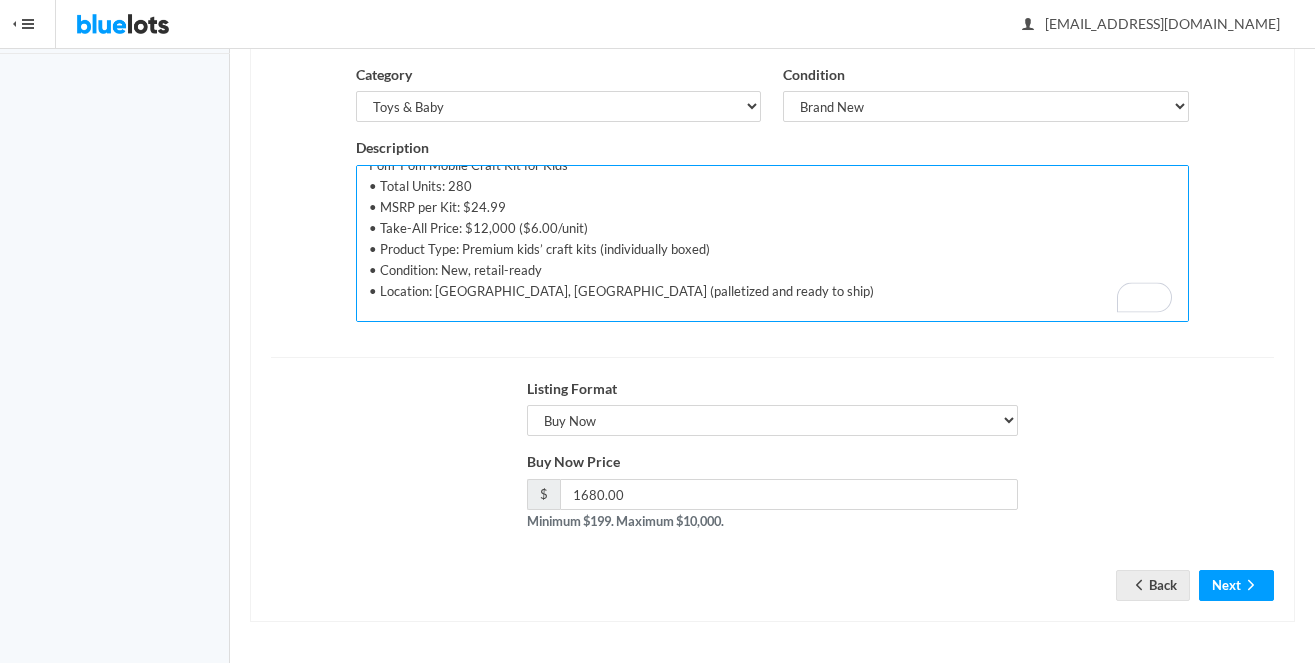 click on "Pom-Pom Mobile Craft Kit – The Perfect Gift for Imagination and Creativity
Spark imagination and joy with the Pom-Pom Mobile Craft Kit, inspired by Montessori principles of hands-on learning and creativity. This engaging and screen-free activity lets young crafters create their own colorful, hanging masterpiece while fostering fine motor skills and artistic expression.
What’s Inside:
1 Bamboo Ring – A sturdy base for the mobile
Pom-Poms in Coordinating Colors – Add pops of vibrant, playful design
1 Yarn Needle – Easy threading for little hands
String and Gold Ring – Perfect for assembling and hanging the mobile
More than just a craft, this kit empowers kids to explore their creativity while creating something beautiful to display. Give the gift of joyful learning with the Pom-Pom Mobile Craft Kit! Ages 8+
Spark your child's imagination with our fun and colorful Montessori-inspired Pom-Pom Mobile Kit! It's the perfect gift for budding artists, allowing them to weave their own spect" at bounding box center (772, 243) 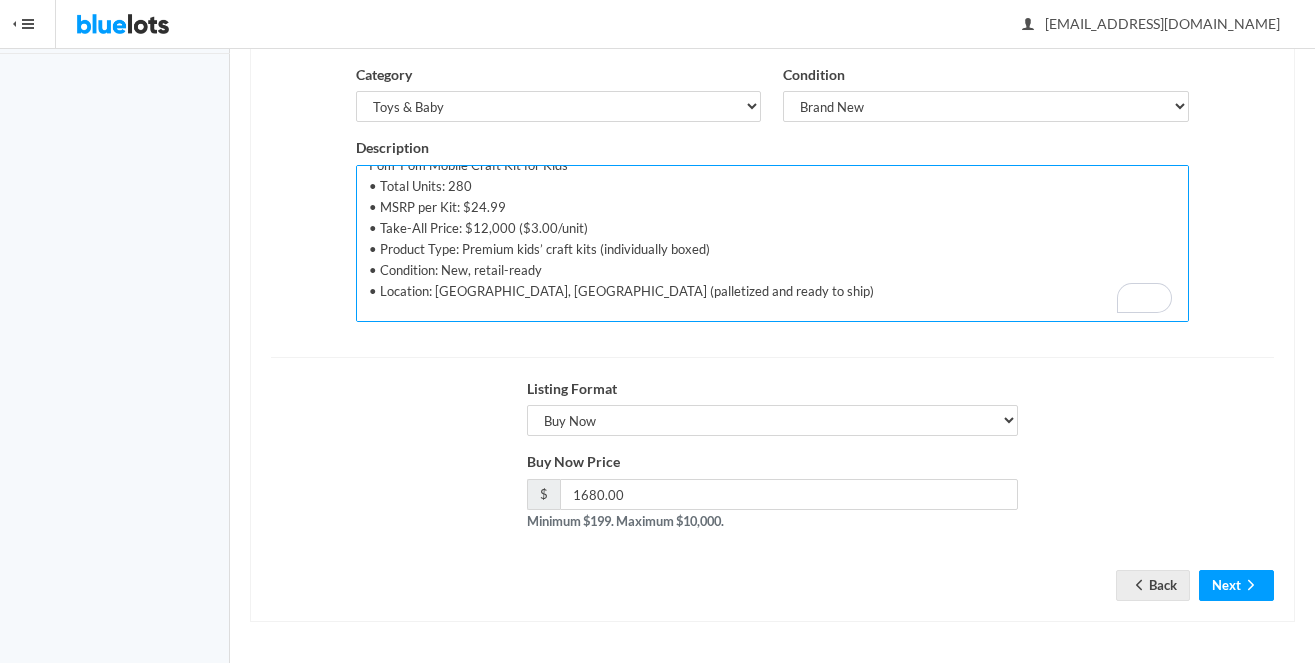 click on "Pom-Pom Mobile Craft Kit – The Perfect Gift for Imagination and Creativity
Spark imagination and joy with the Pom-Pom Mobile Craft Kit, inspired by Montessori principles of hands-on learning and creativity. This engaging and screen-free activity lets young crafters create their own colorful, hanging masterpiece while fostering fine motor skills and artistic expression.
What’s Inside:
1 Bamboo Ring – A sturdy base for the mobile
Pom-Poms in Coordinating Colors – Add pops of vibrant, playful design
1 Yarn Needle – Easy threading for little hands
String and Gold Ring – Perfect for assembling and hanging the mobile
More than just a craft, this kit empowers kids to explore their creativity while creating something beautiful to display. Give the gift of joyful learning with the Pom-Pom Mobile Craft Kit! Ages 8+
Spark your child's imagination with our fun and colorful Montessori-inspired Pom-Pom Mobile Kit! It's the perfect gift for budding artists, allowing them to weave their own spect" at bounding box center [772, 243] 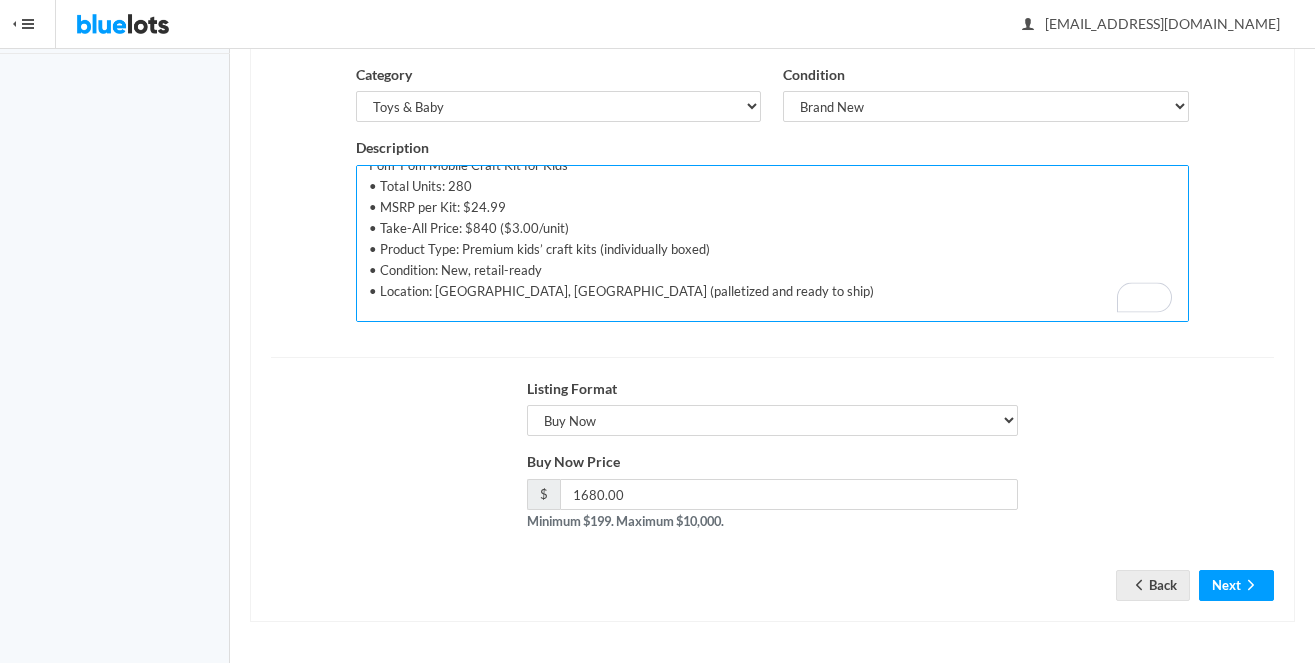 type on "Pom-Pom Mobile Craft Kit for Kids
• Total Units: 280
• MSRP per Kit: $24.99
• Take-All Price: $840 ($3.00/unit)
• Product Type: Premium kids’ craft kits (individually boxed)
• Condition: New, retail-ready
• Location: Holland, MI (palletized and ready to ship)
**Pom-Pom Mobile Craft Kit – Montessori-Inspired Fun**
Encourage creativity and hands-on learning with this colorful, screen-free craft! Kids can build their own hanging mobile while developing fine motor skills and artistic confidence.
**Includes:**
* 1 Bamboo Ring – sturdy base
* Colorful Pom-Poms – vibrant design
* Yarn Needle – easy threading
* String & Gold Ring – for assembly and hanging
Ages 8+. A fun, simple project that makes a beautiful display. Perfect for gifting or creative play!" 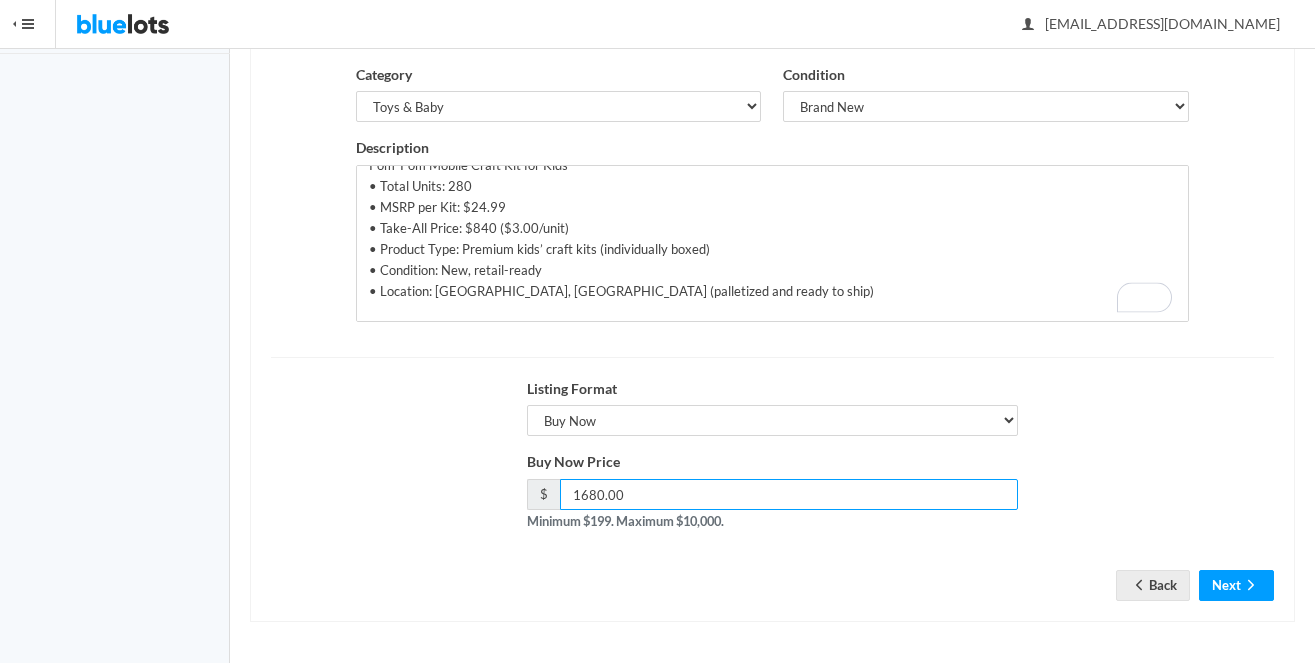 click on "1680.00" at bounding box center (789, 494) 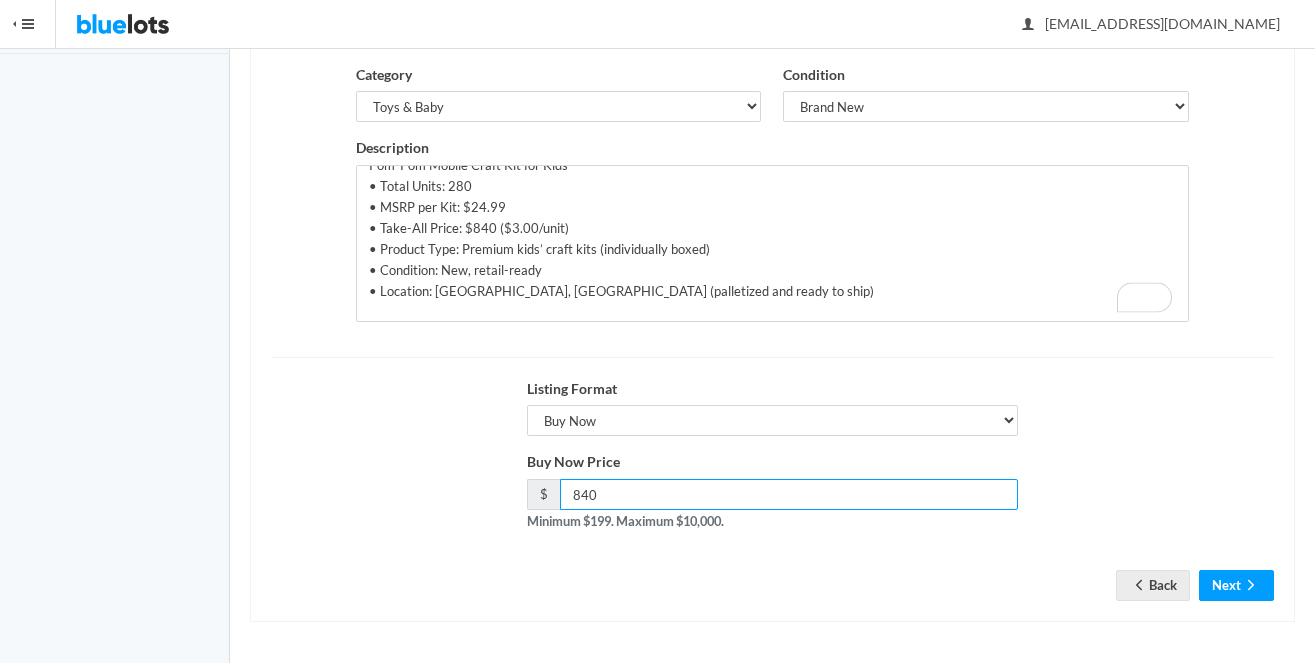 type on "840" 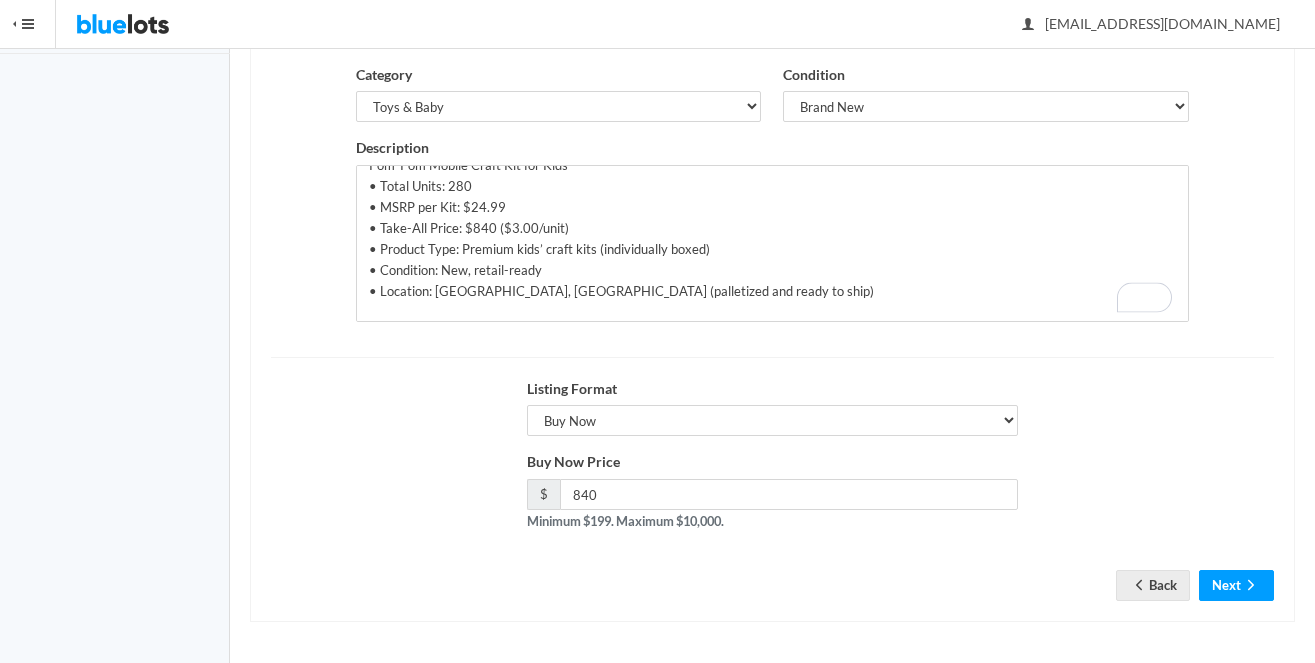 click on "Title
Kids Pom Pom Mobile Craft Kit
Max 65 characters and no special characters
Seller SKU
020521
Max 16 characters and no special characters
Category
Electronics
Clothing, Shoes & Accessories
Appliances
Home & Garden
Sporting Goods
Toys & Baby
Health & Beauty
Business & Industrial
General Merchandise
Condition
Brand New
Shelf Pulls
Customer Returns
Used
Mixed
Description" at bounding box center [772, 268] 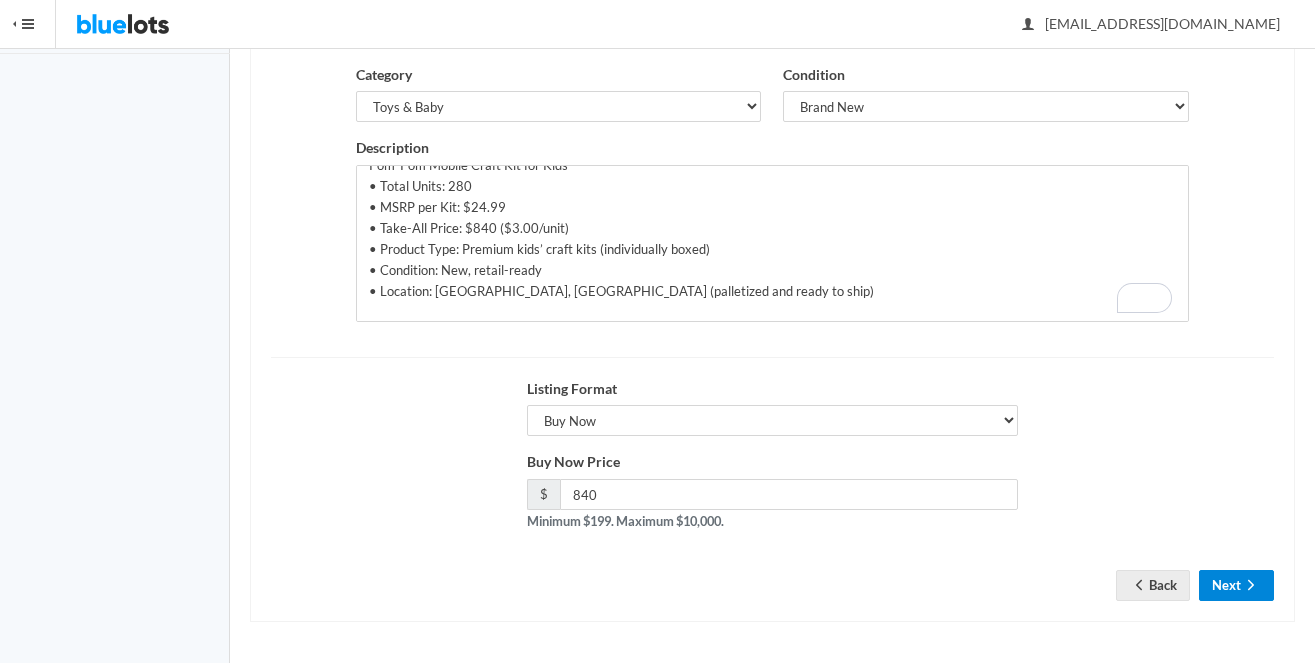 click 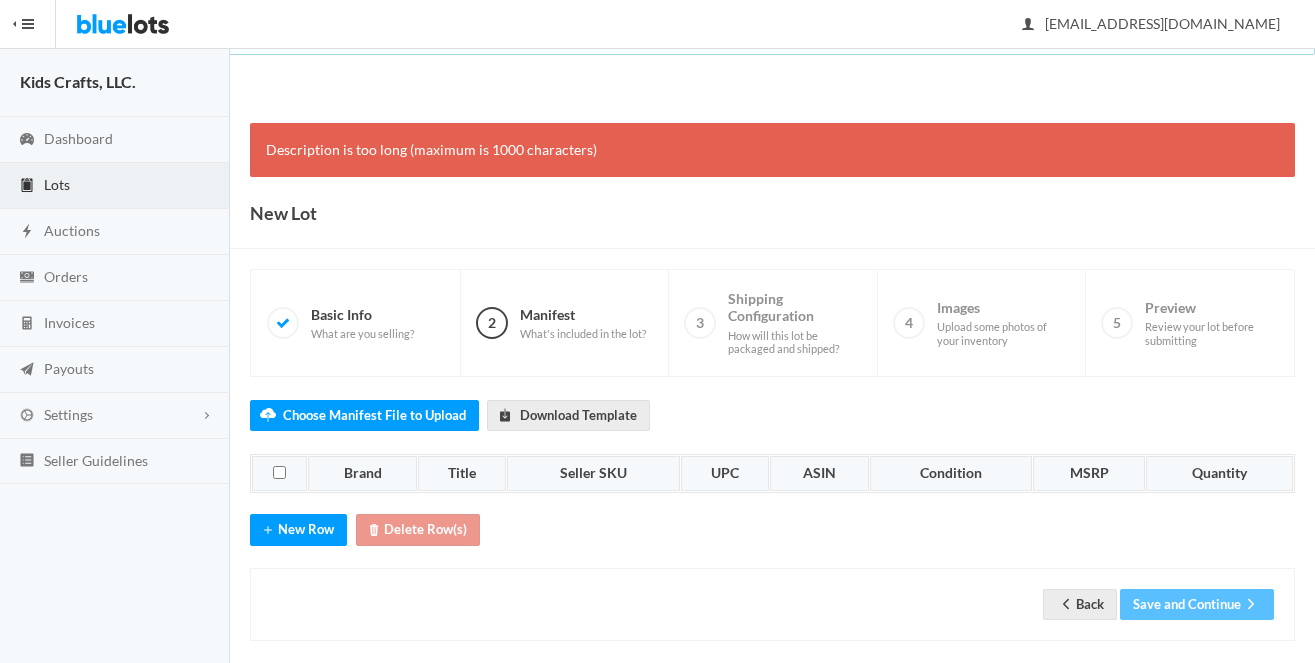 scroll, scrollTop: 20, scrollLeft: 0, axis: vertical 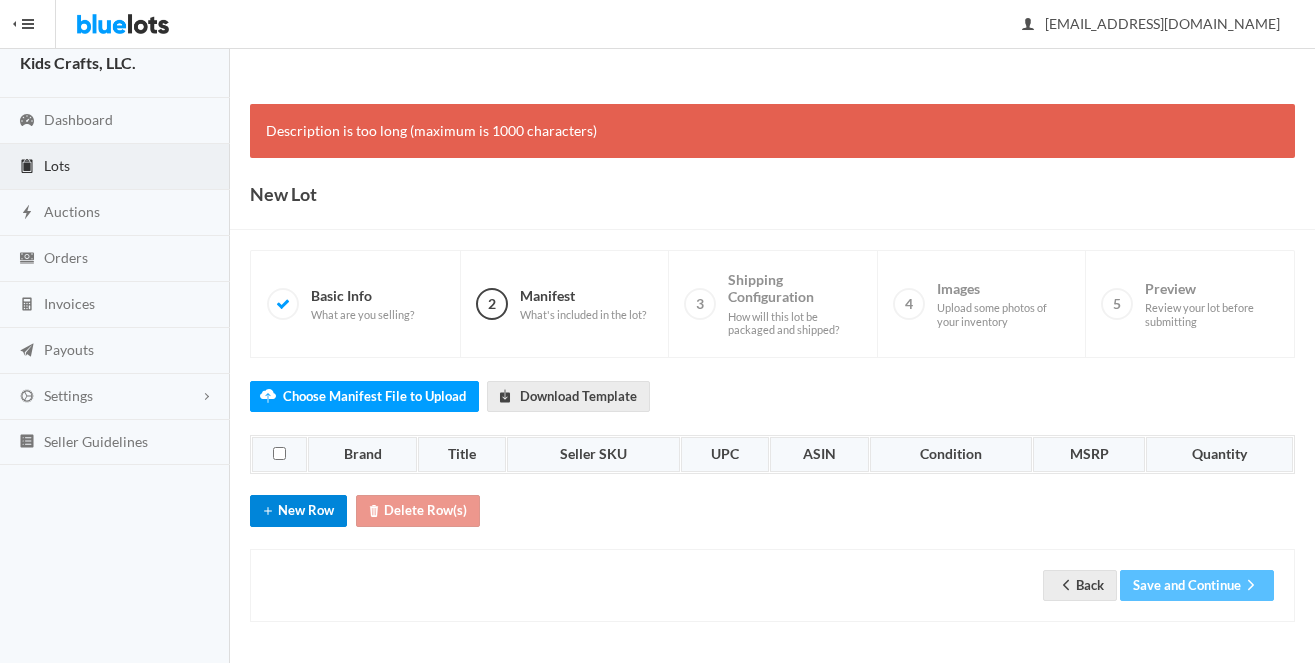 click on "New Row" at bounding box center [298, 510] 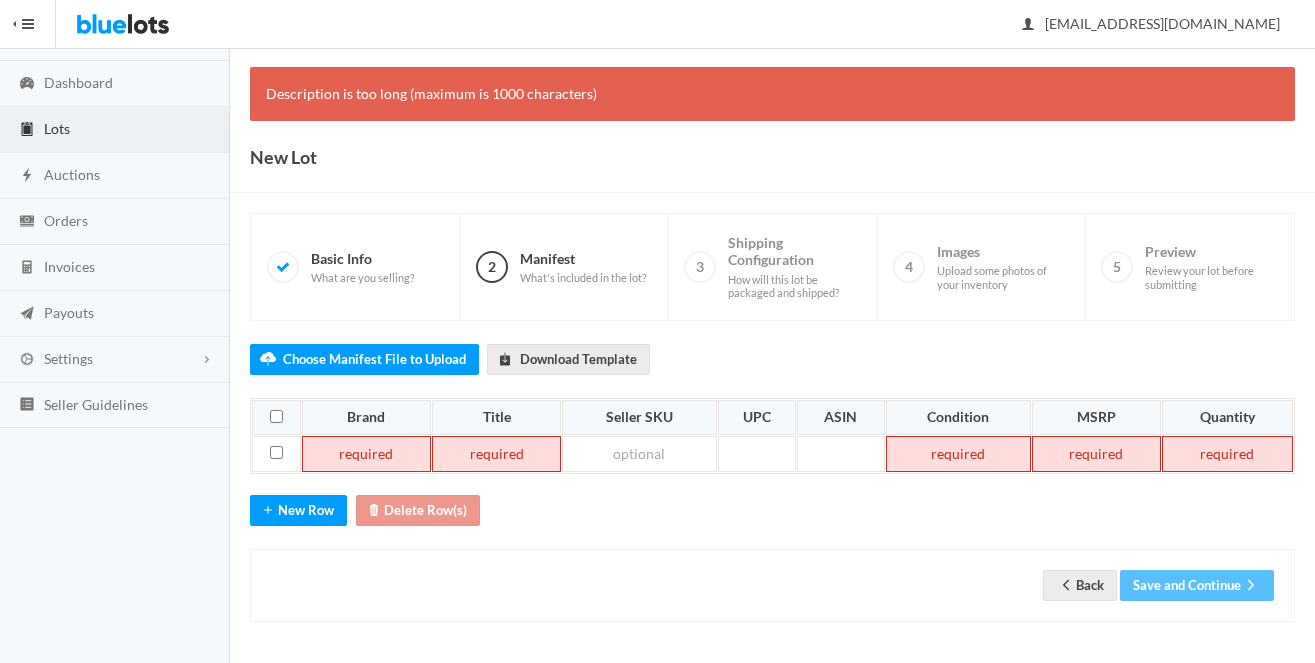 click at bounding box center (366, 454) 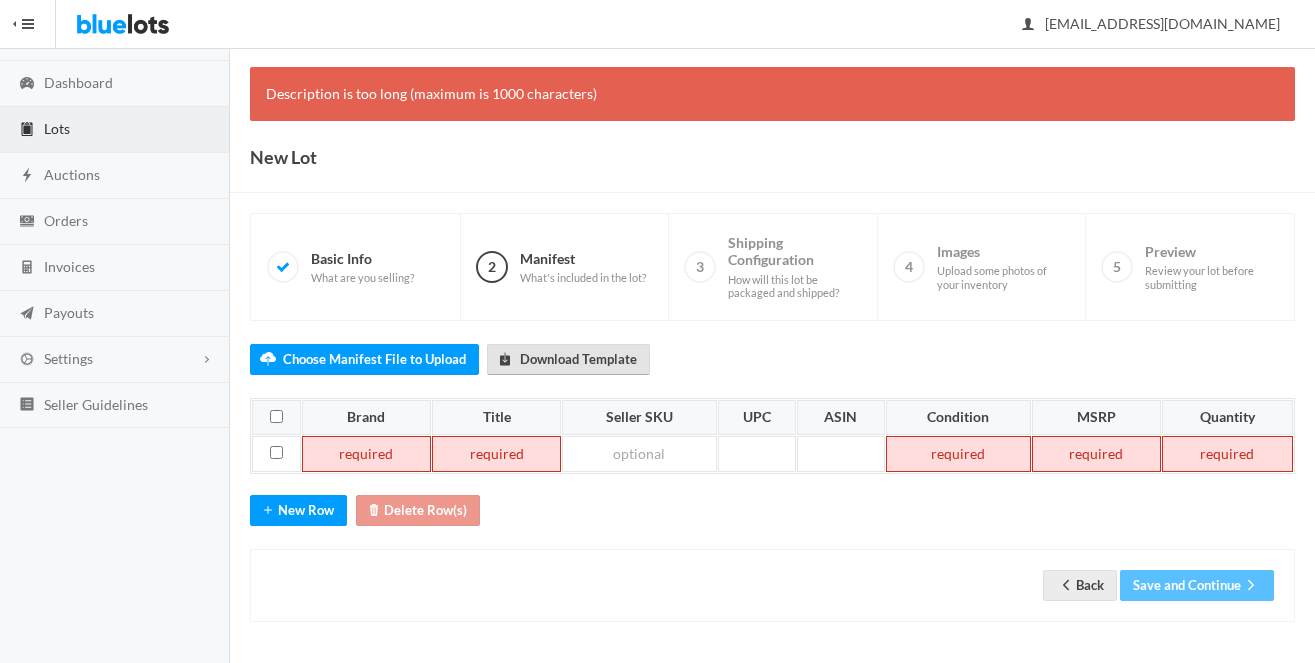click on "Download Template" at bounding box center [568, 359] 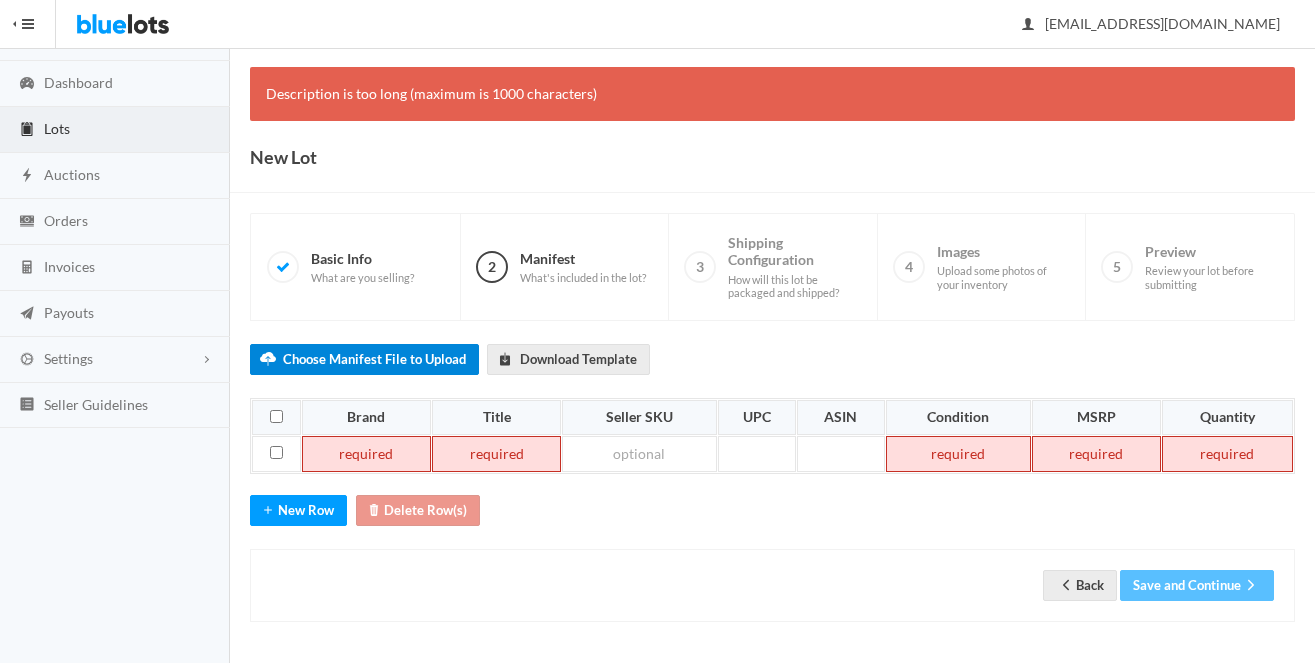 click on "Choose Manifest File to Upload" at bounding box center (364, 359) 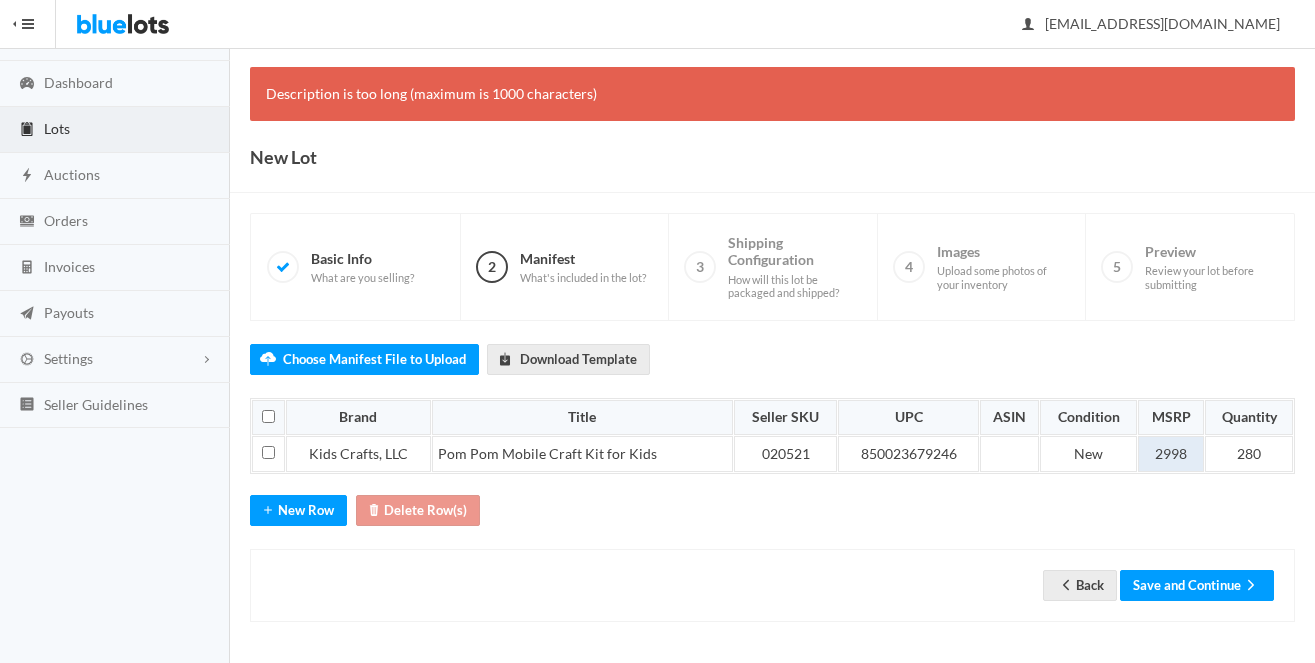 click on "2998" at bounding box center [1171, 454] 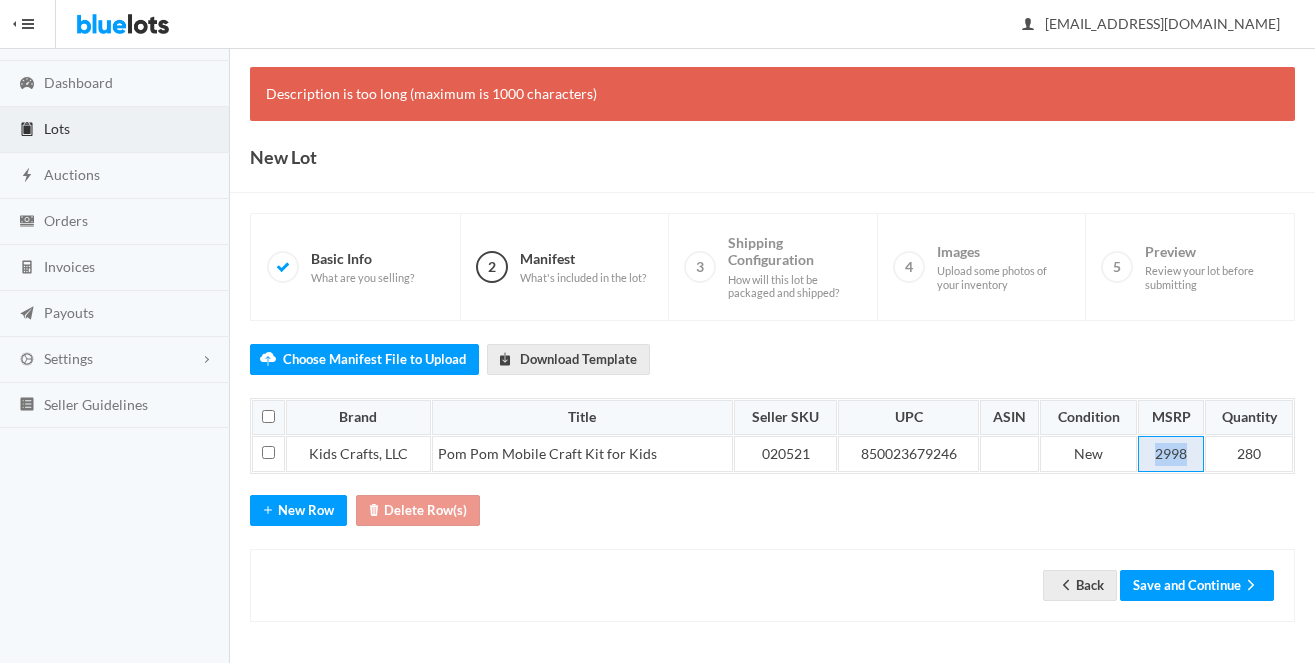 click on "2998" at bounding box center [1171, 454] 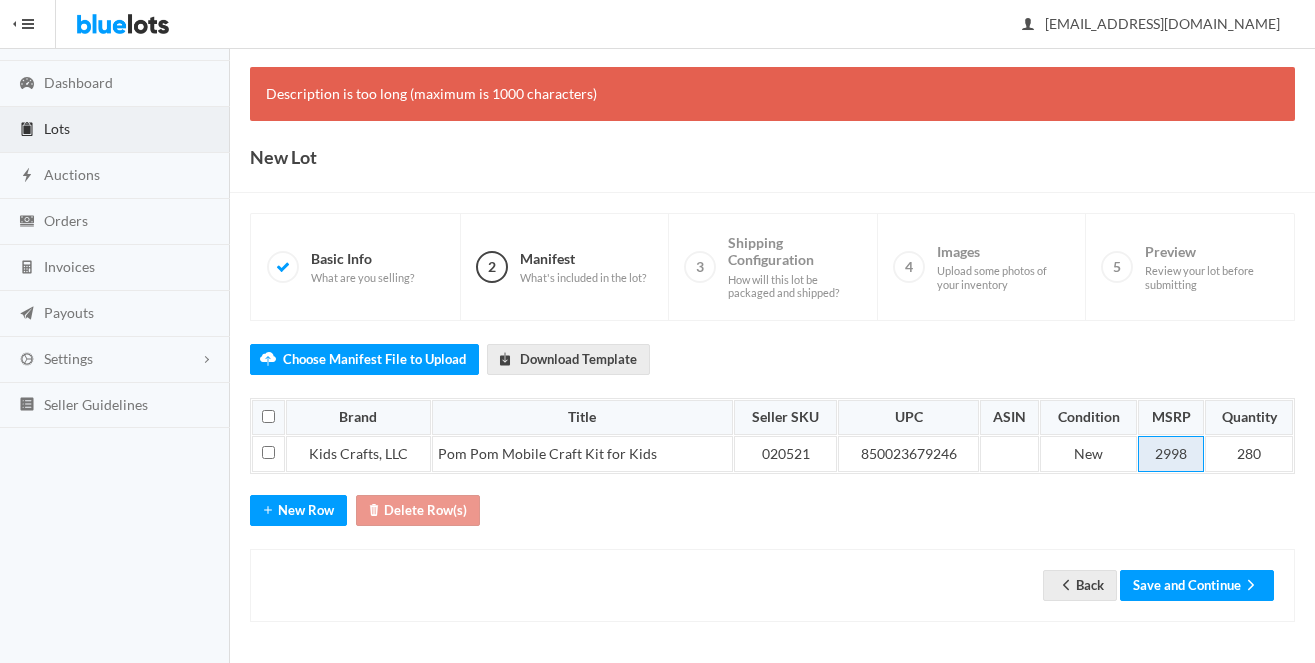 type 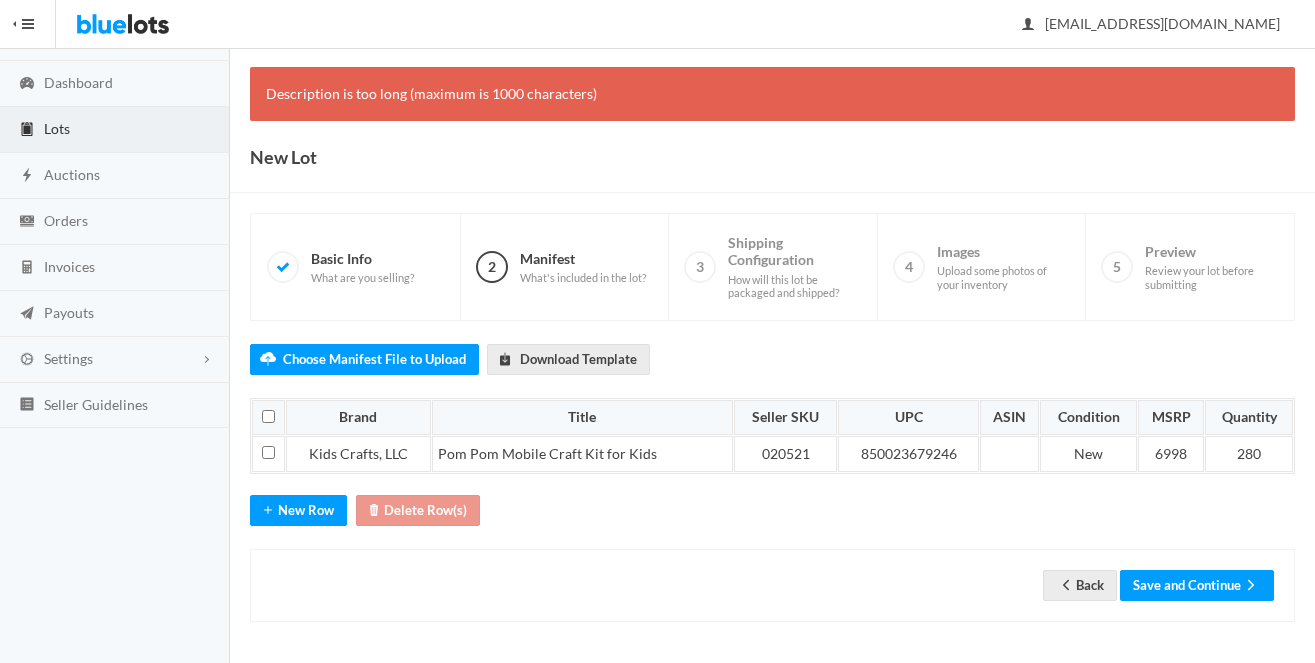 click on "Choose Manifest File to Upload
Download Template
Brand
Title
Seller SKU
UPC
ASIN
Condition
MSRP
Quantity
Kids Crafts, LLC
Pom Pom Mobile Craft Kit for Kids
020521
850023679246
New
6998
280
Start by uploading a manifest file or manually adding some manifest line items.
Click here to download our manifest template
New Row
Delete Row(s)
Back
Save and Continue" at bounding box center (772, 471) 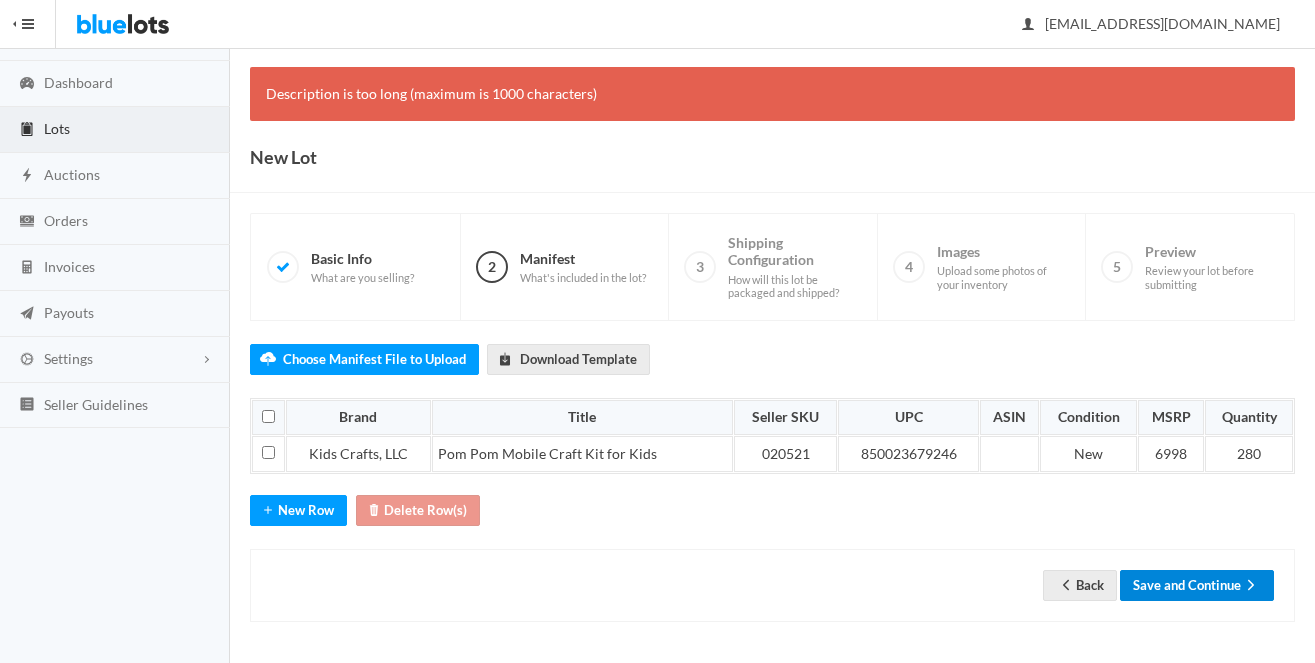 click on "Save and Continue" at bounding box center [1197, 585] 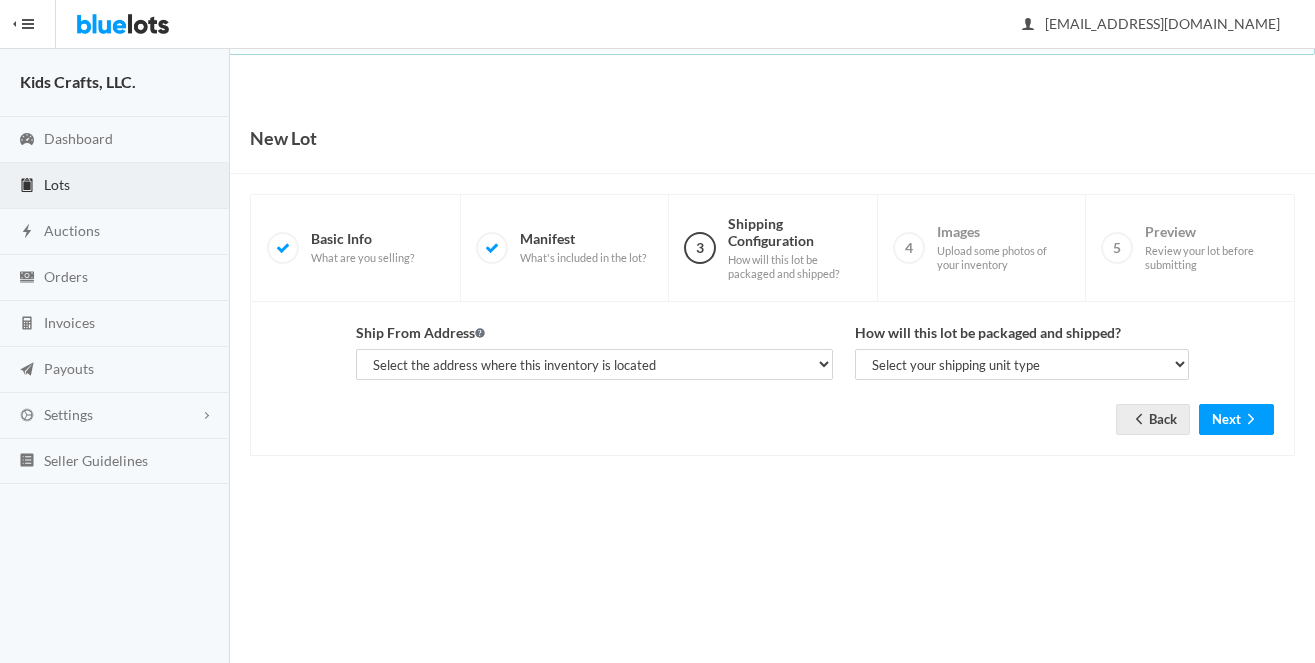 scroll, scrollTop: 0, scrollLeft: 0, axis: both 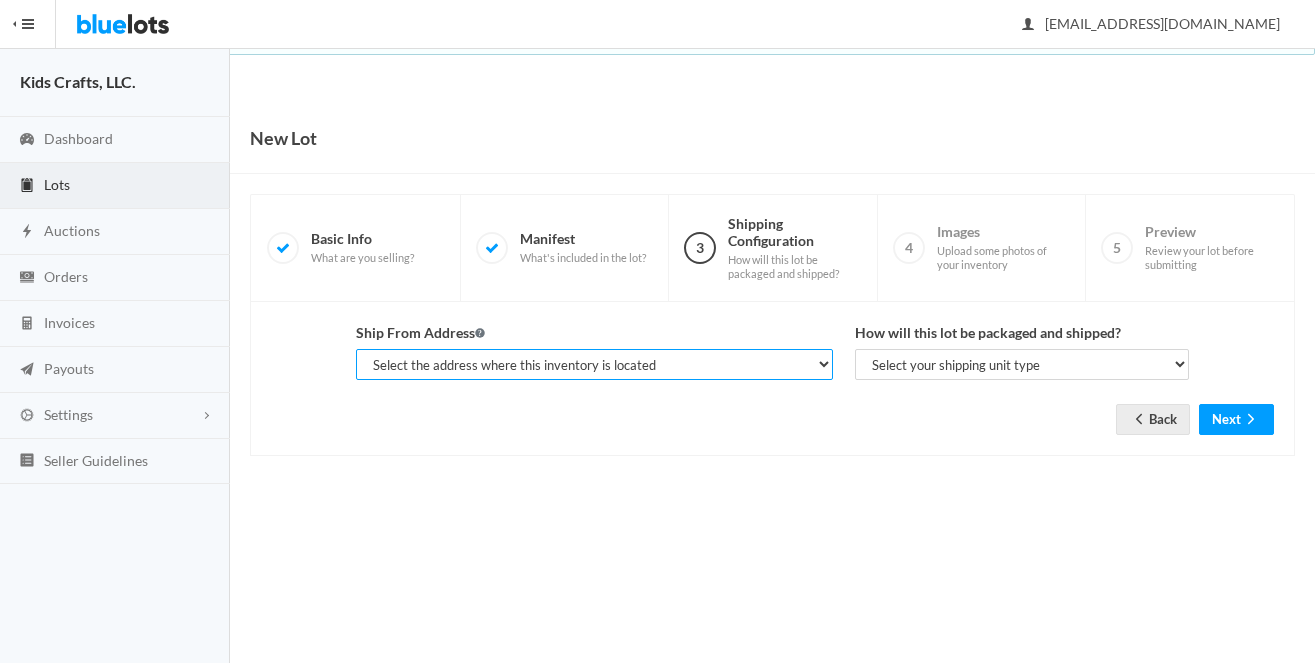 click on "Select the address where this inventory is located
[PERSON_NAME], Kids Crafts, LLC., [STREET_ADDRESS]" at bounding box center (594, 364) 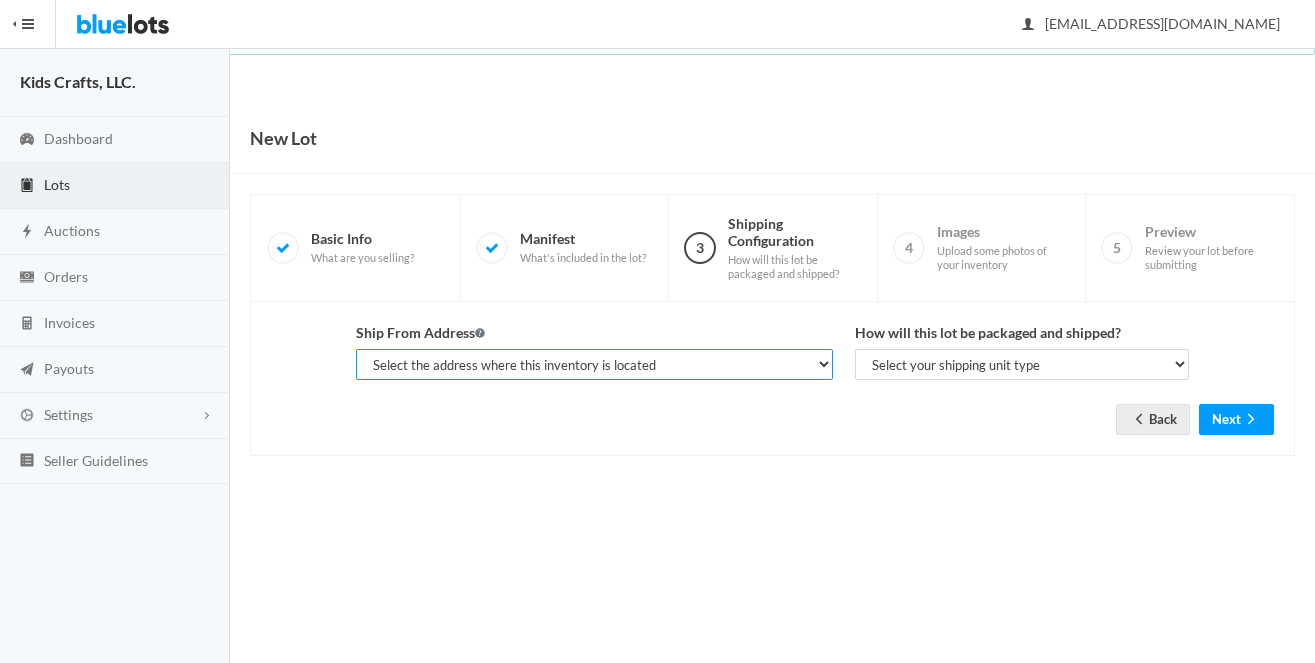 select on "25119" 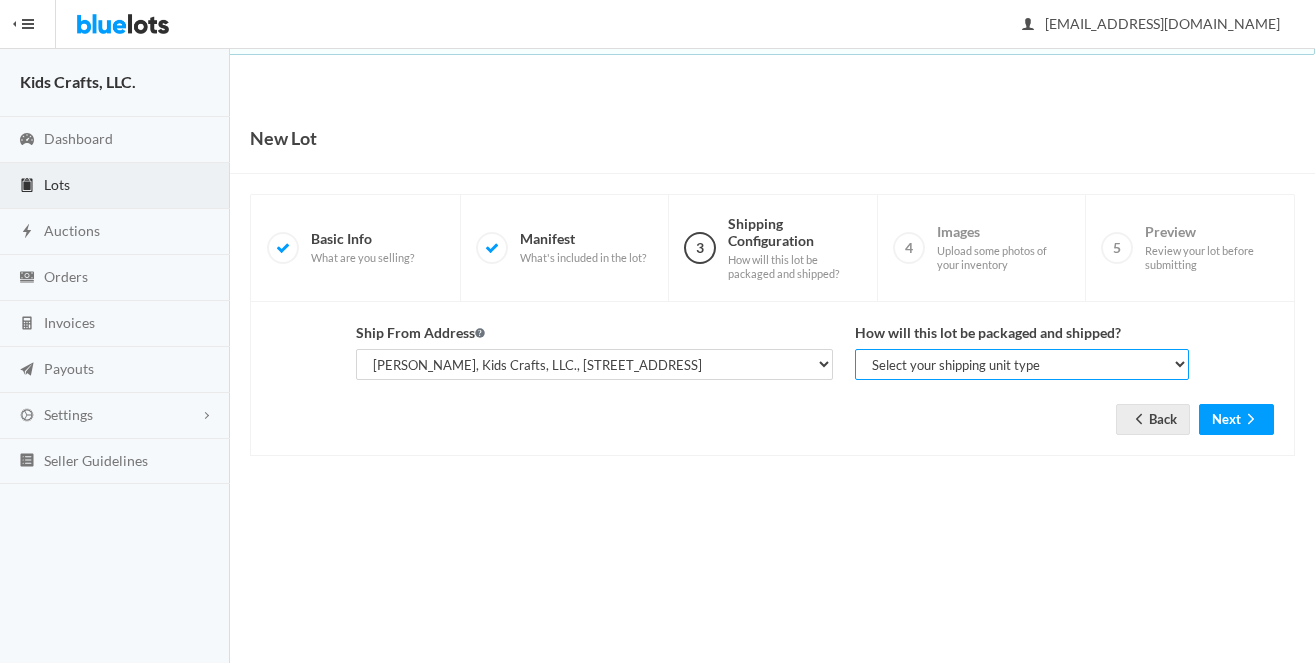 click on "Select your shipping unit type
Parcel
Pallet
Truckload" at bounding box center [1022, 364] 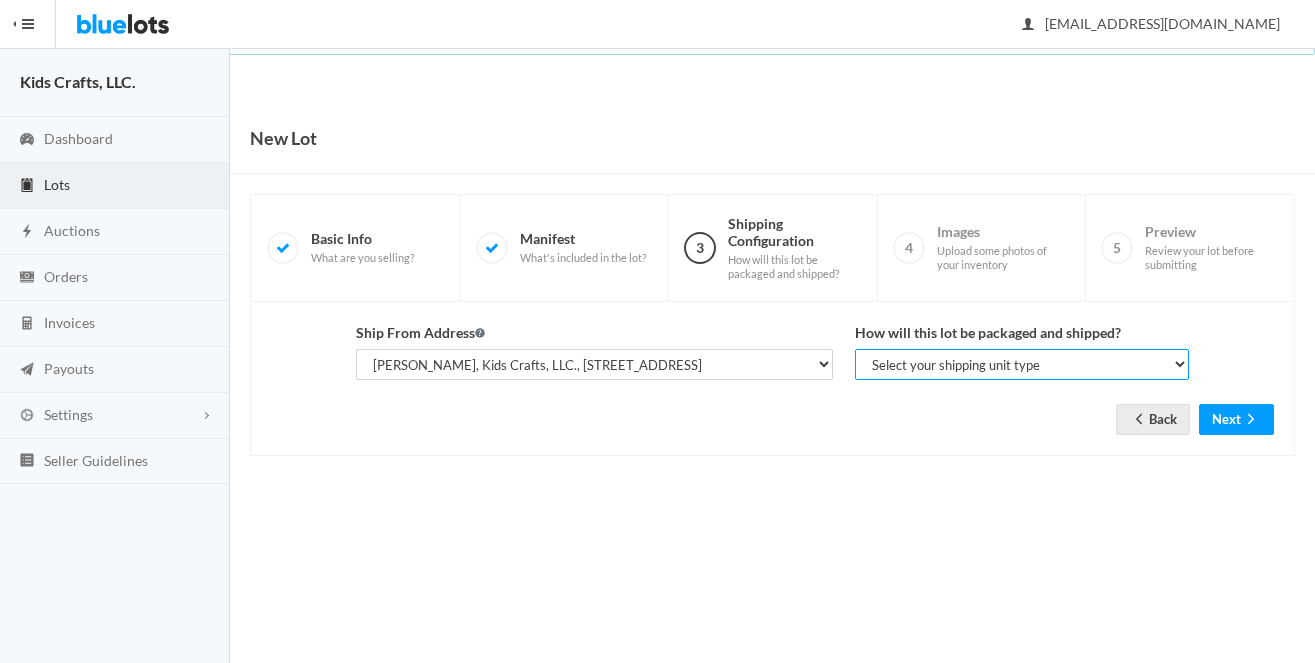 select on "pallet" 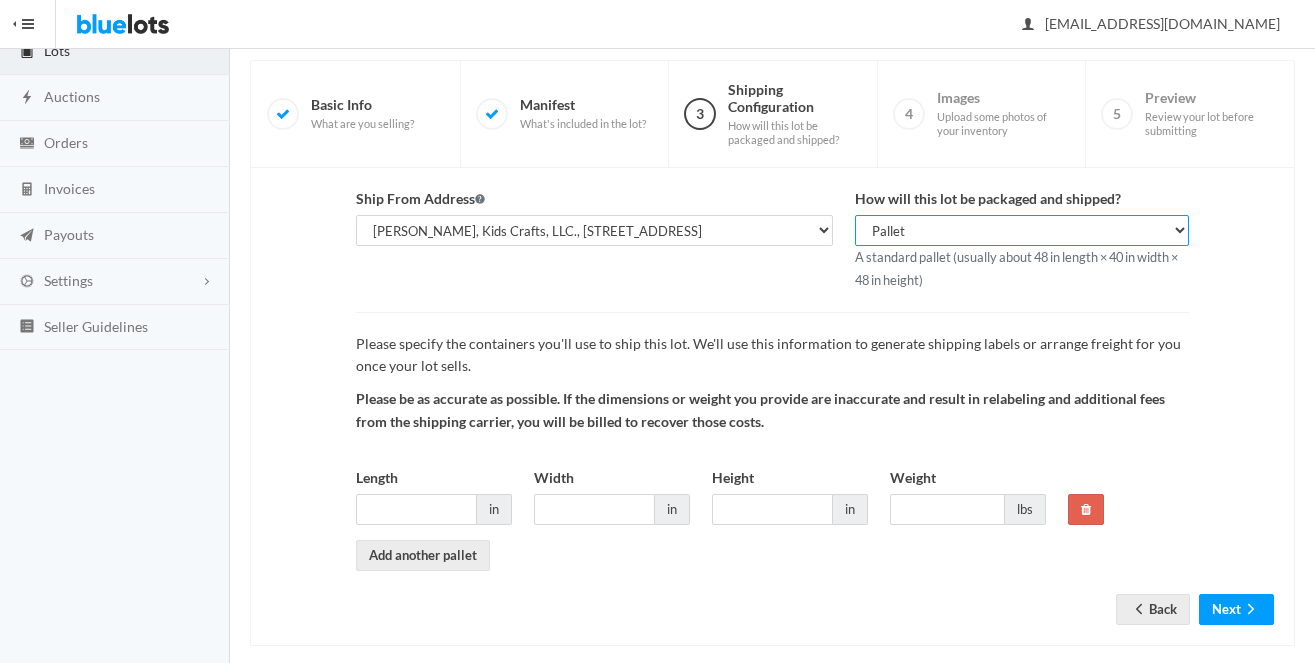 scroll, scrollTop: 158, scrollLeft: 0, axis: vertical 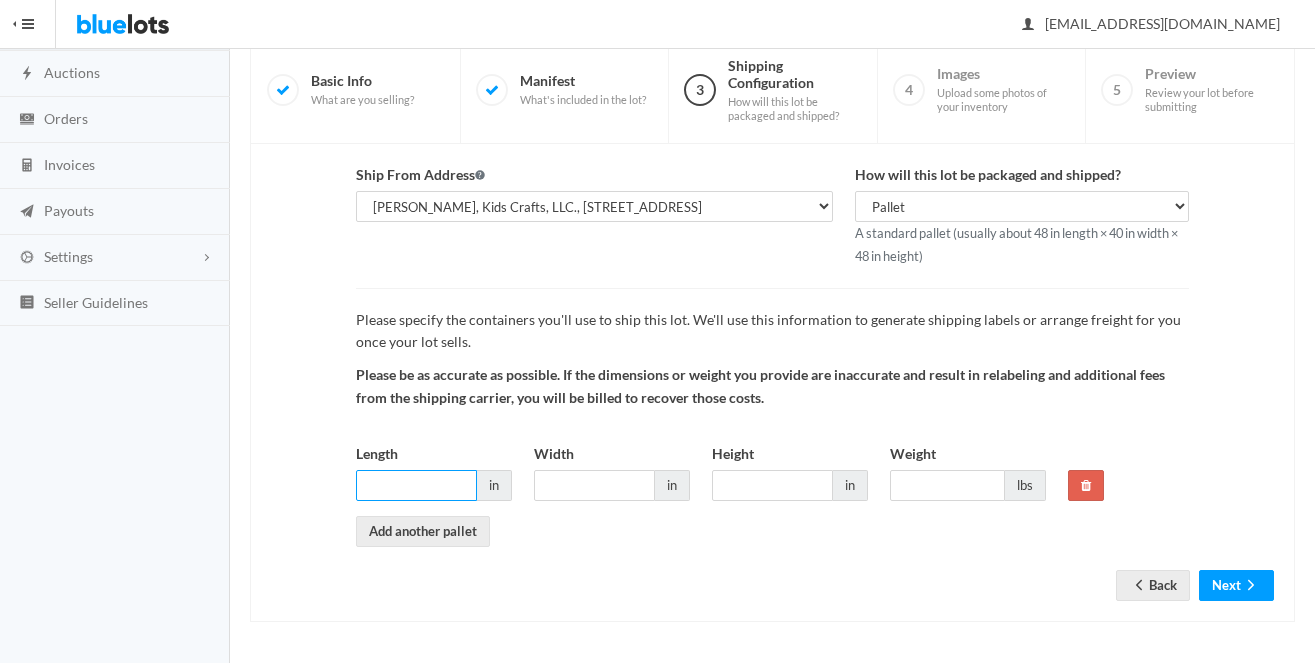 click on "Length" at bounding box center [416, 485] 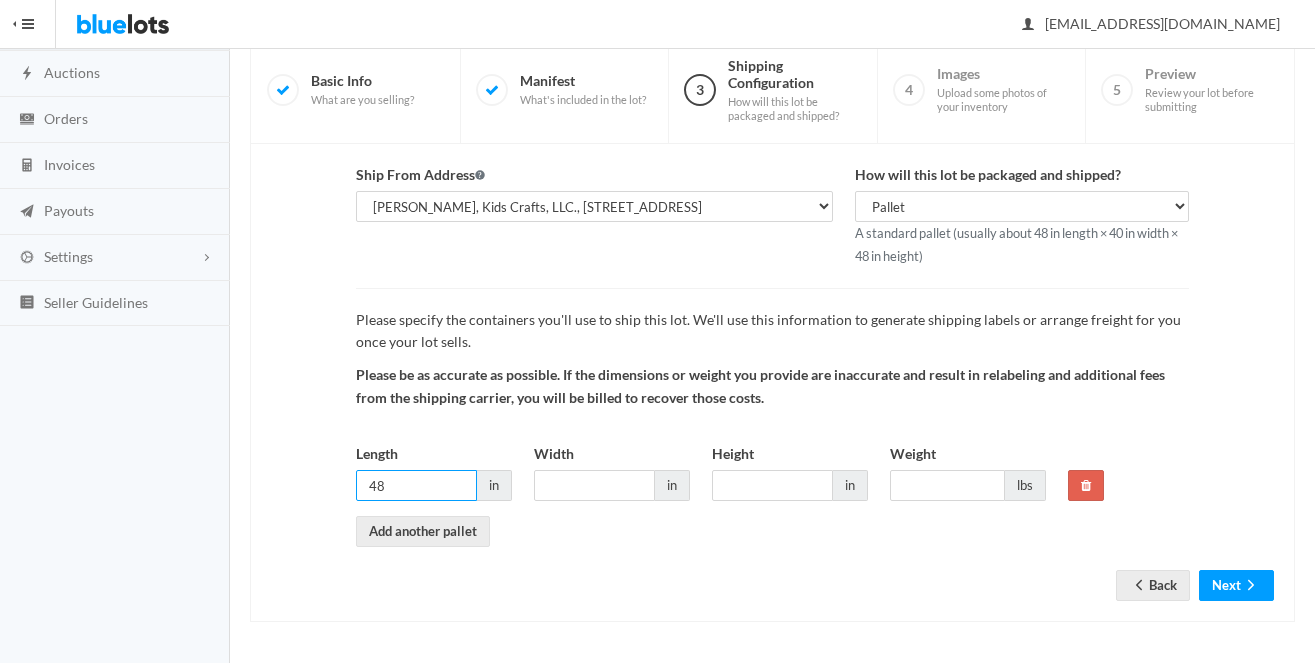 type on "48" 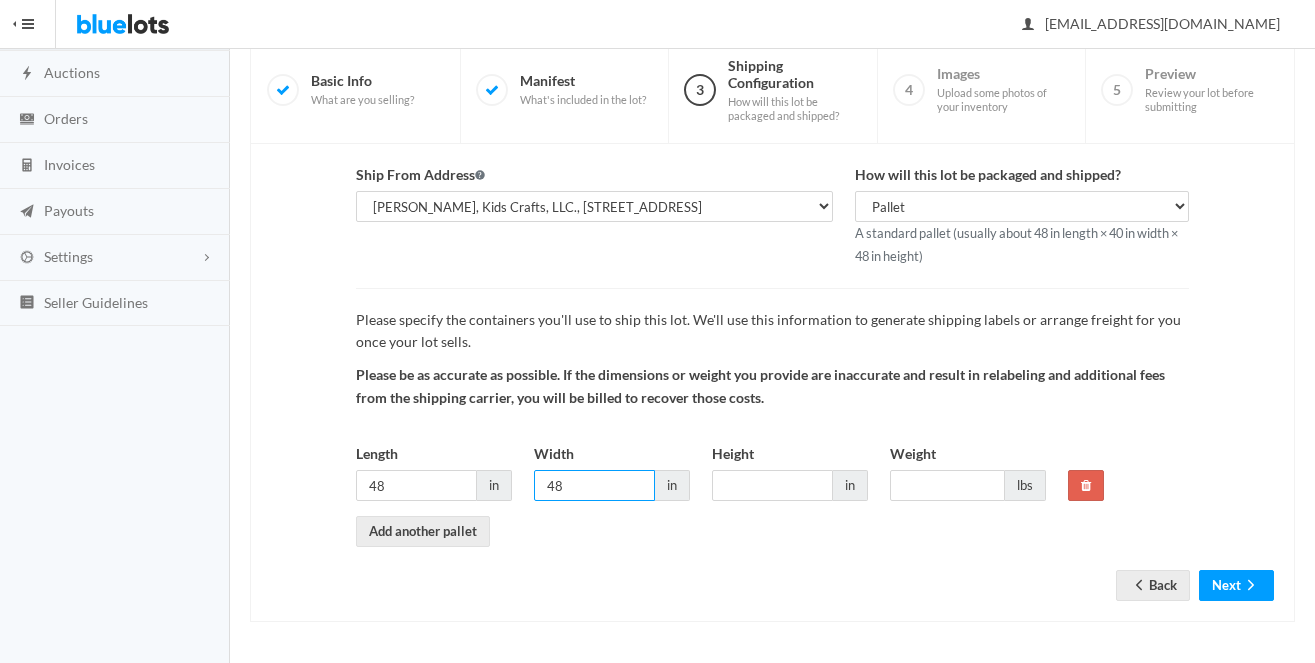 type on "48" 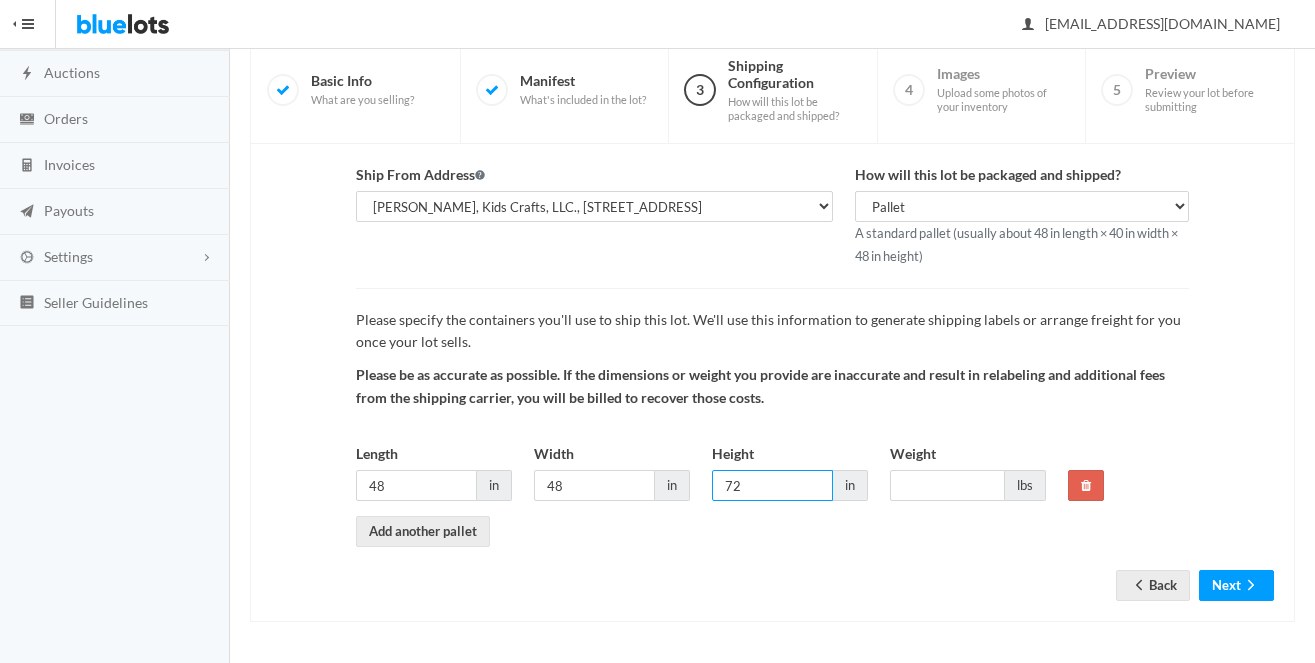 type on "72" 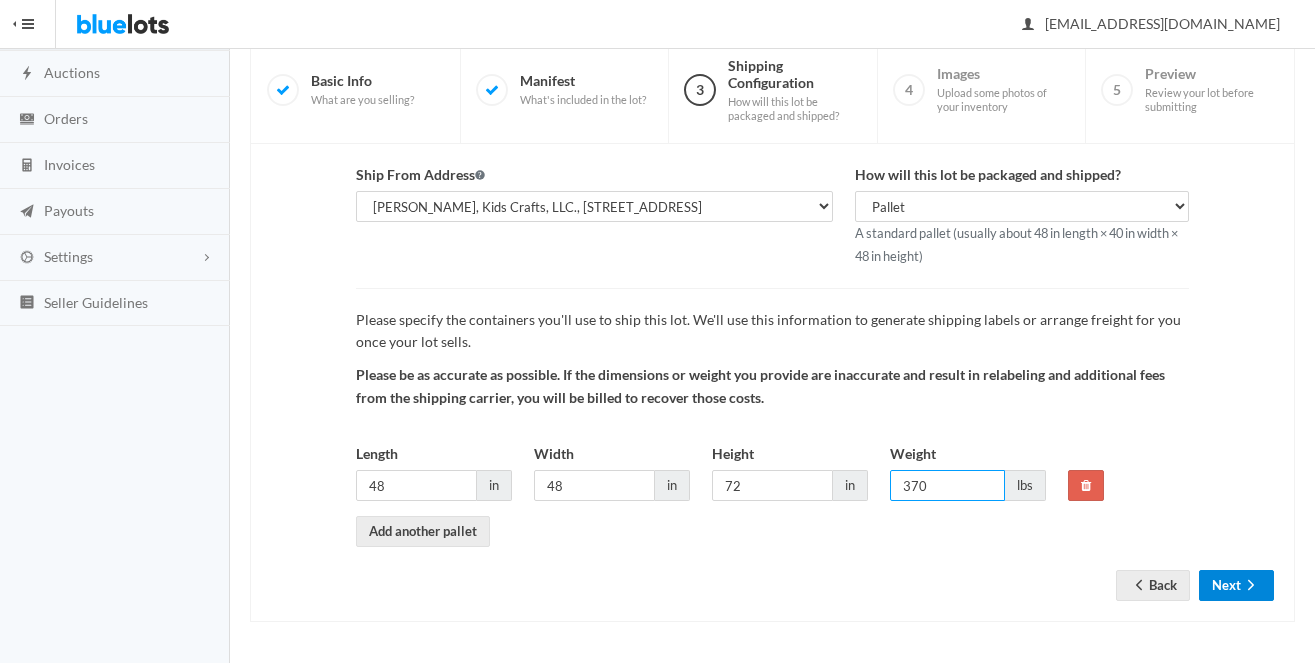 type on "370" 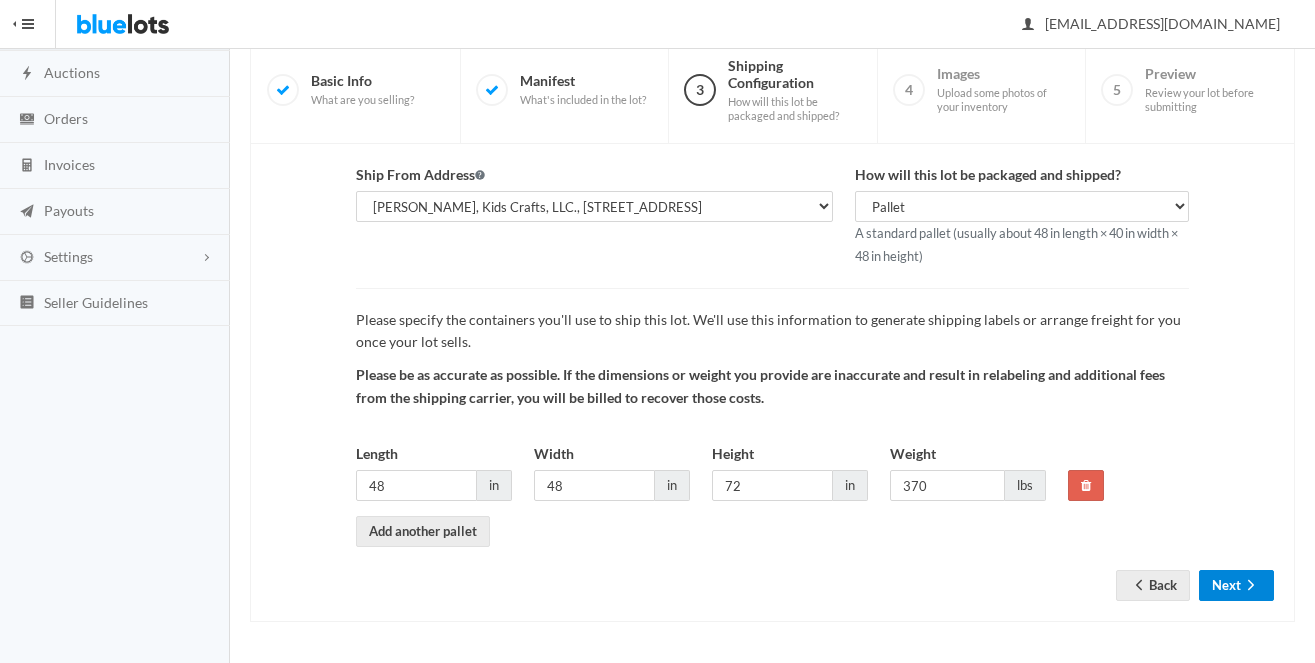 click 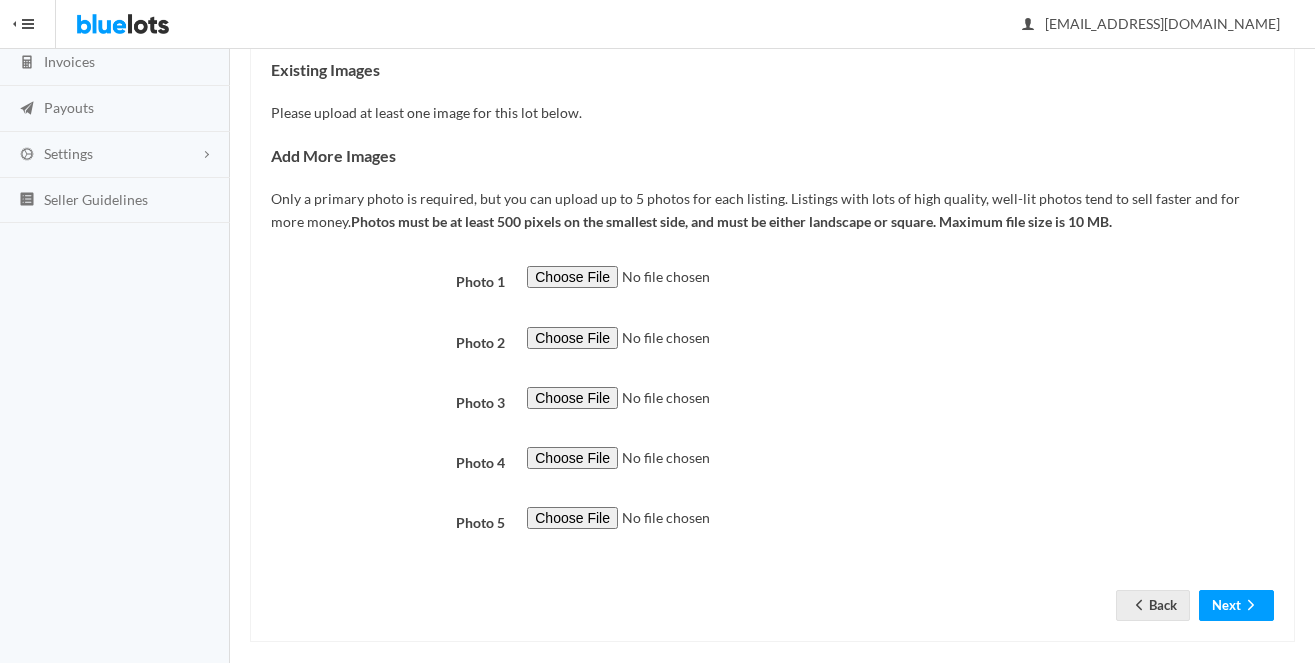 scroll, scrollTop: 283, scrollLeft: 0, axis: vertical 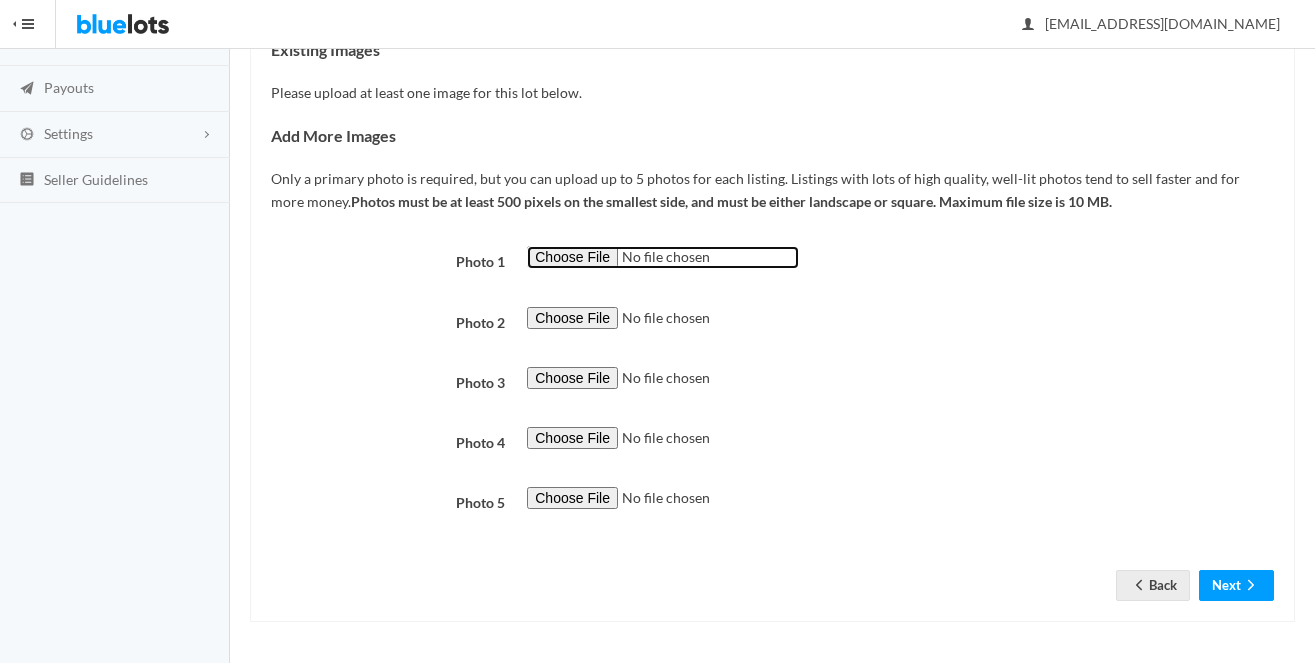 click at bounding box center (663, 257) 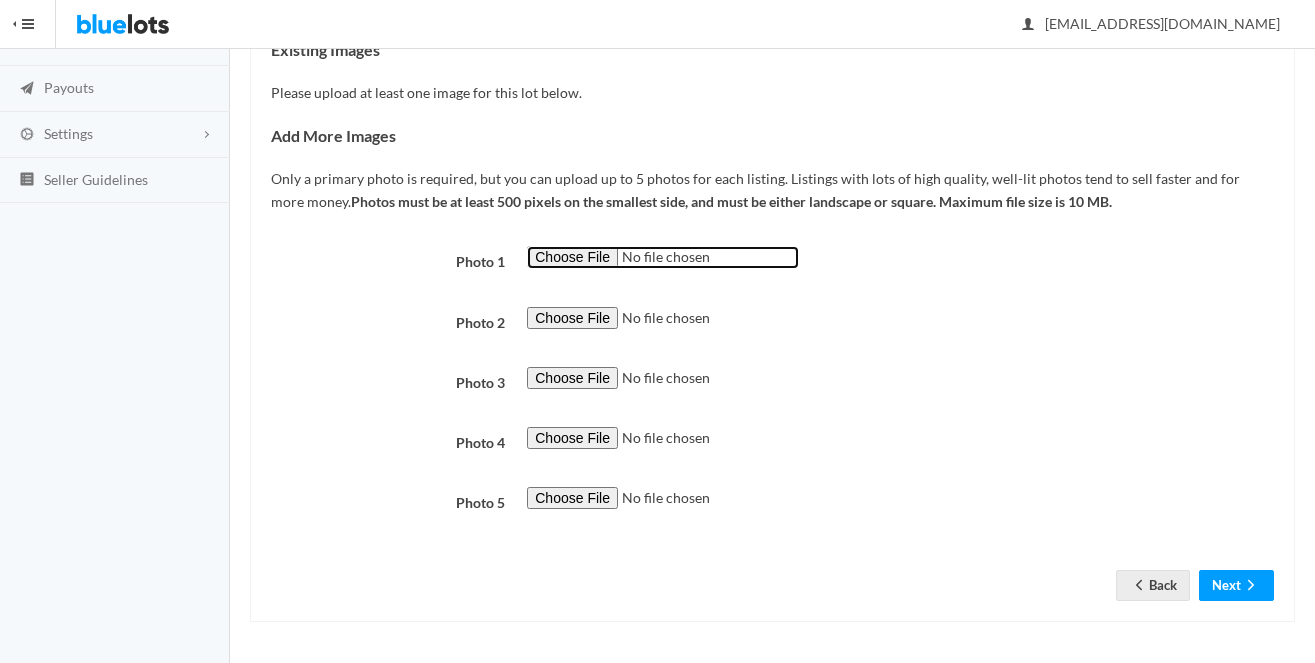 type on "C:\fakepath\Copy of KidsCrafts - [PERSON_NAME]-8.jpg" 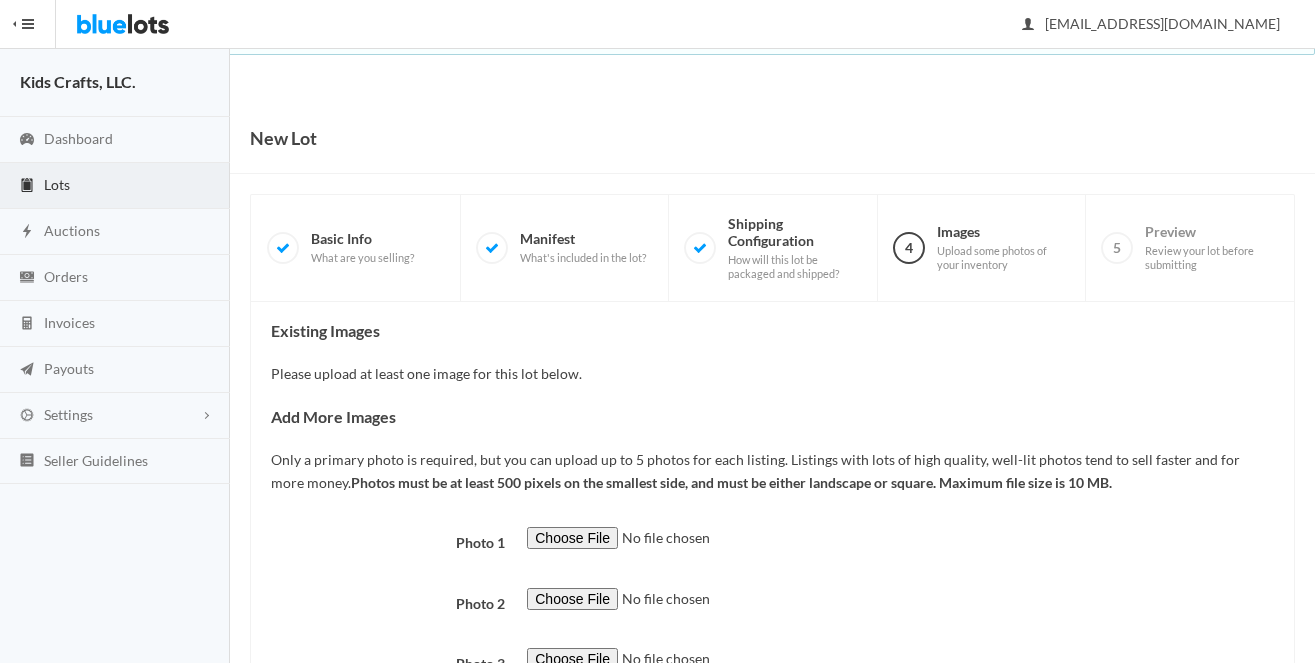 scroll, scrollTop: 283, scrollLeft: 0, axis: vertical 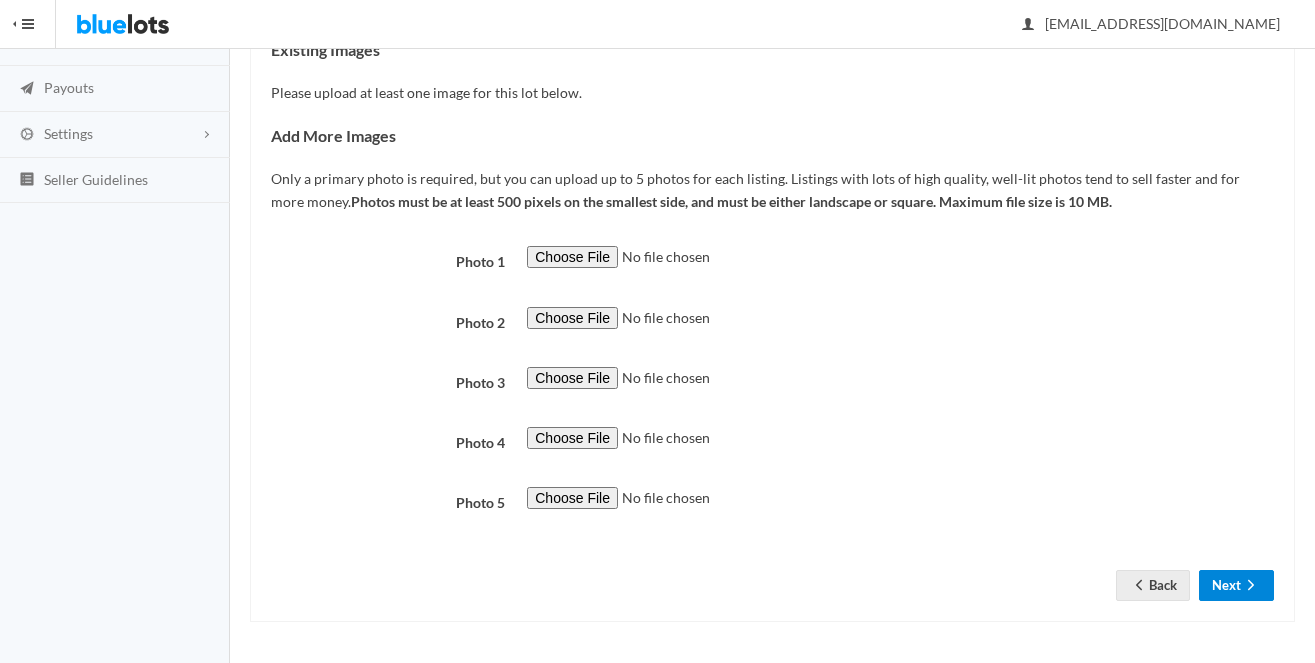 click on "Next" at bounding box center [1236, 585] 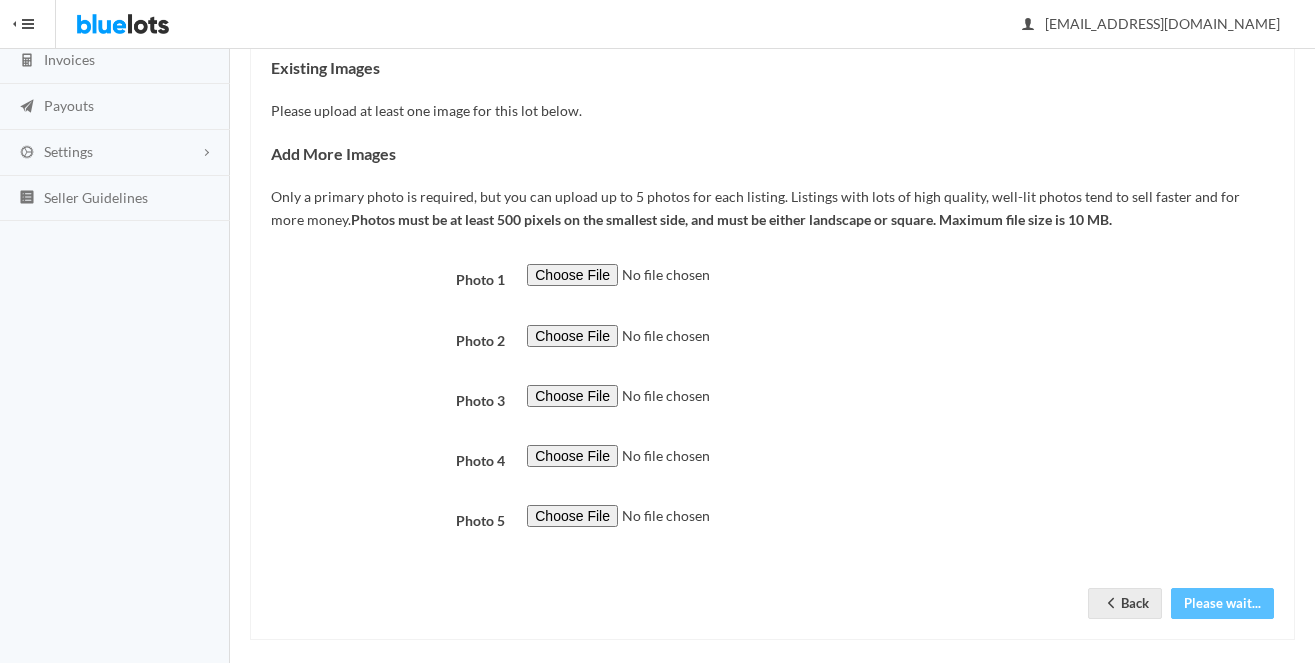 scroll, scrollTop: 283, scrollLeft: 0, axis: vertical 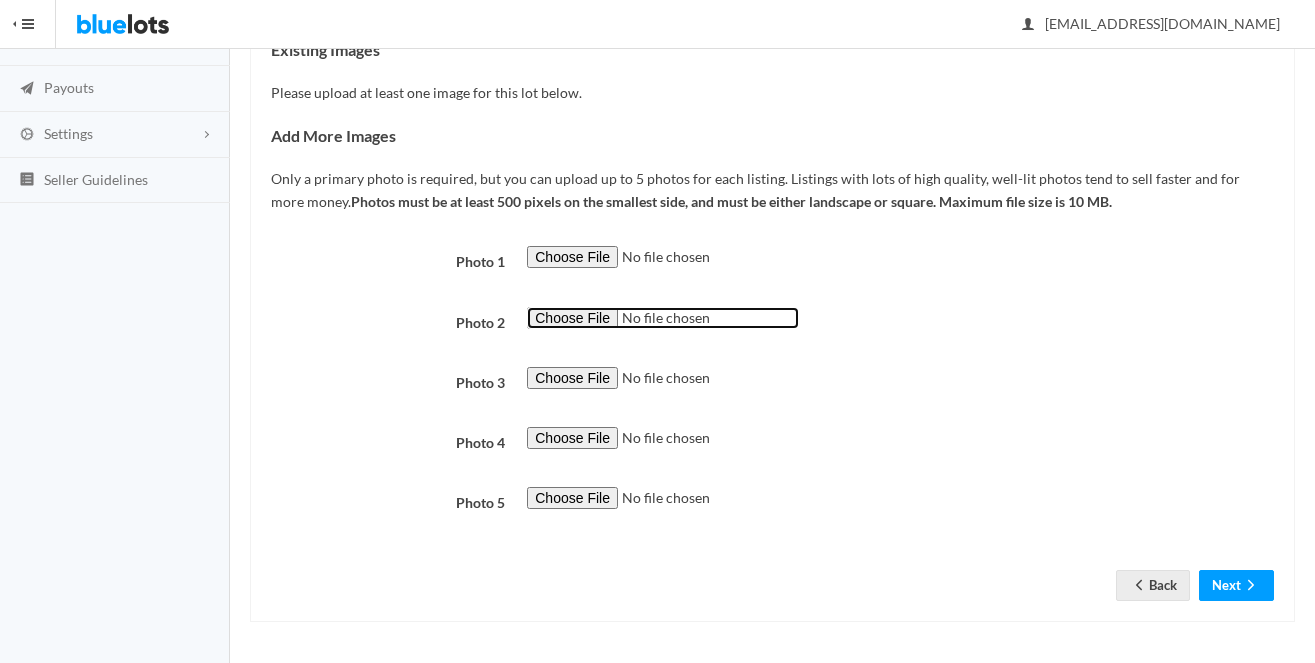 click at bounding box center (663, 318) 